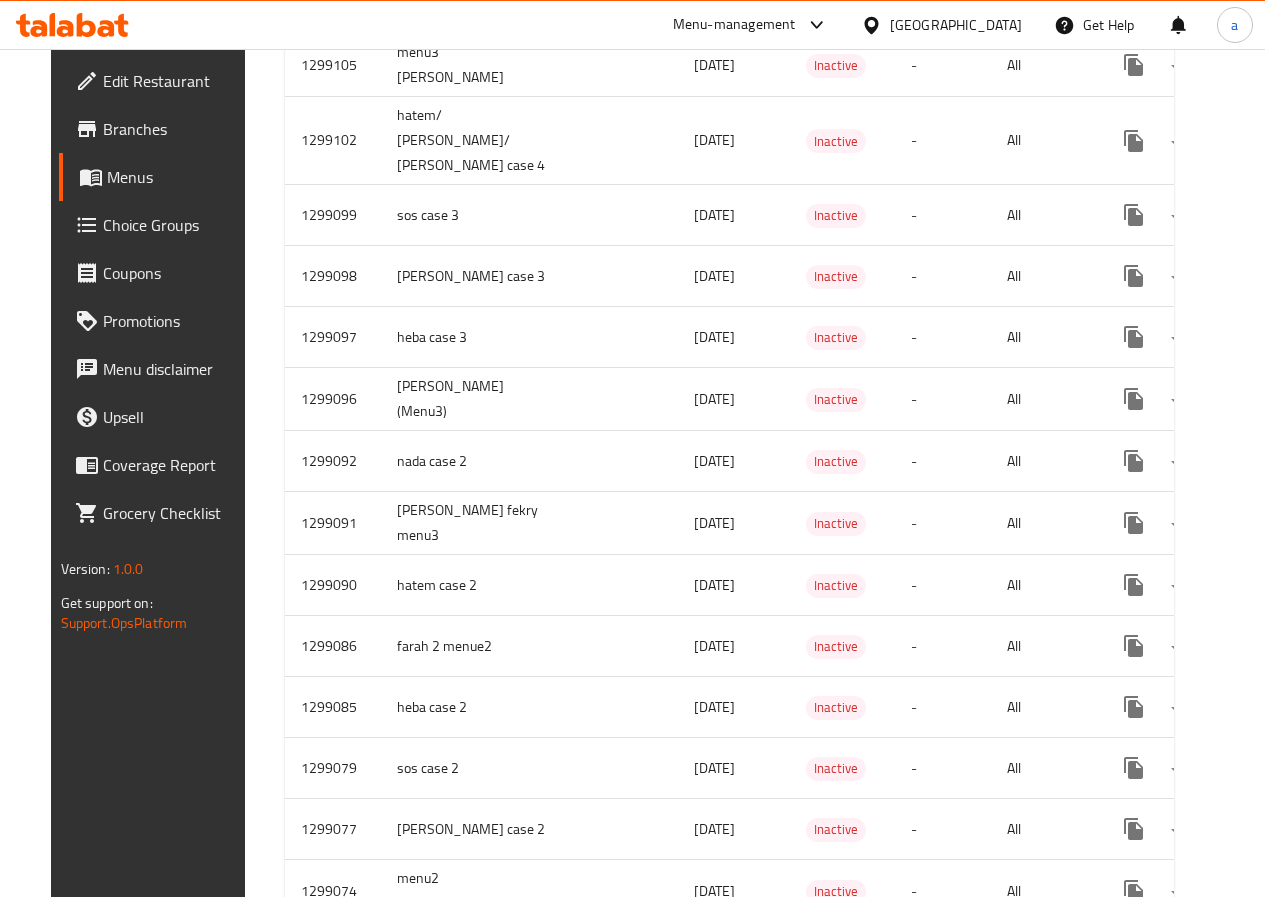 scroll, scrollTop: 3166, scrollLeft: 0, axis: vertical 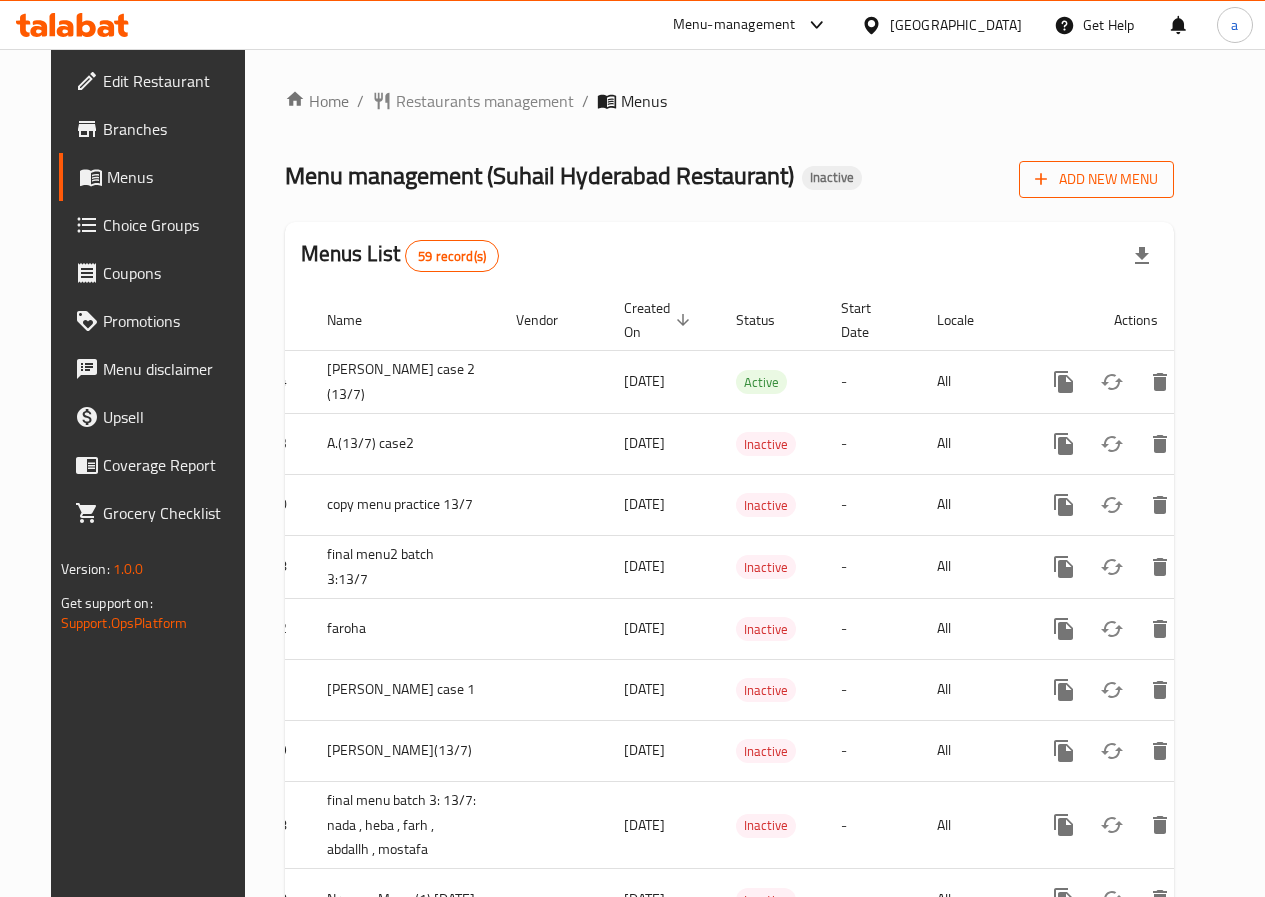 click 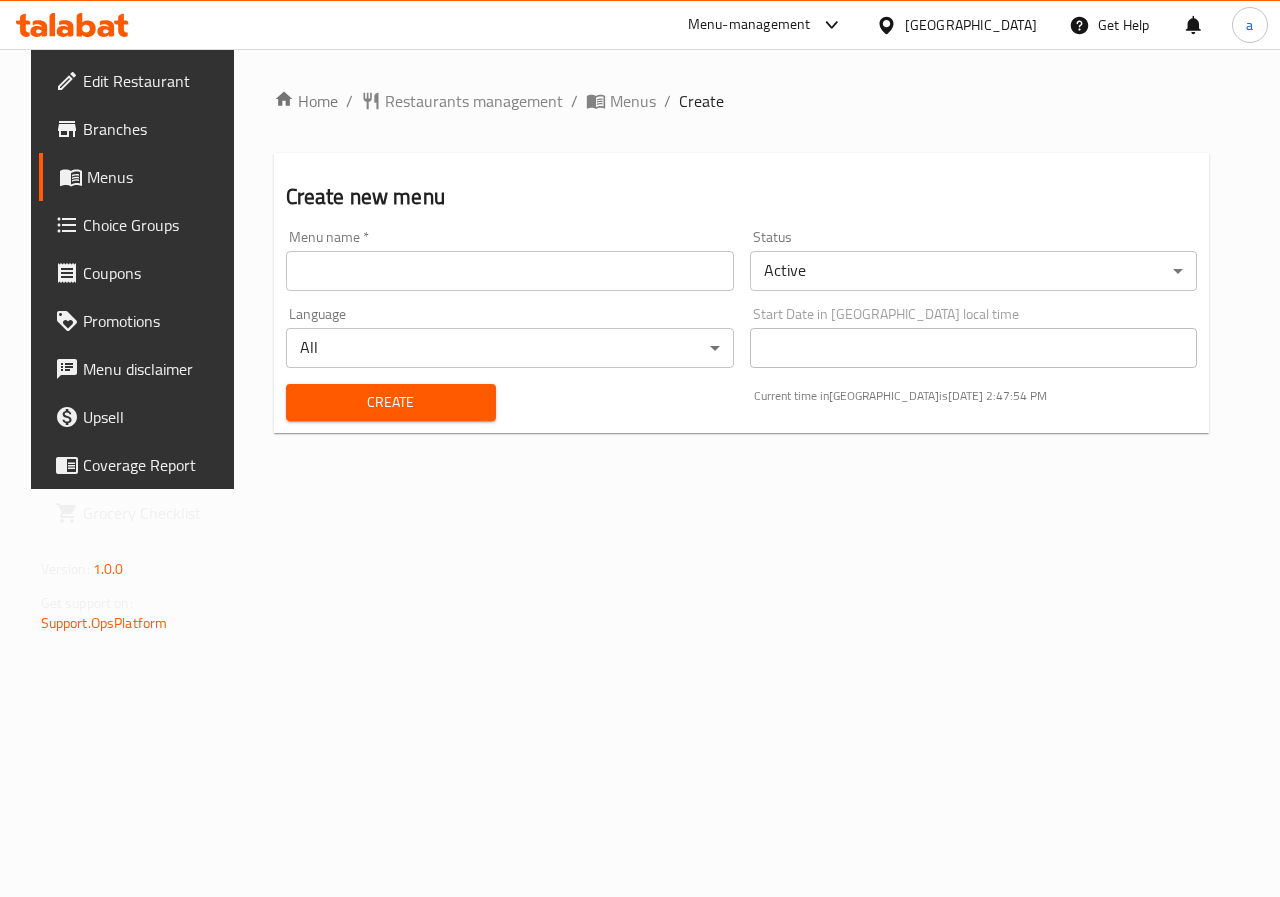 click at bounding box center (510, 271) 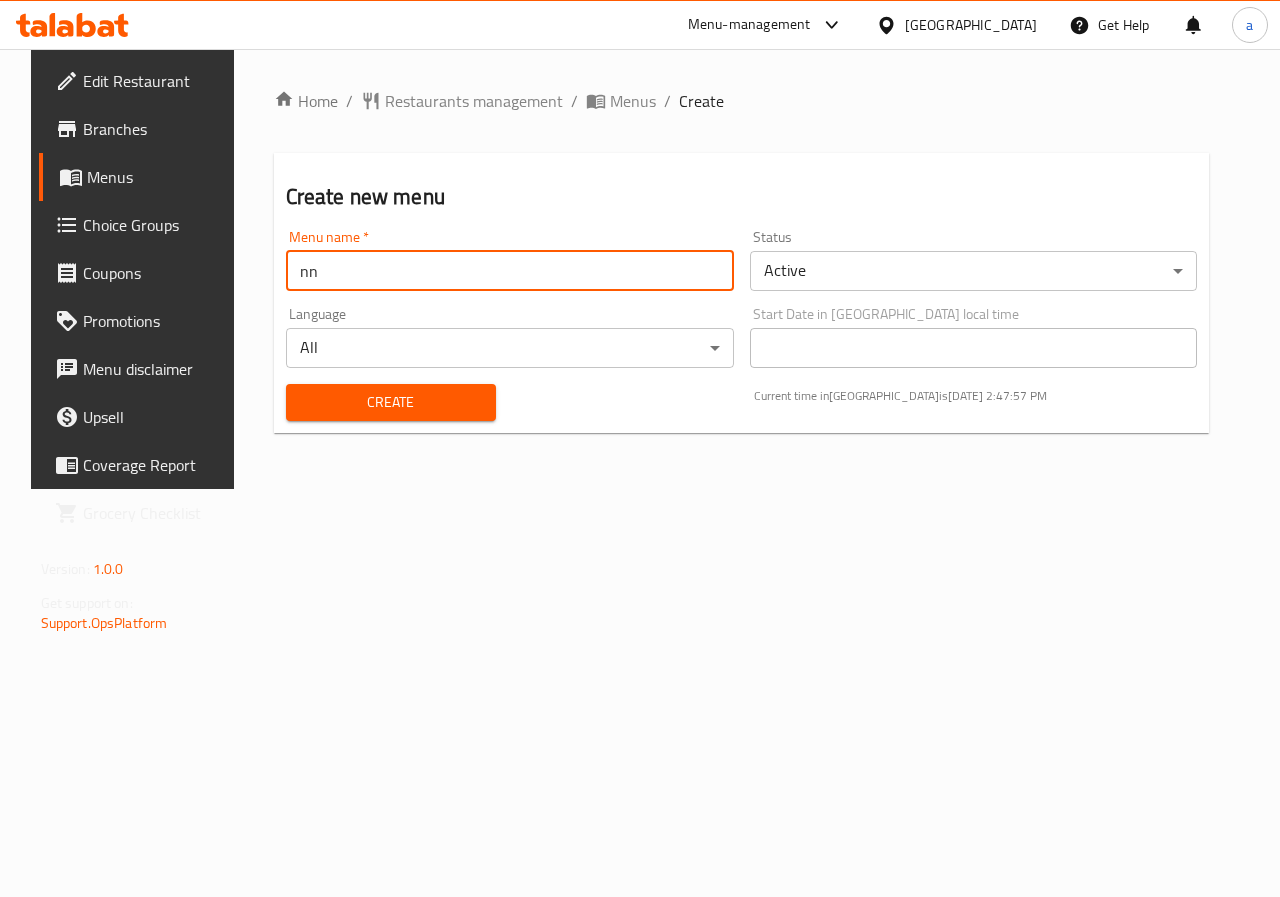 type on "n" 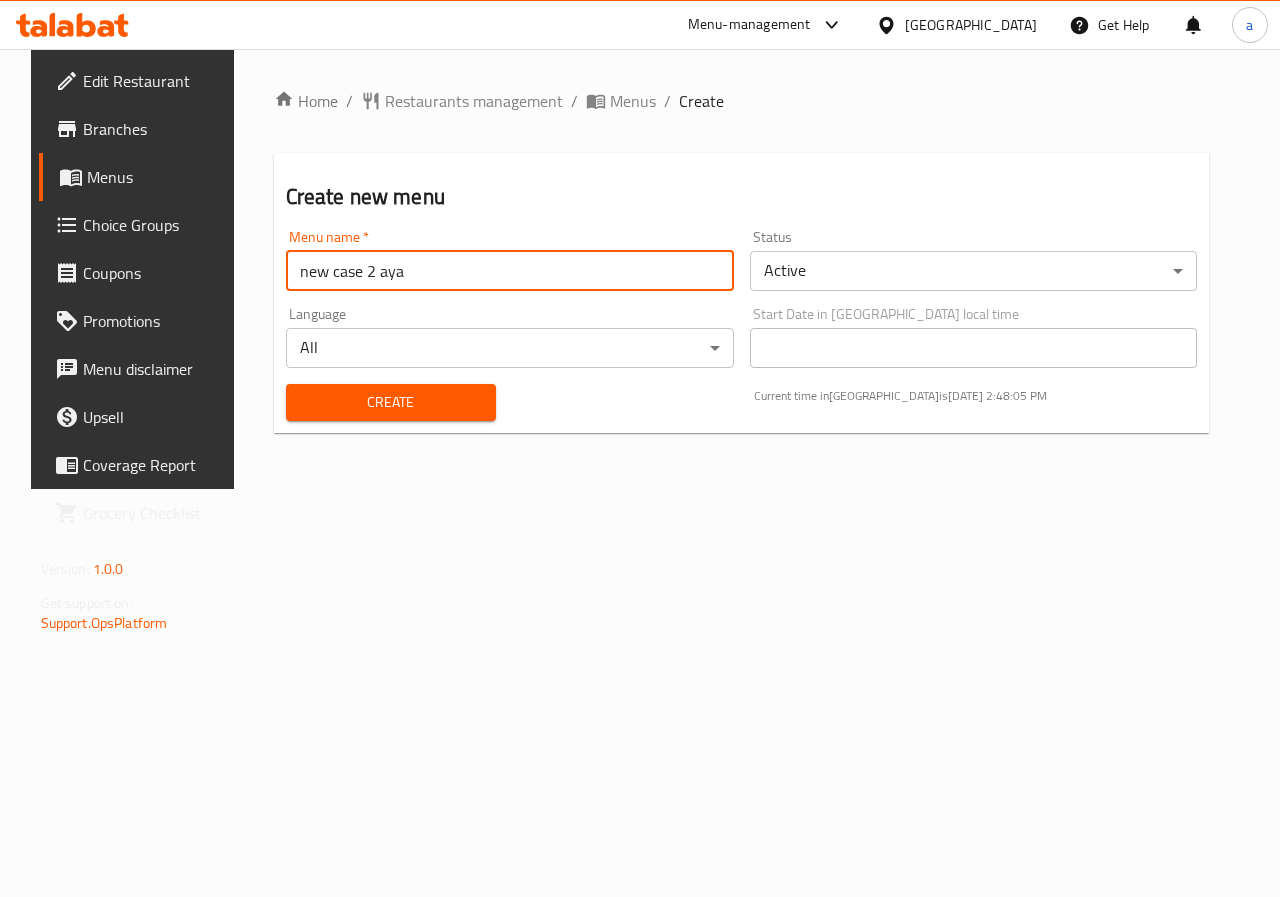 type on "new case 2 aya" 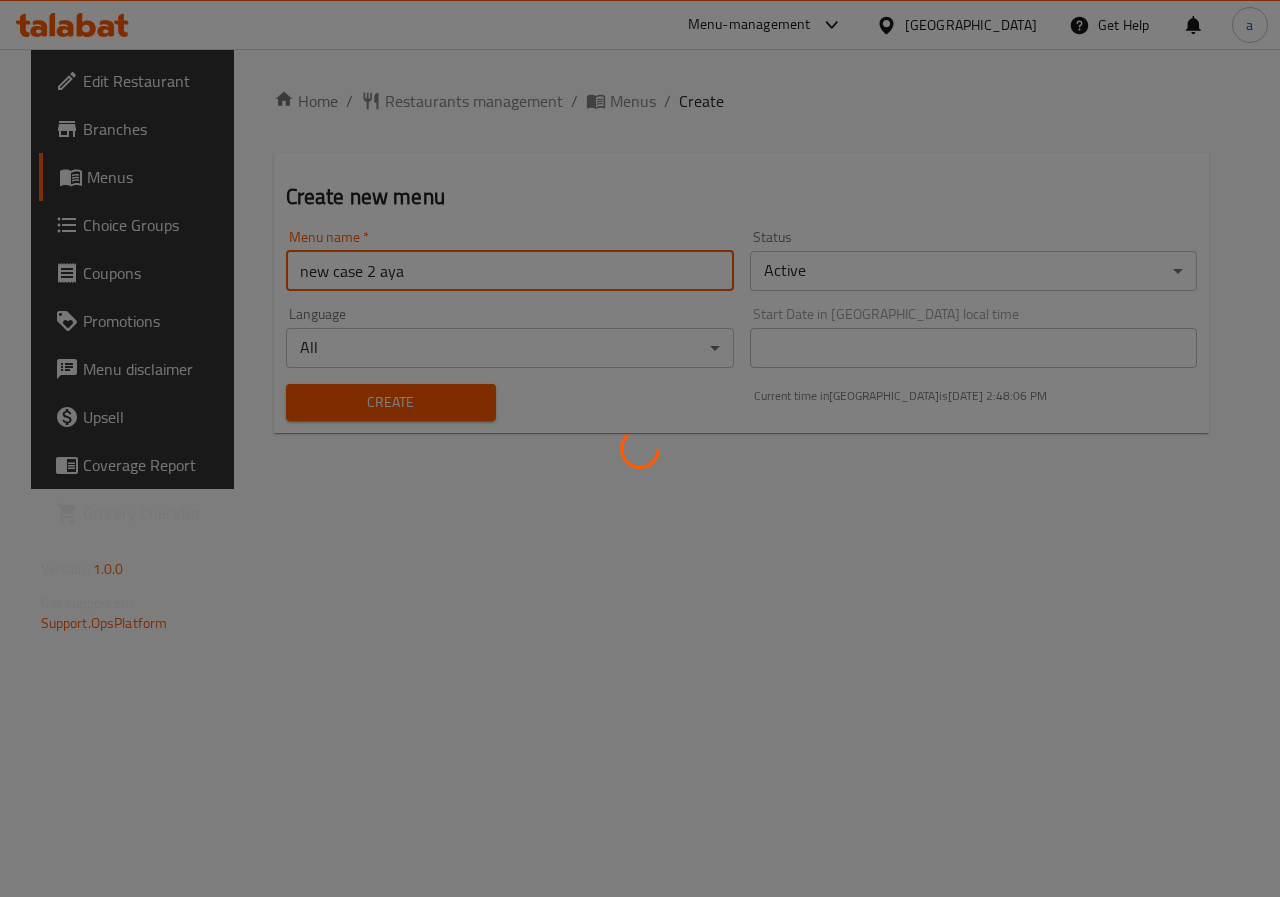 type 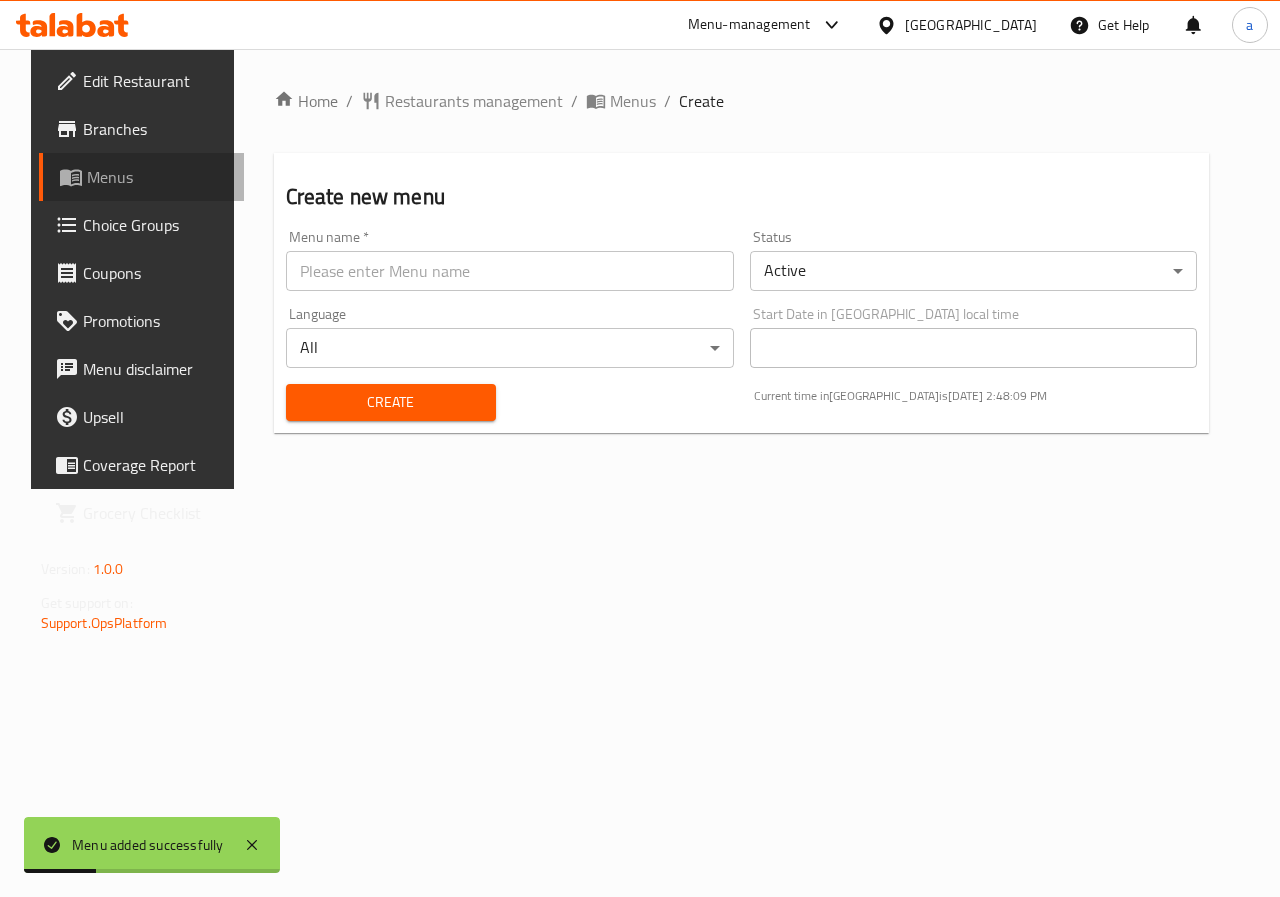 click on "Menus" at bounding box center (158, 177) 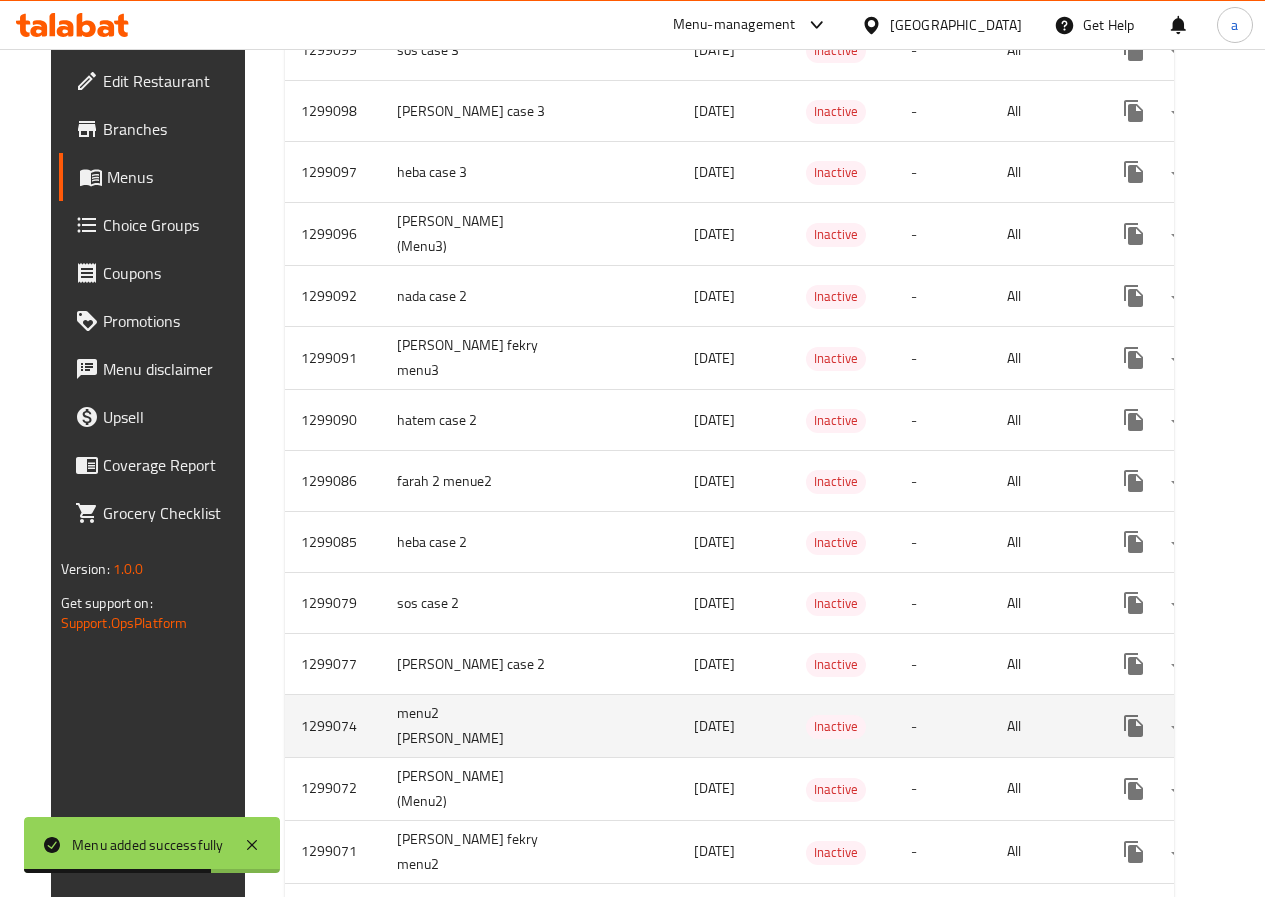 scroll, scrollTop: 3227, scrollLeft: 0, axis: vertical 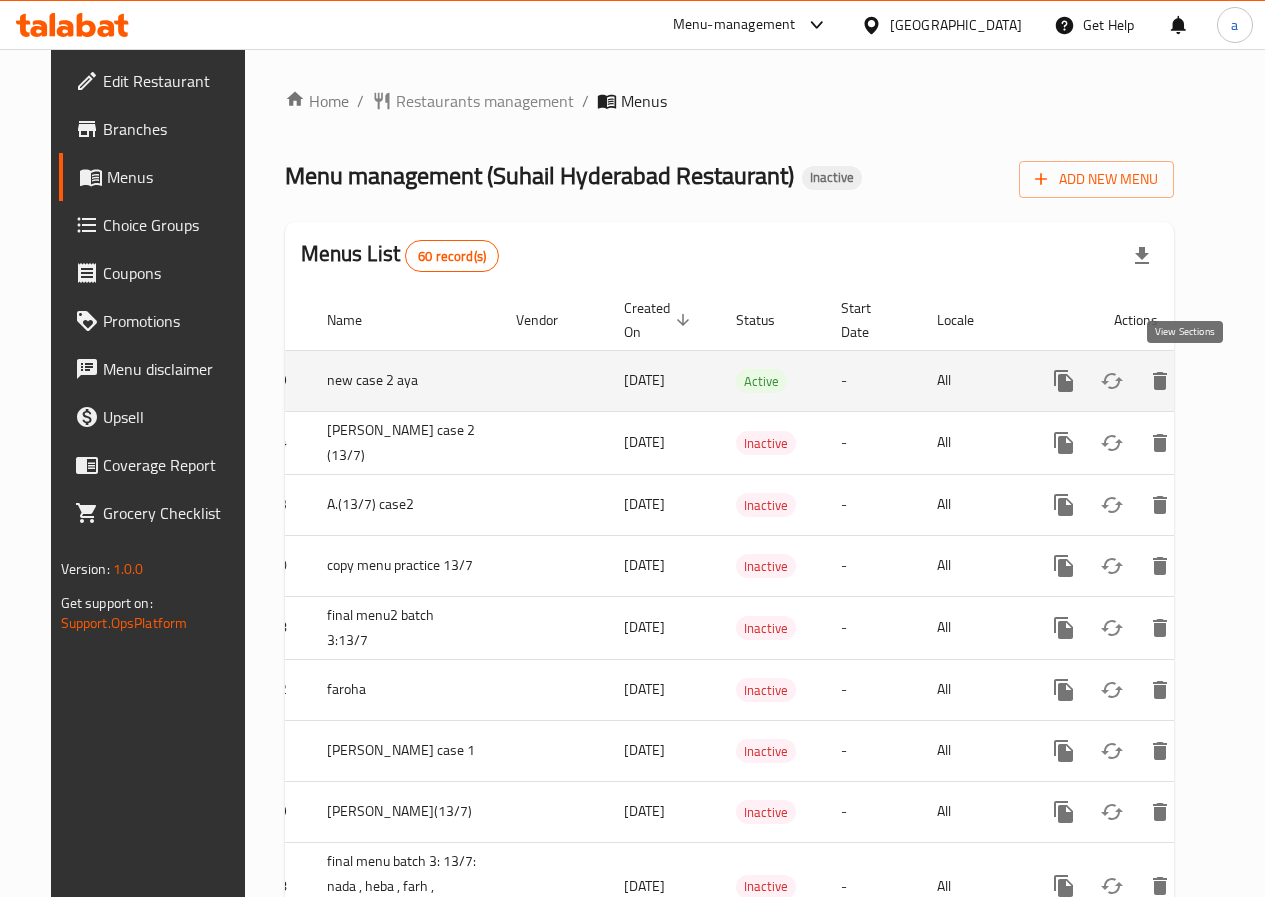 click at bounding box center [1208, 381] 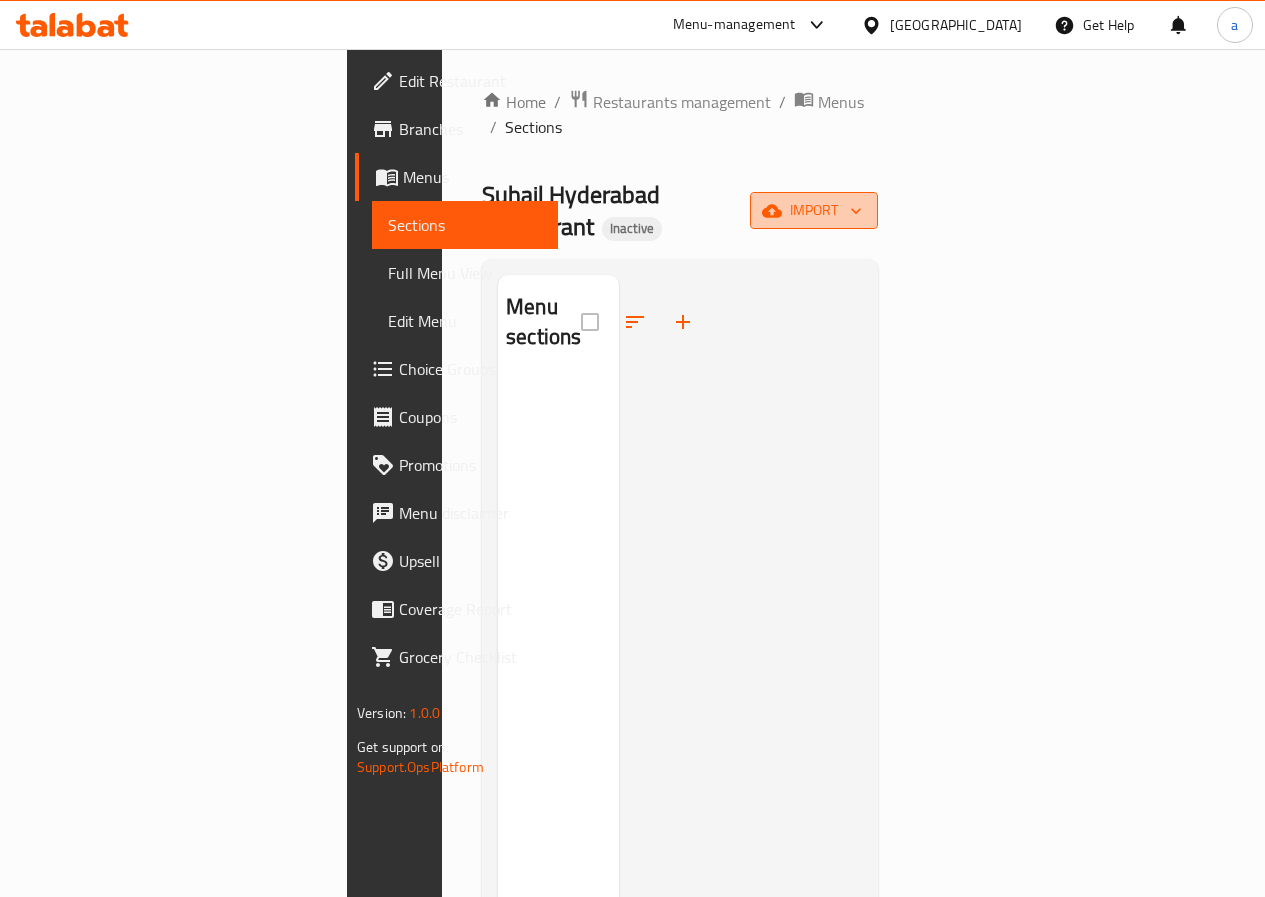click on "import" at bounding box center (814, 210) 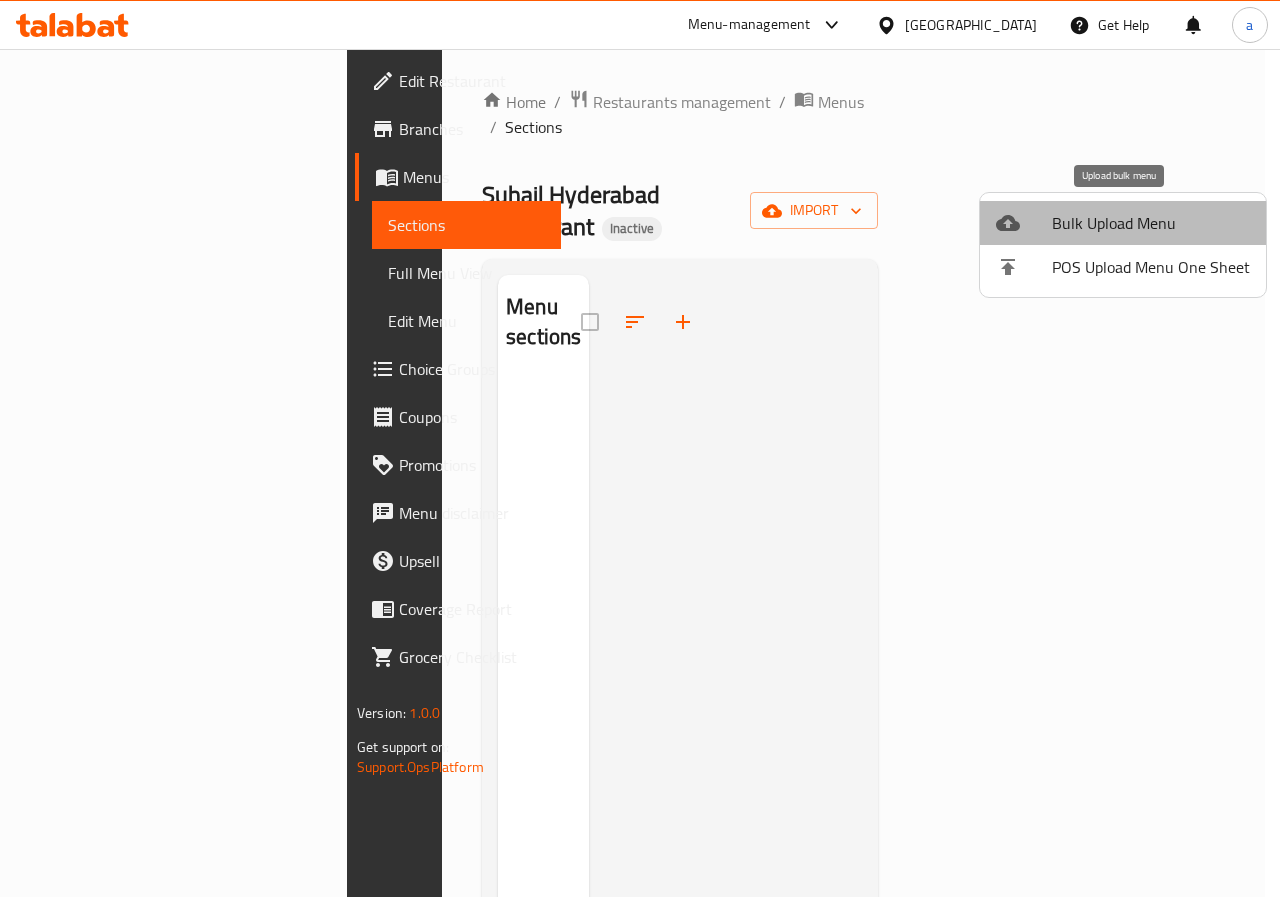 click on "Bulk Upload Menu" at bounding box center (1151, 223) 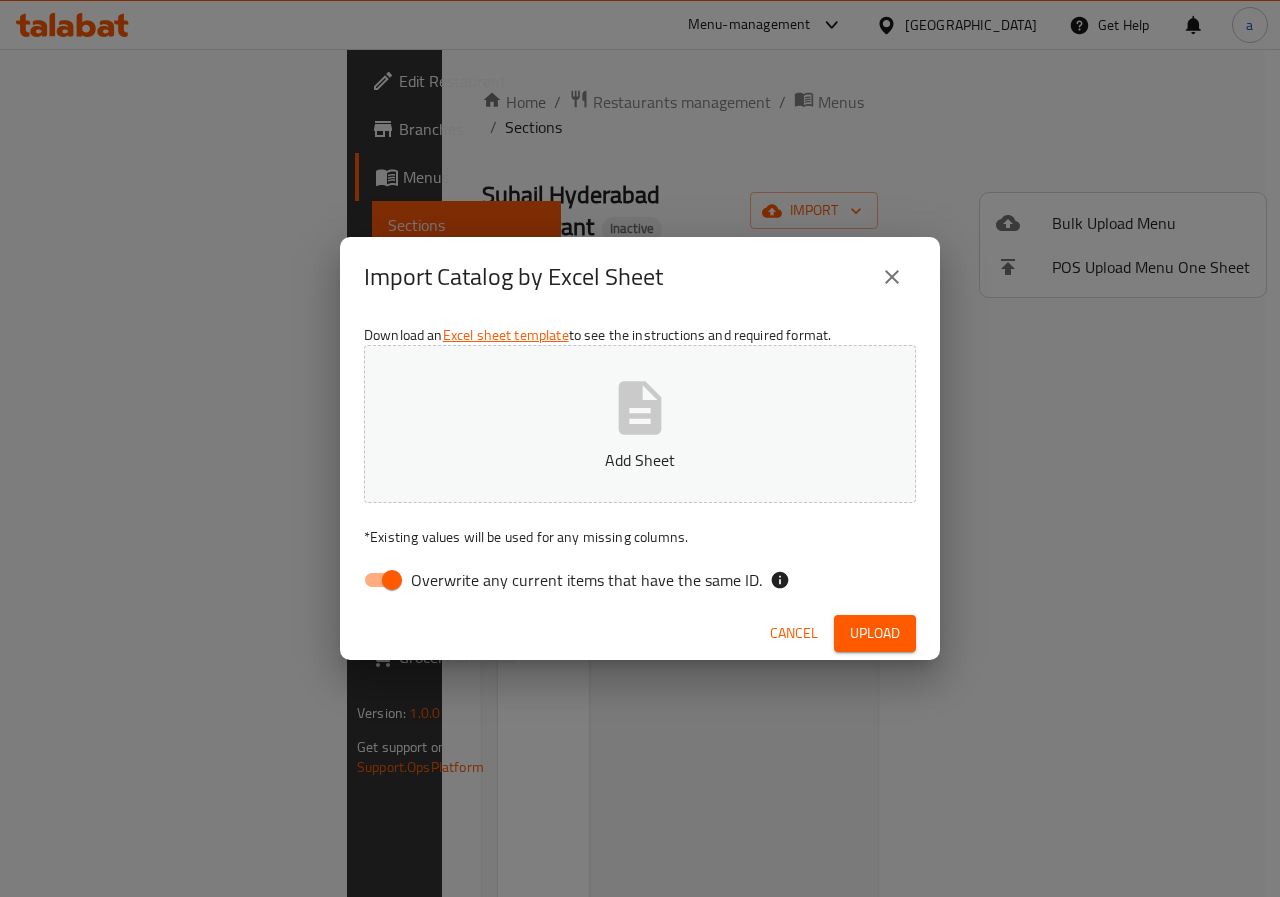 click on "Overwrite any current items that have the same ID." at bounding box center [392, 580] 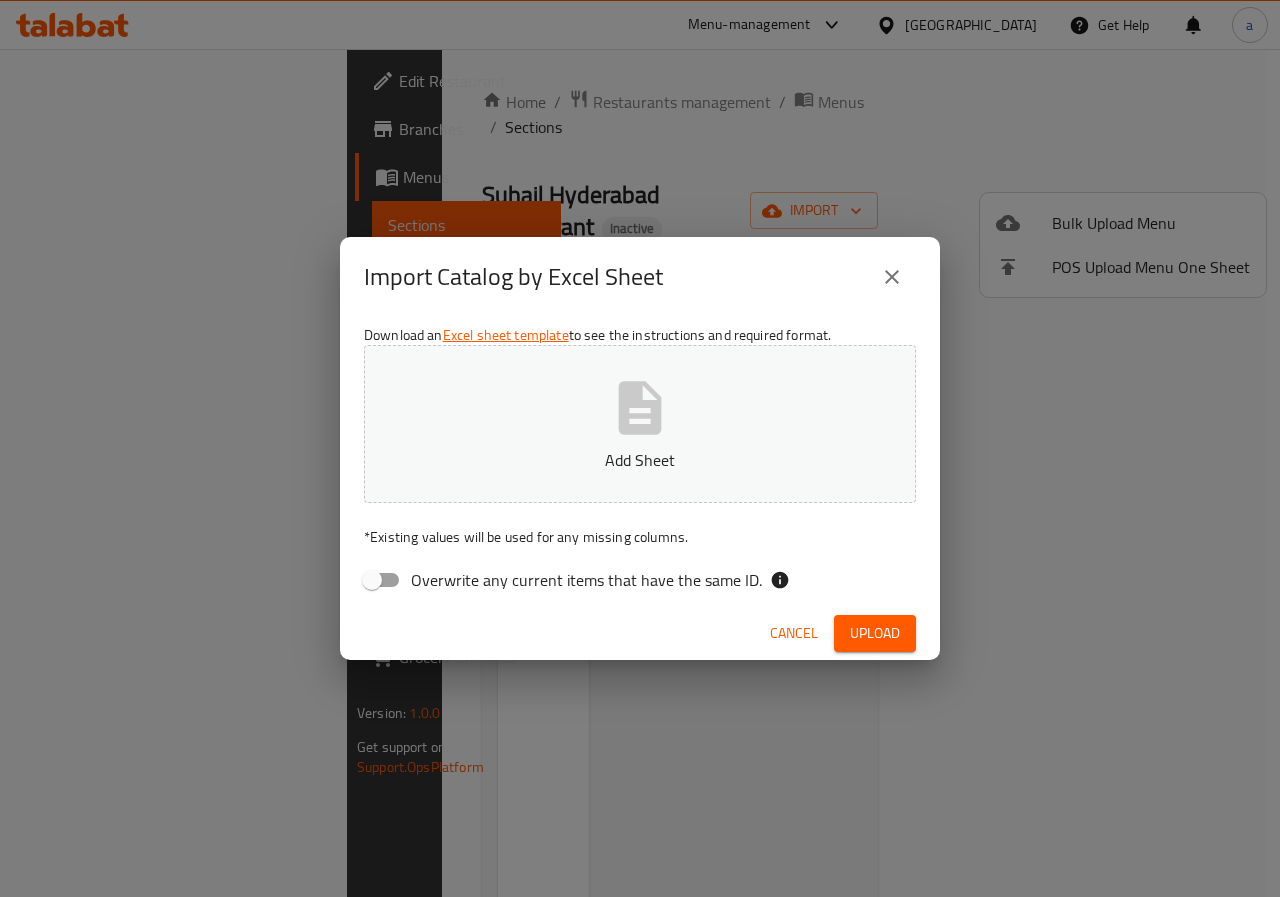 click on "Add Sheet" at bounding box center [640, 460] 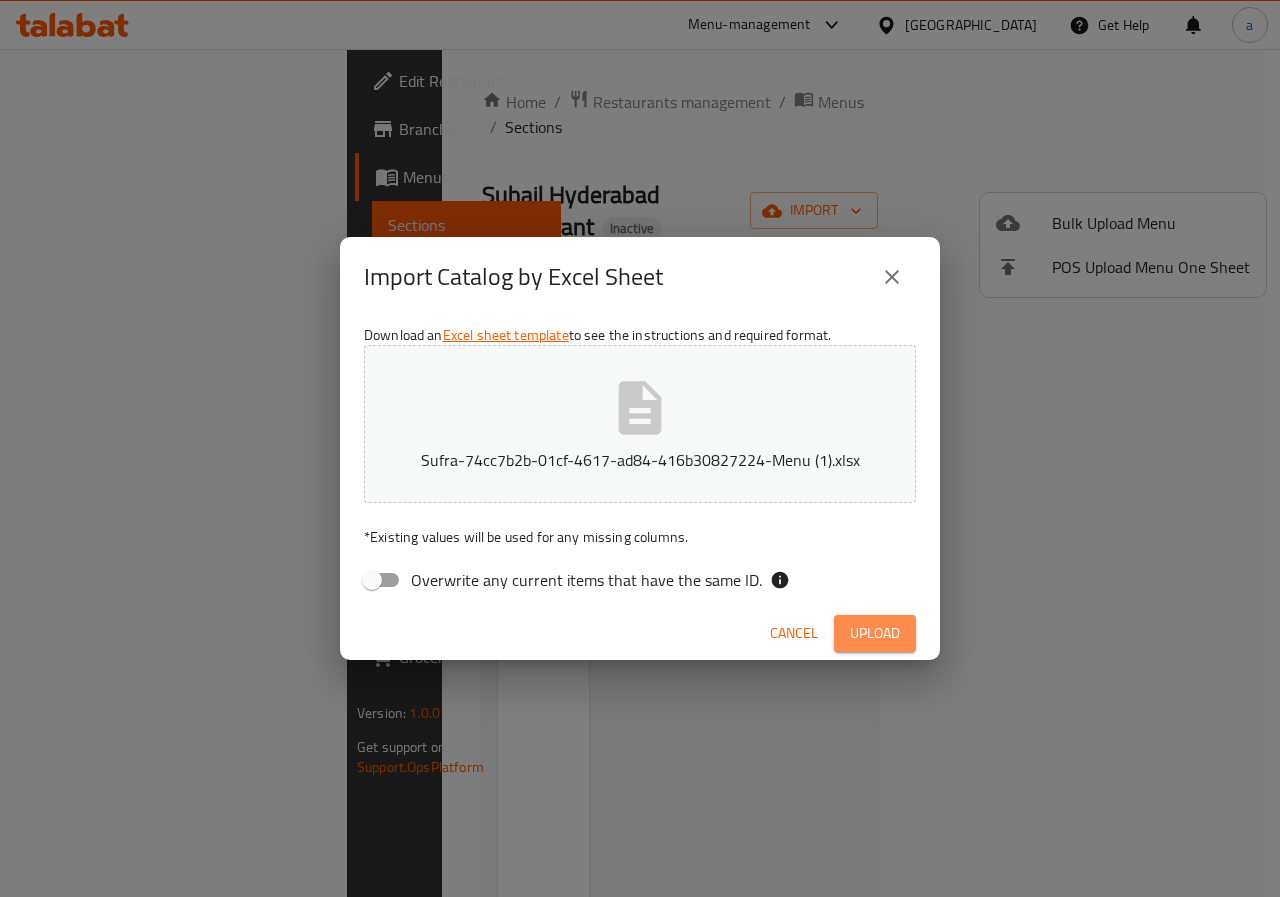 click on "Upload" at bounding box center [875, 633] 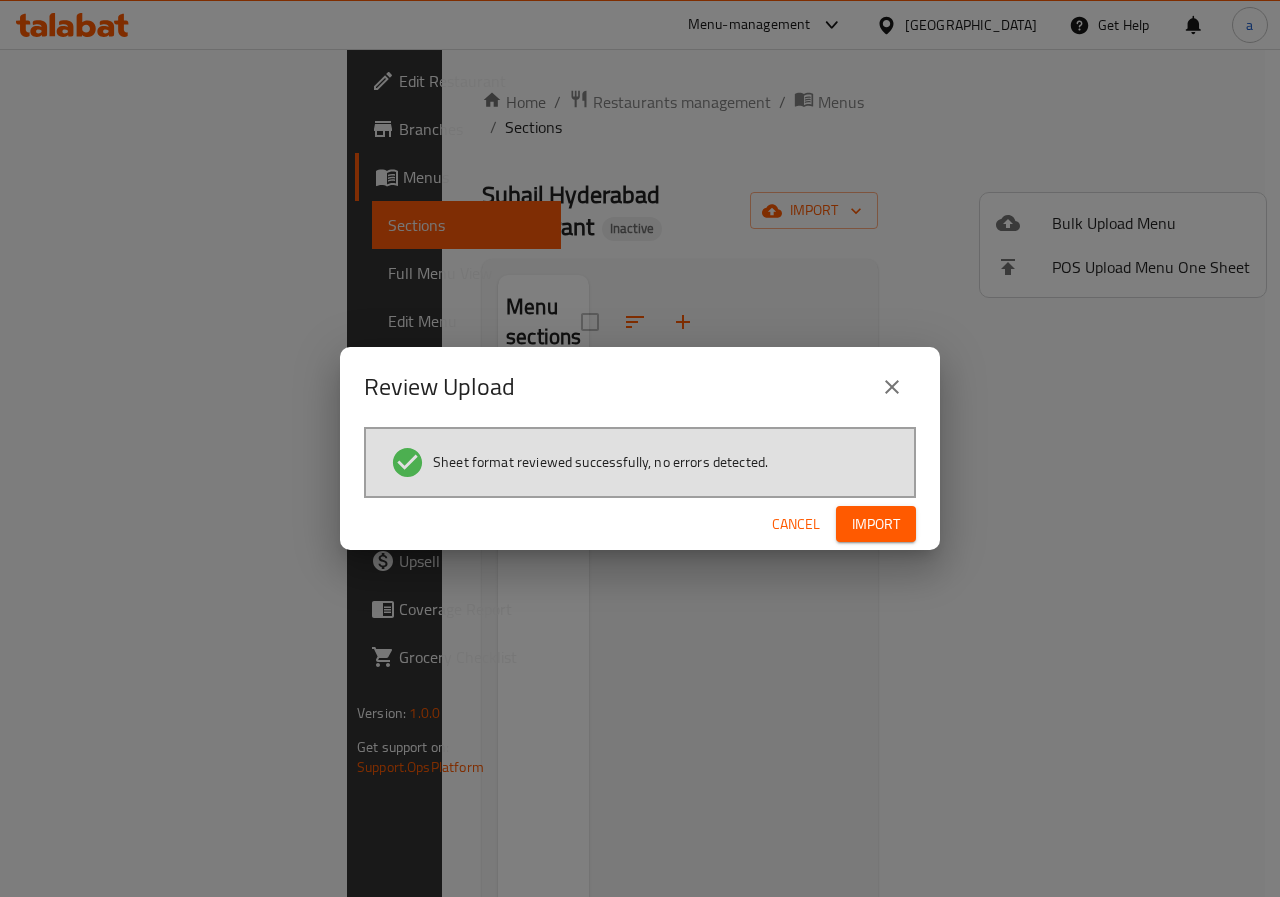 click on "Import" at bounding box center [876, 524] 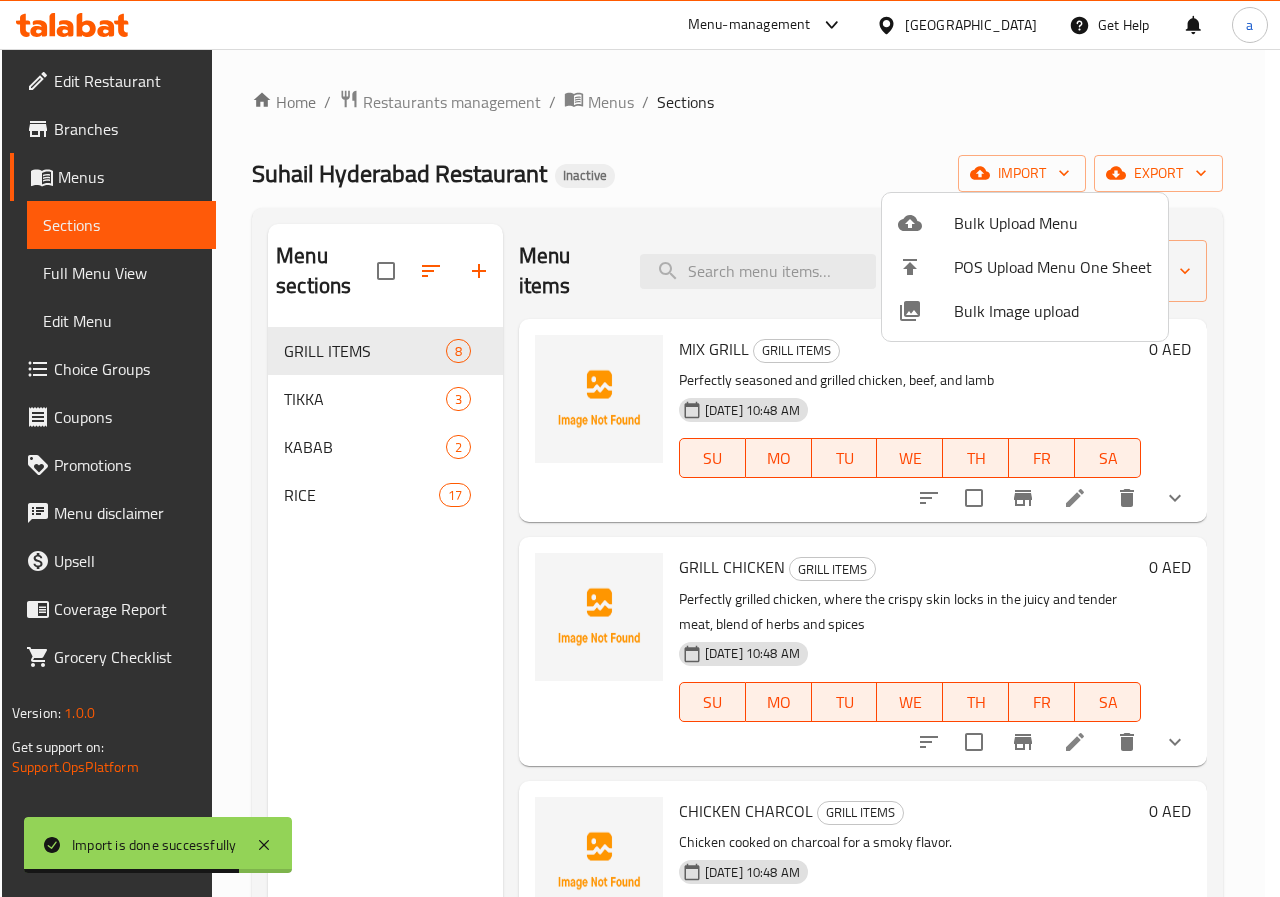 click at bounding box center (640, 448) 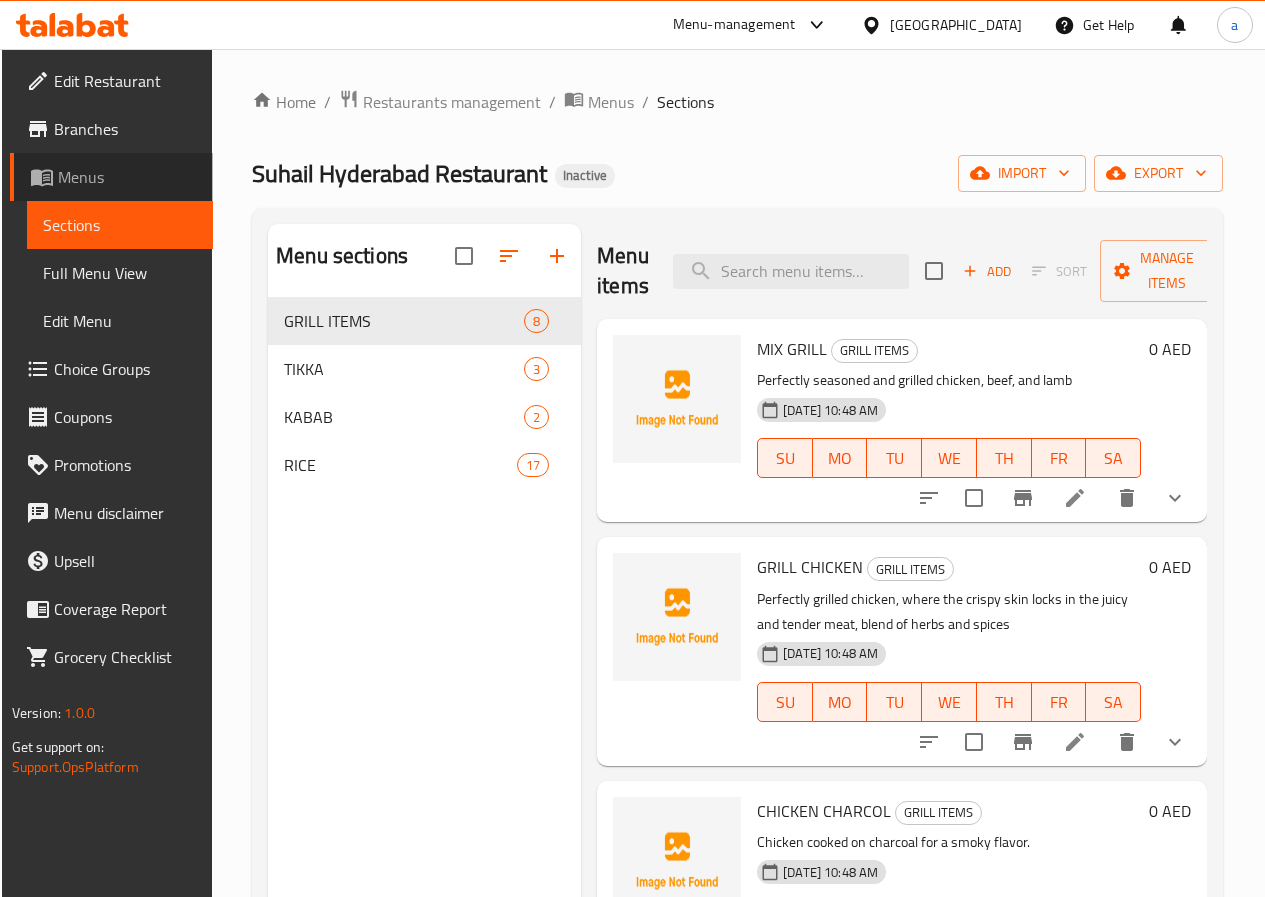 click on "Menus" at bounding box center (127, 177) 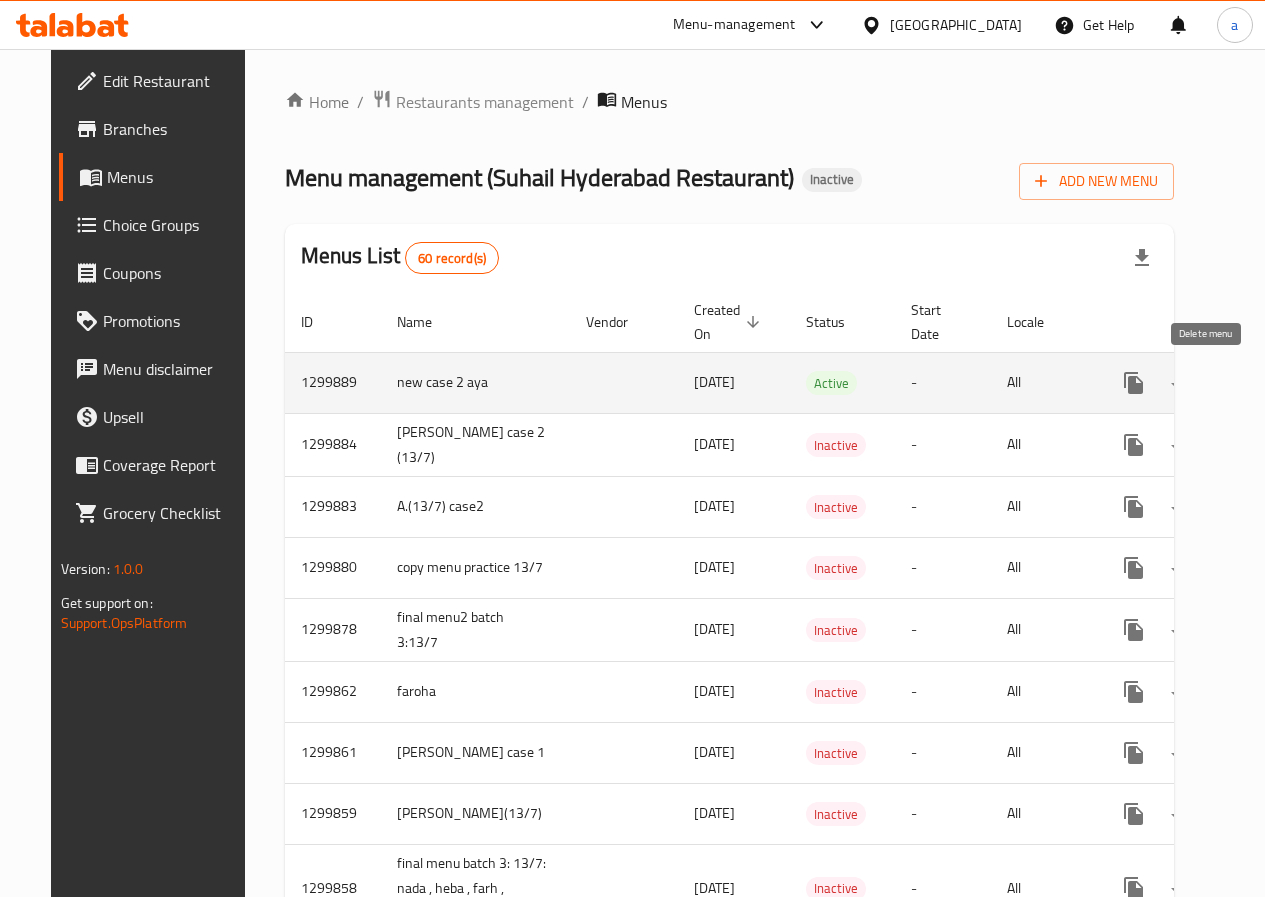 click 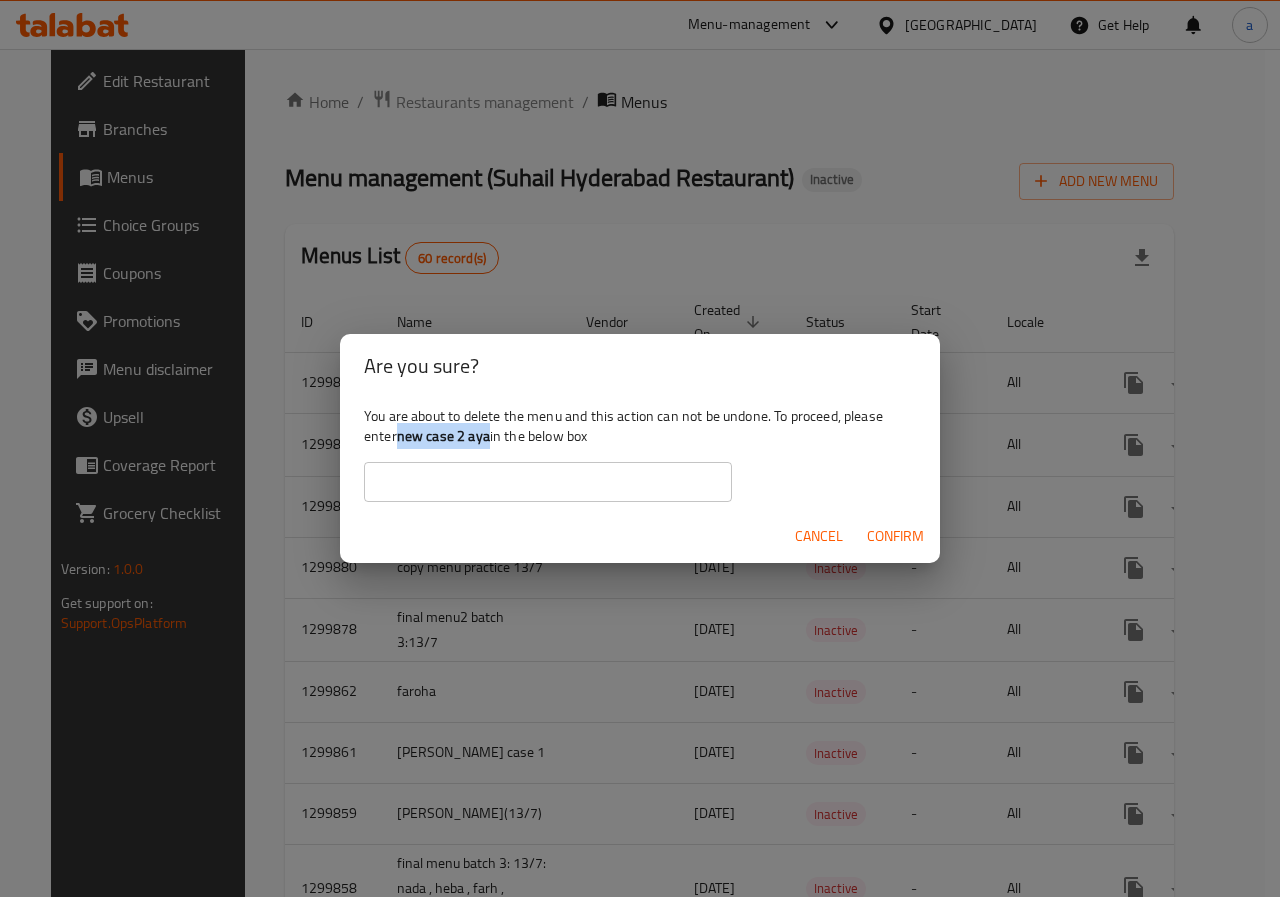 drag, startPoint x: 399, startPoint y: 438, endPoint x: 489, endPoint y: 437, distance: 90.005554 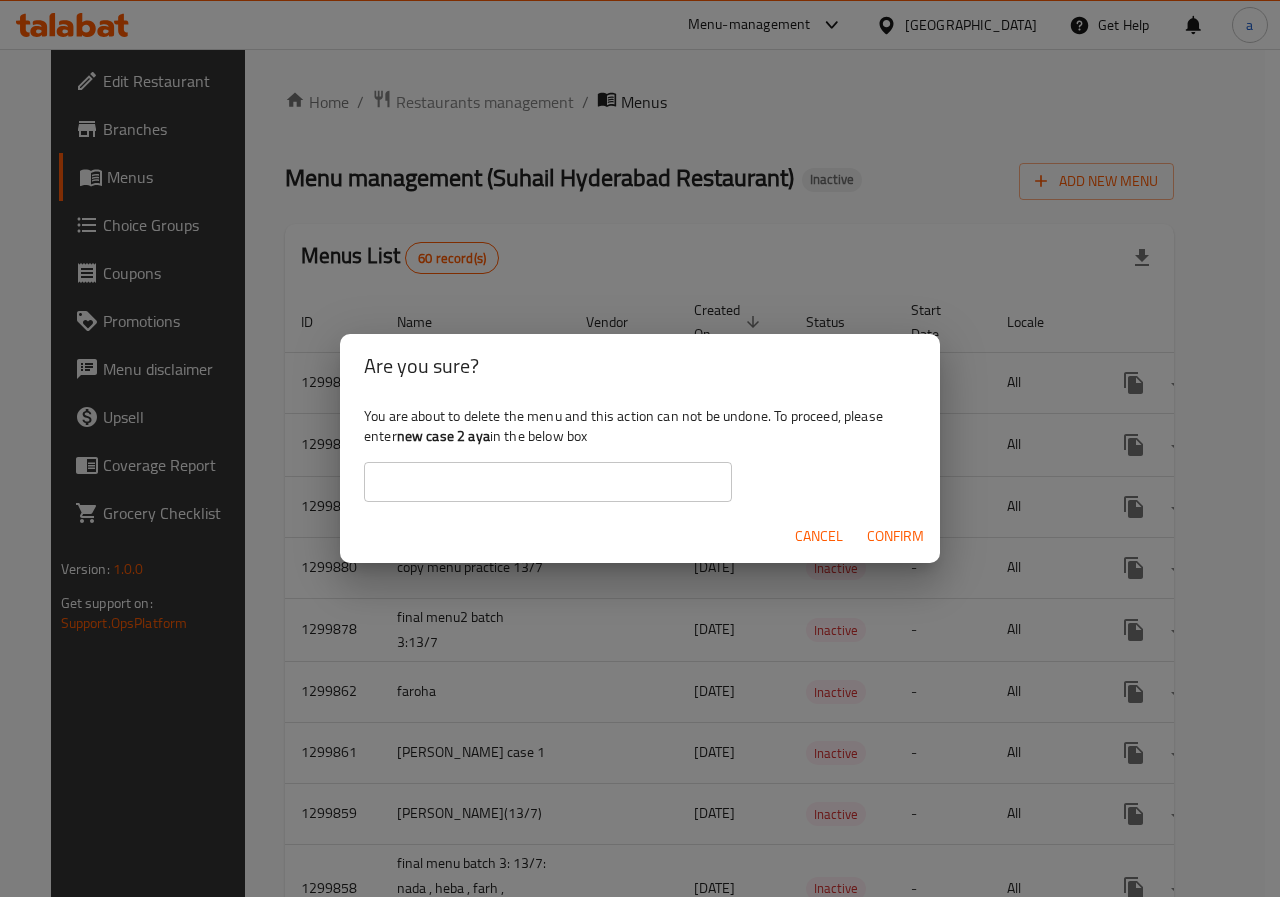 click at bounding box center (548, 482) 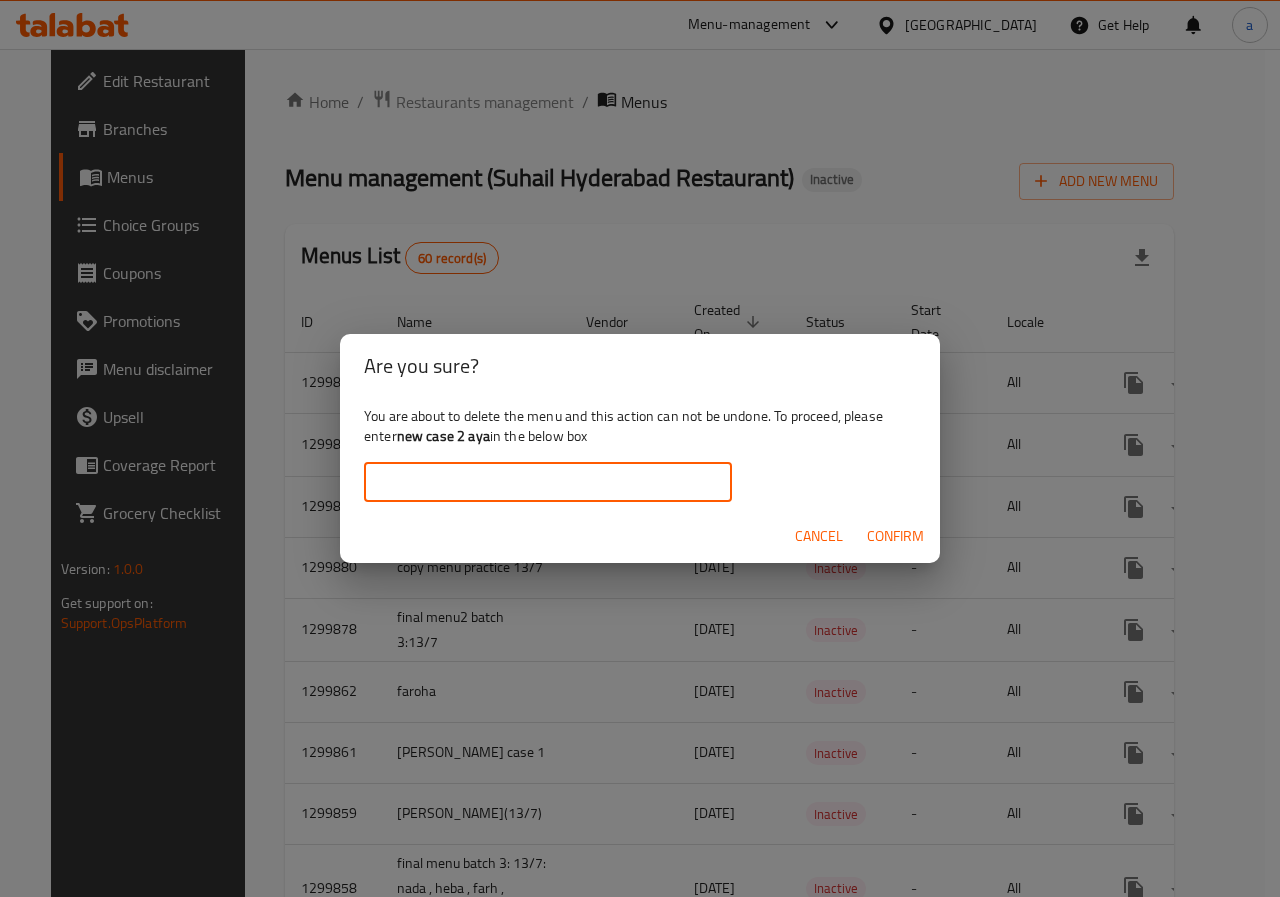 paste on "new case 2 aya" 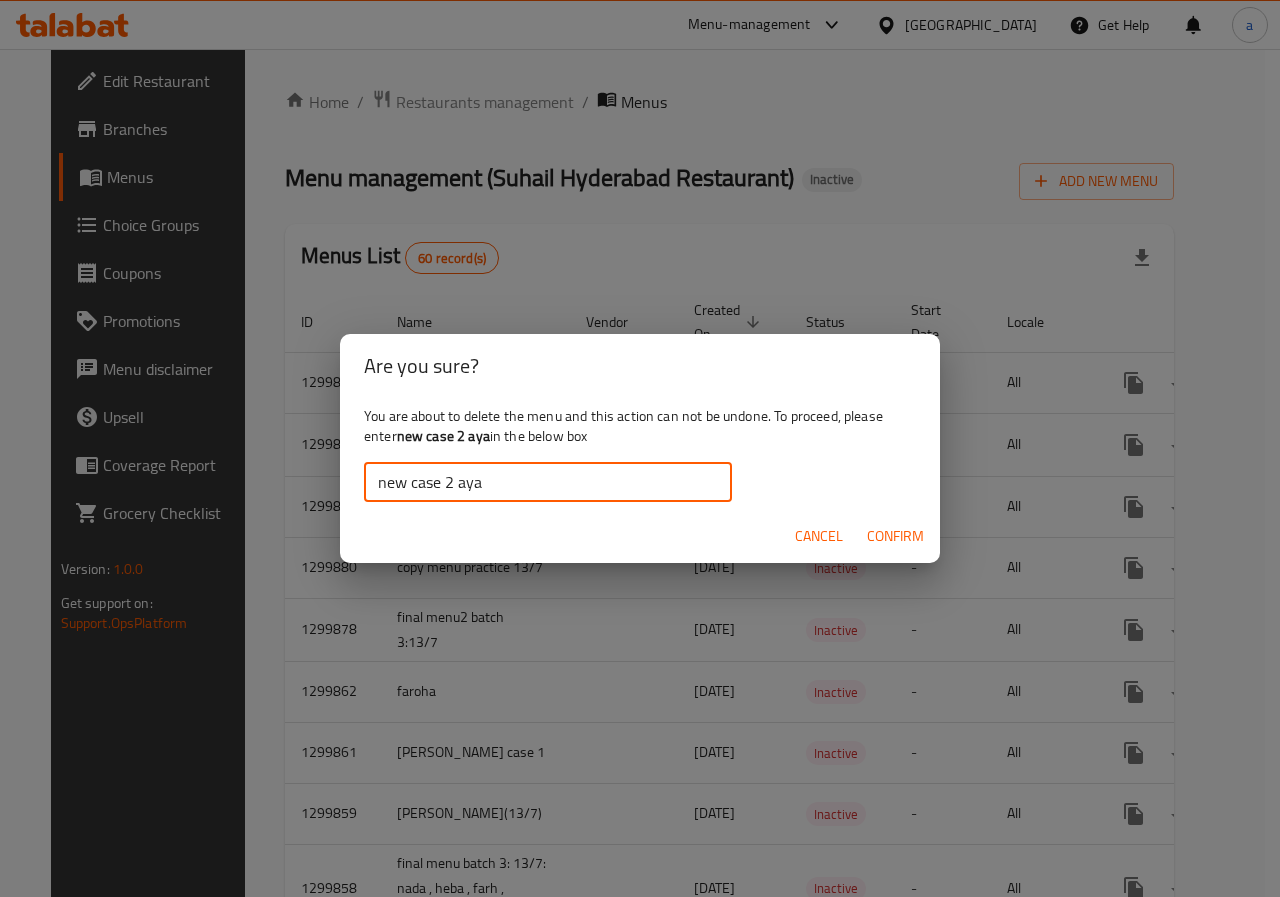 type on "new case 2 aya" 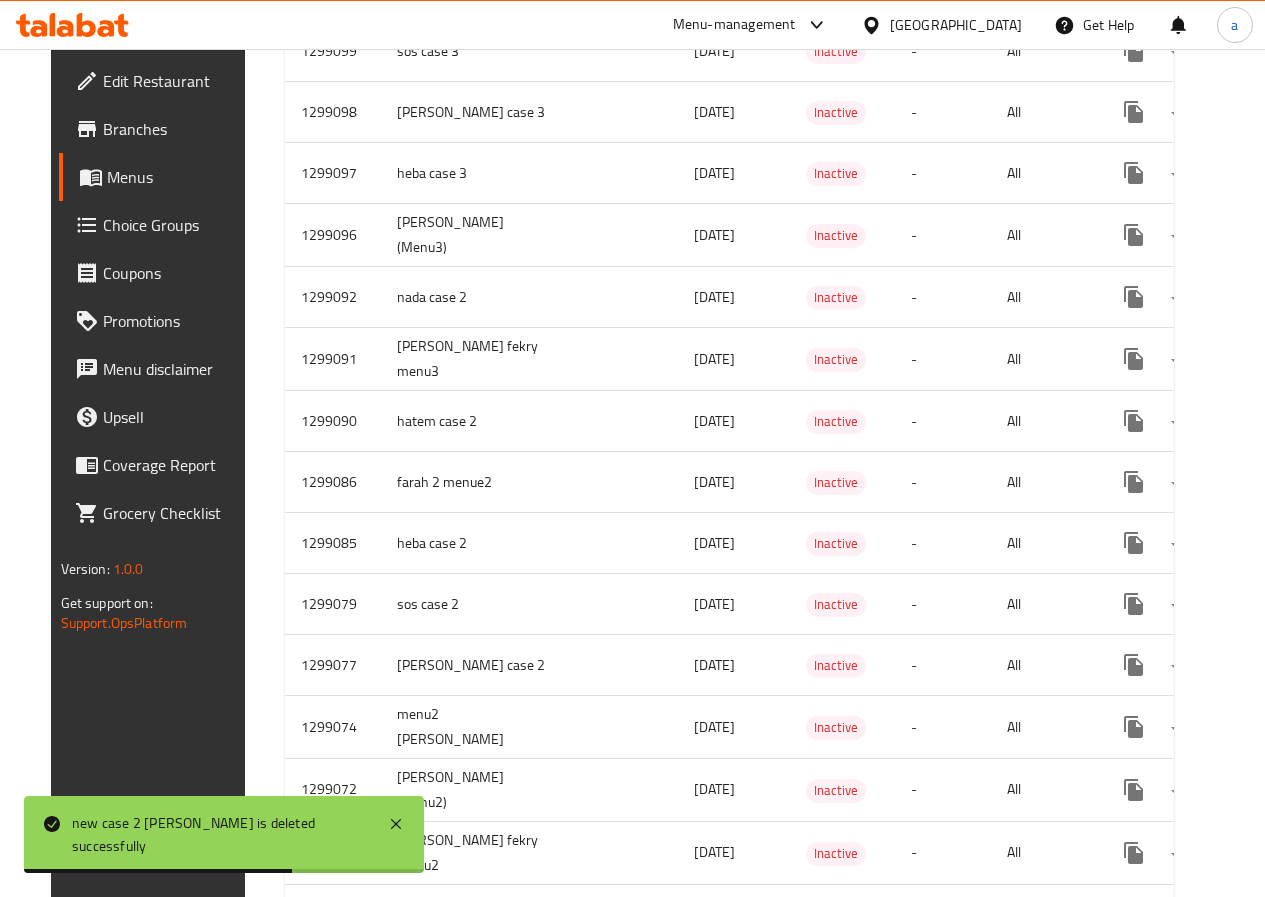 scroll, scrollTop: 3168, scrollLeft: 0, axis: vertical 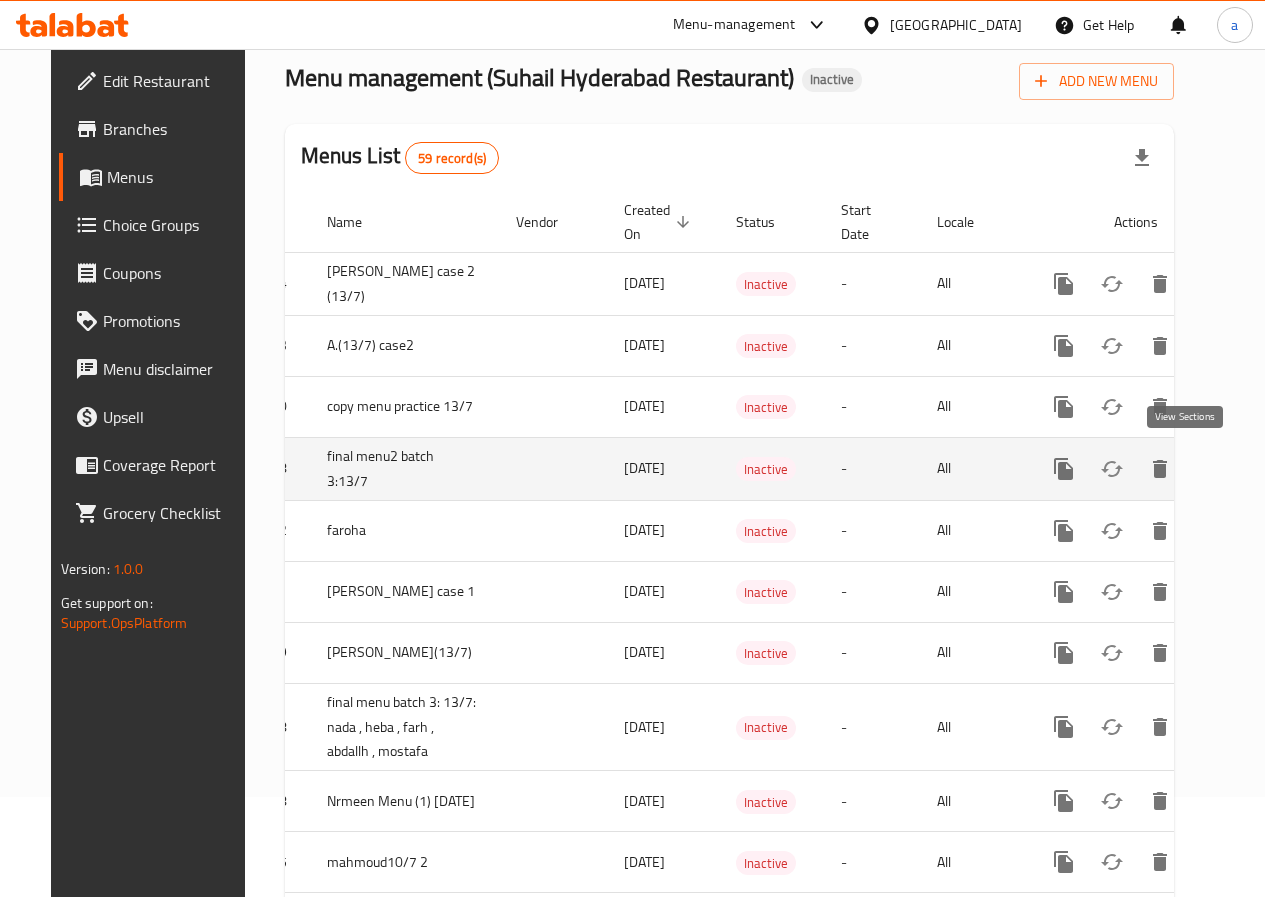 click 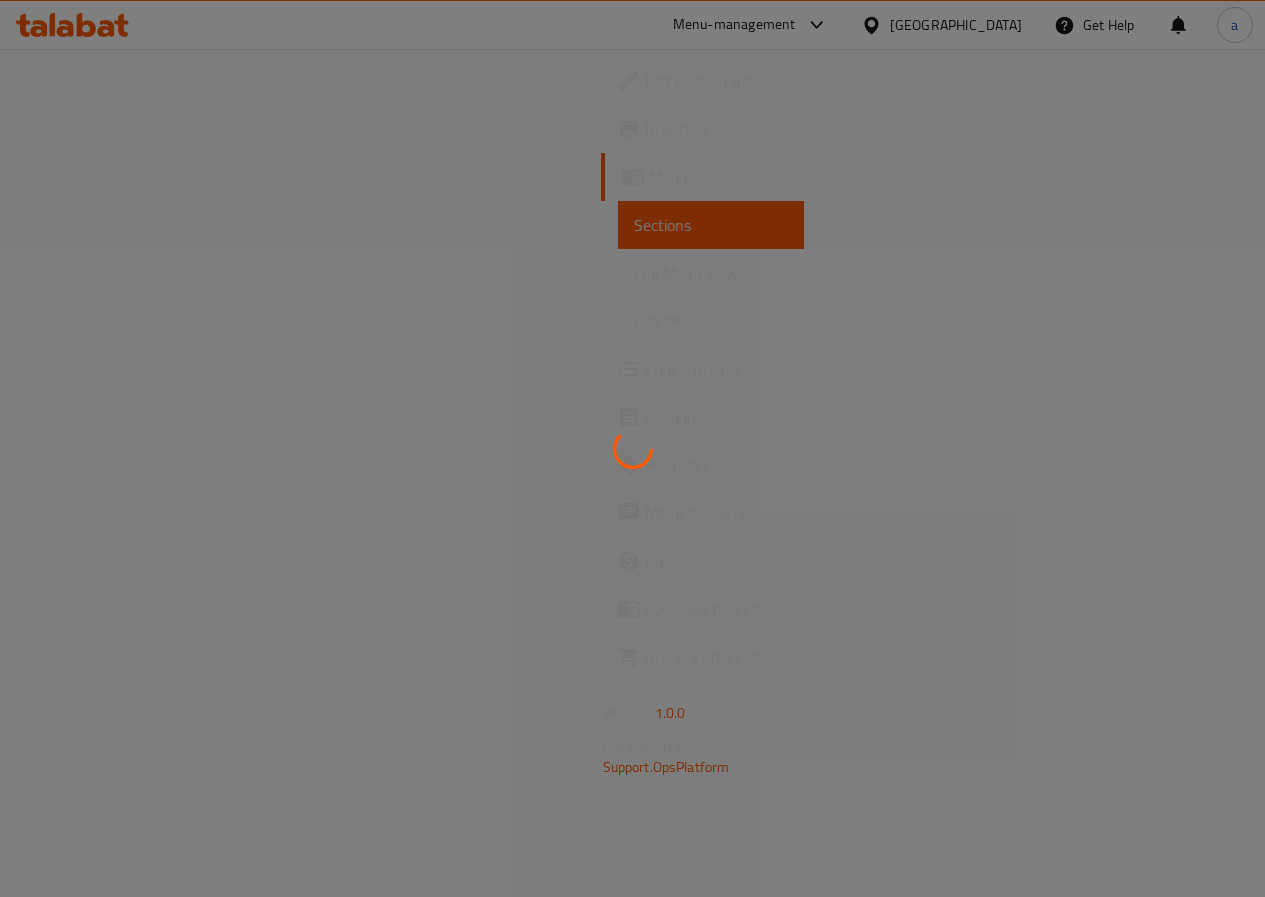 scroll, scrollTop: 0, scrollLeft: 0, axis: both 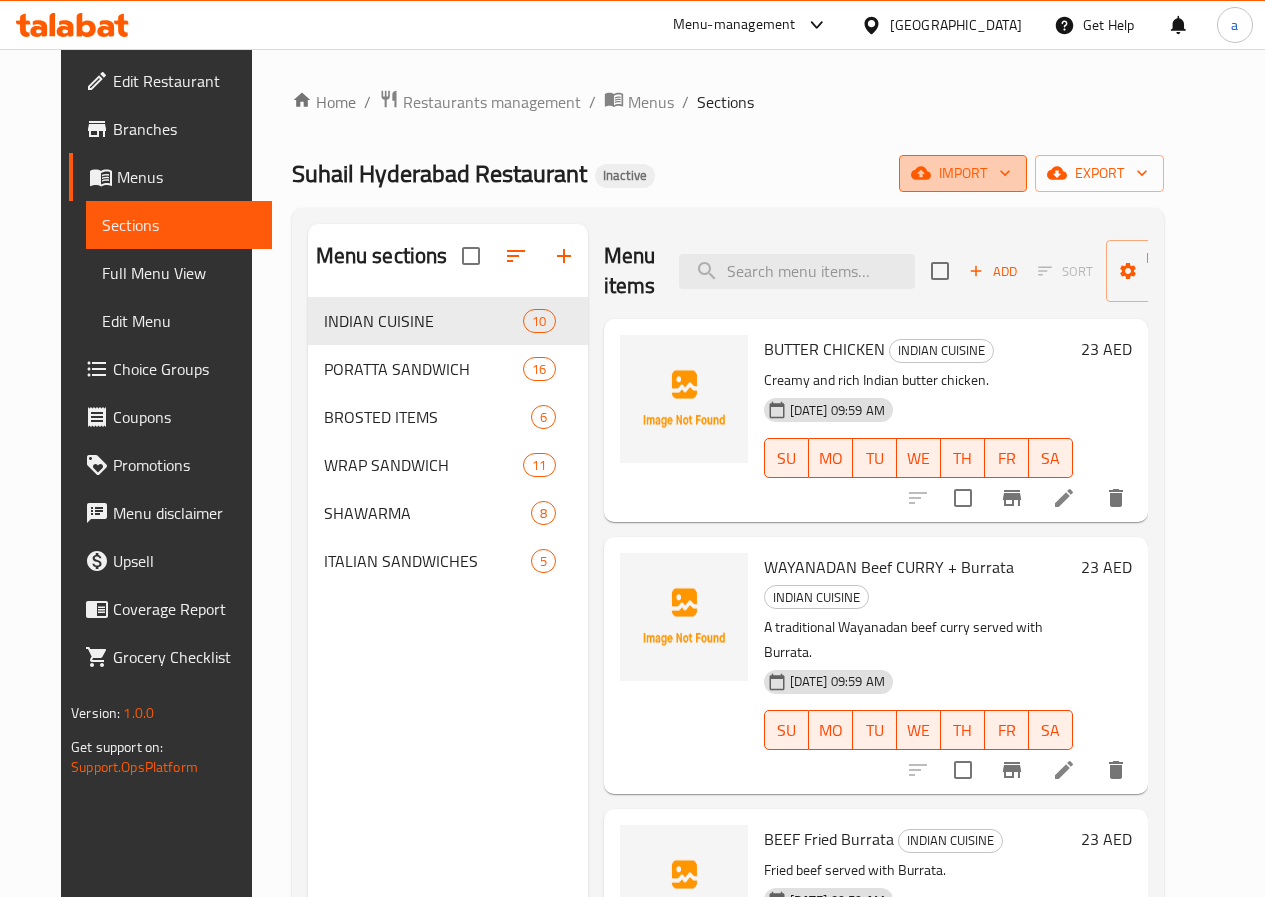 click 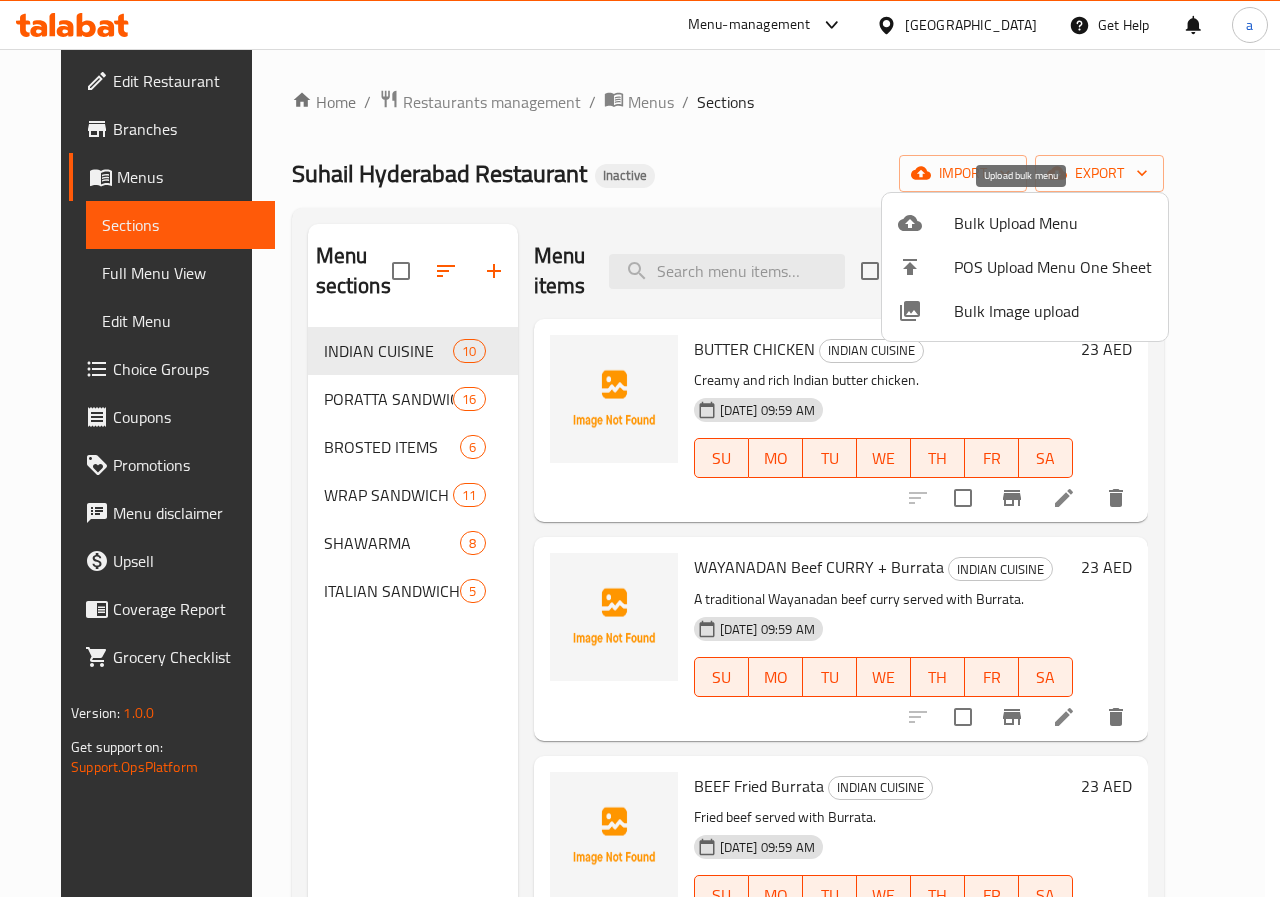 click on "Bulk Upload Menu" at bounding box center [1053, 223] 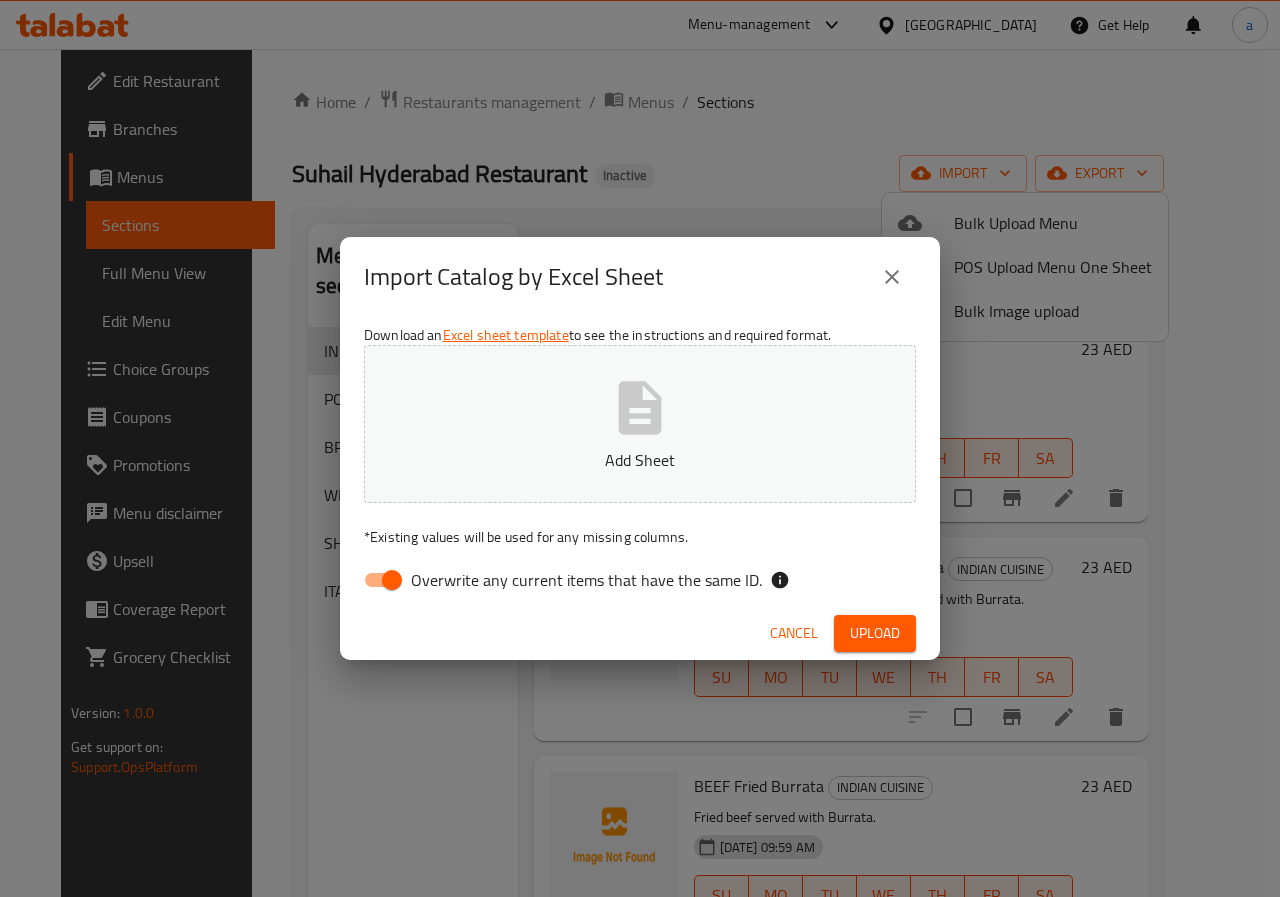click on "Overwrite any current items that have the same ID." at bounding box center [586, 580] 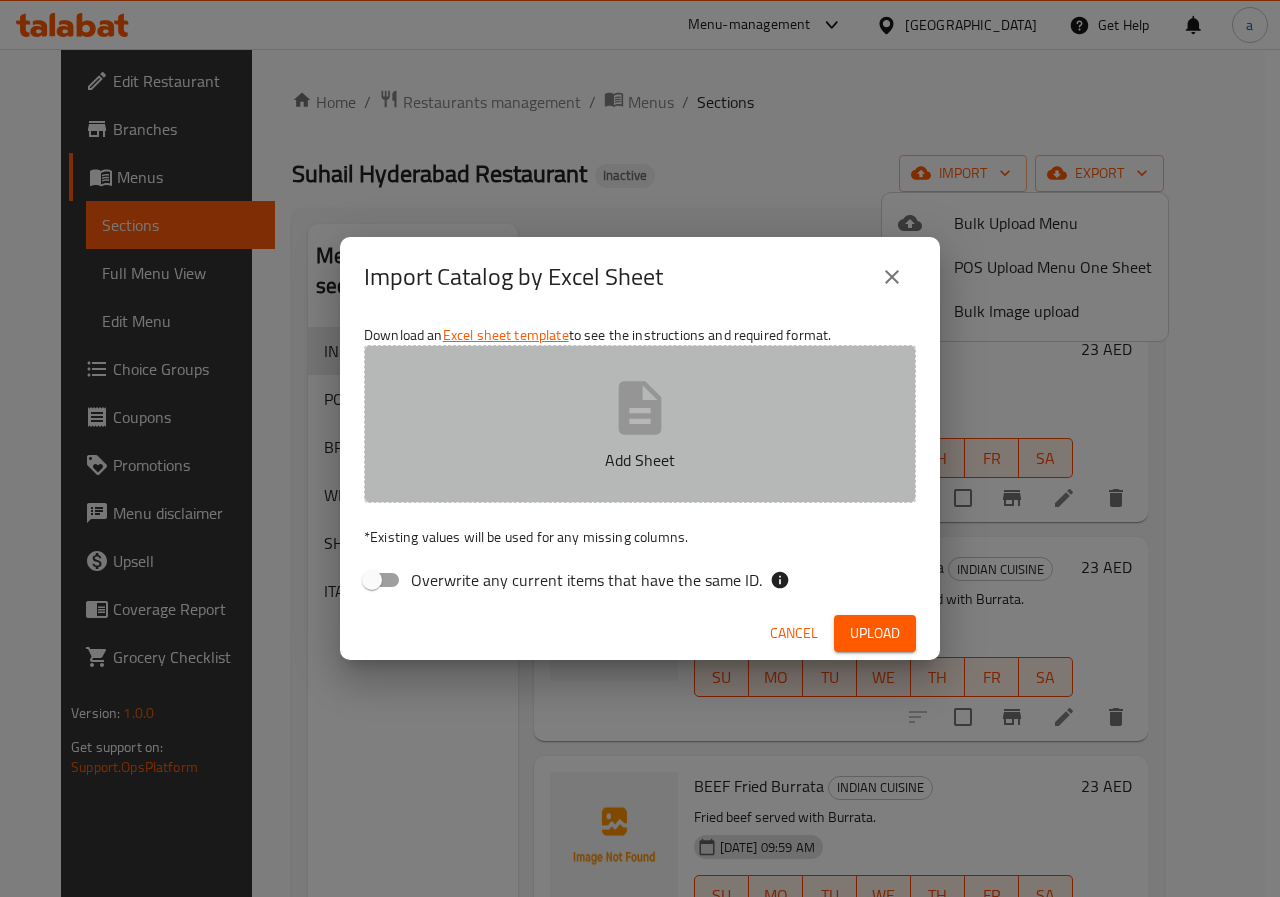 click on "Add Sheet" at bounding box center (640, 424) 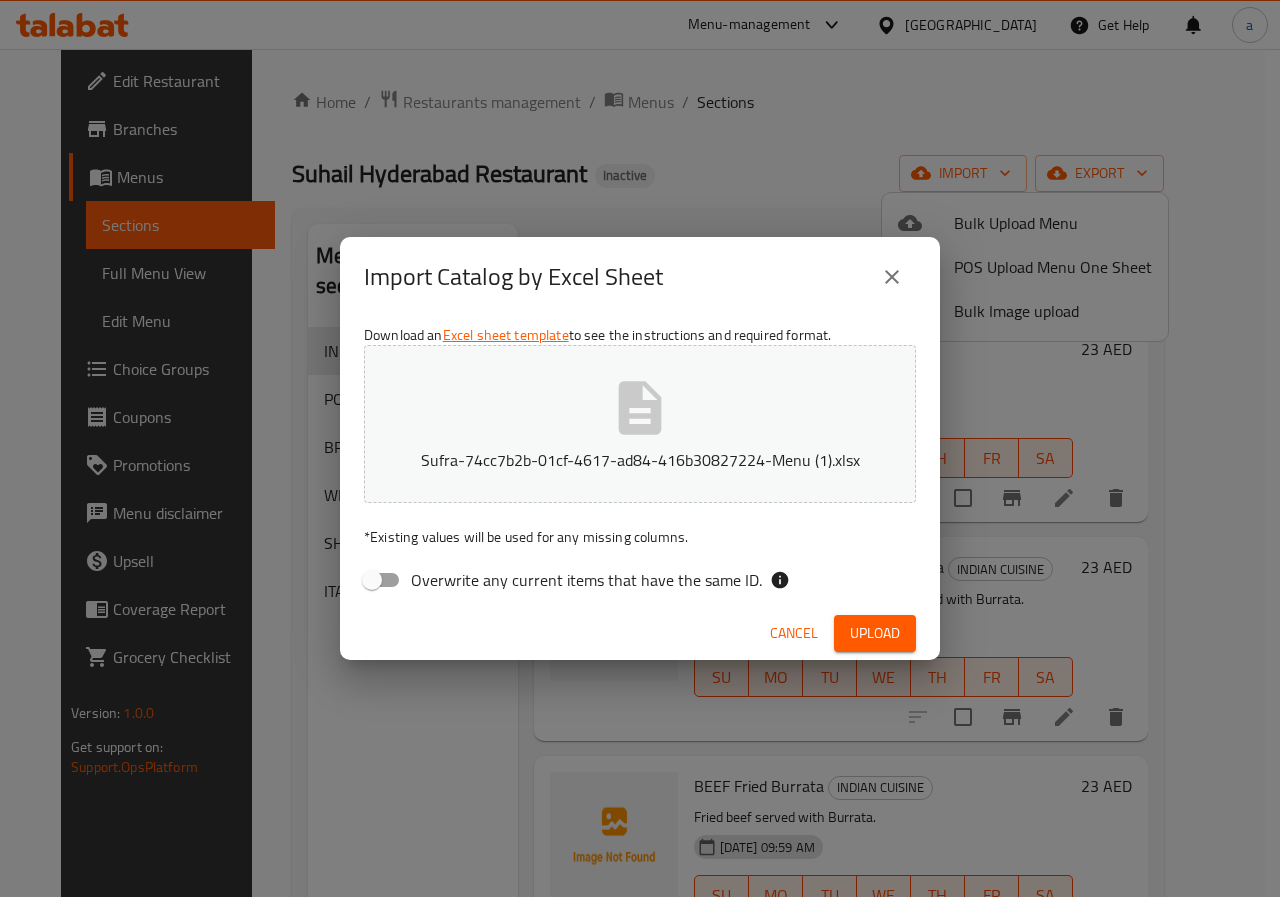 click on "Upload" at bounding box center [875, 633] 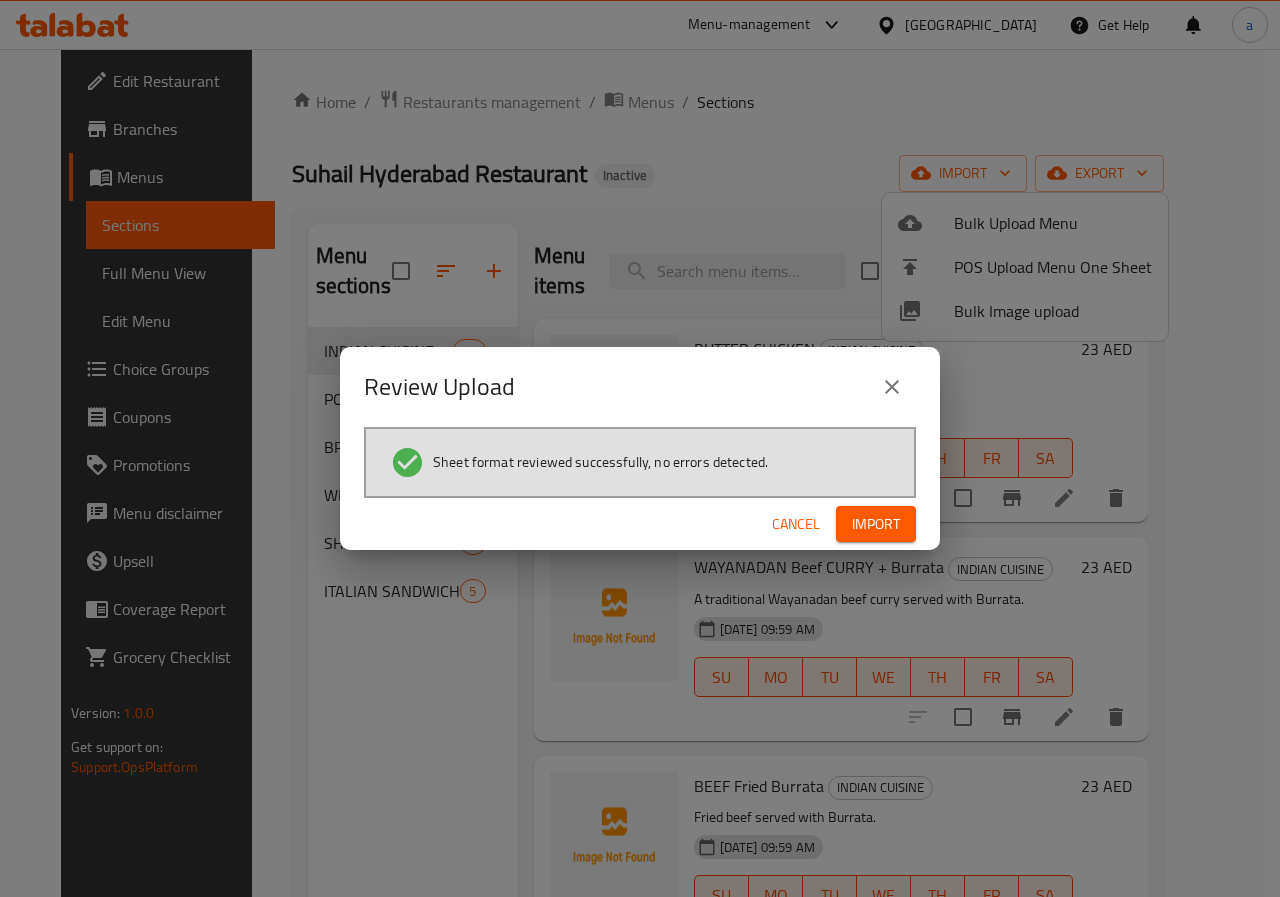 click on "Import" at bounding box center [876, 524] 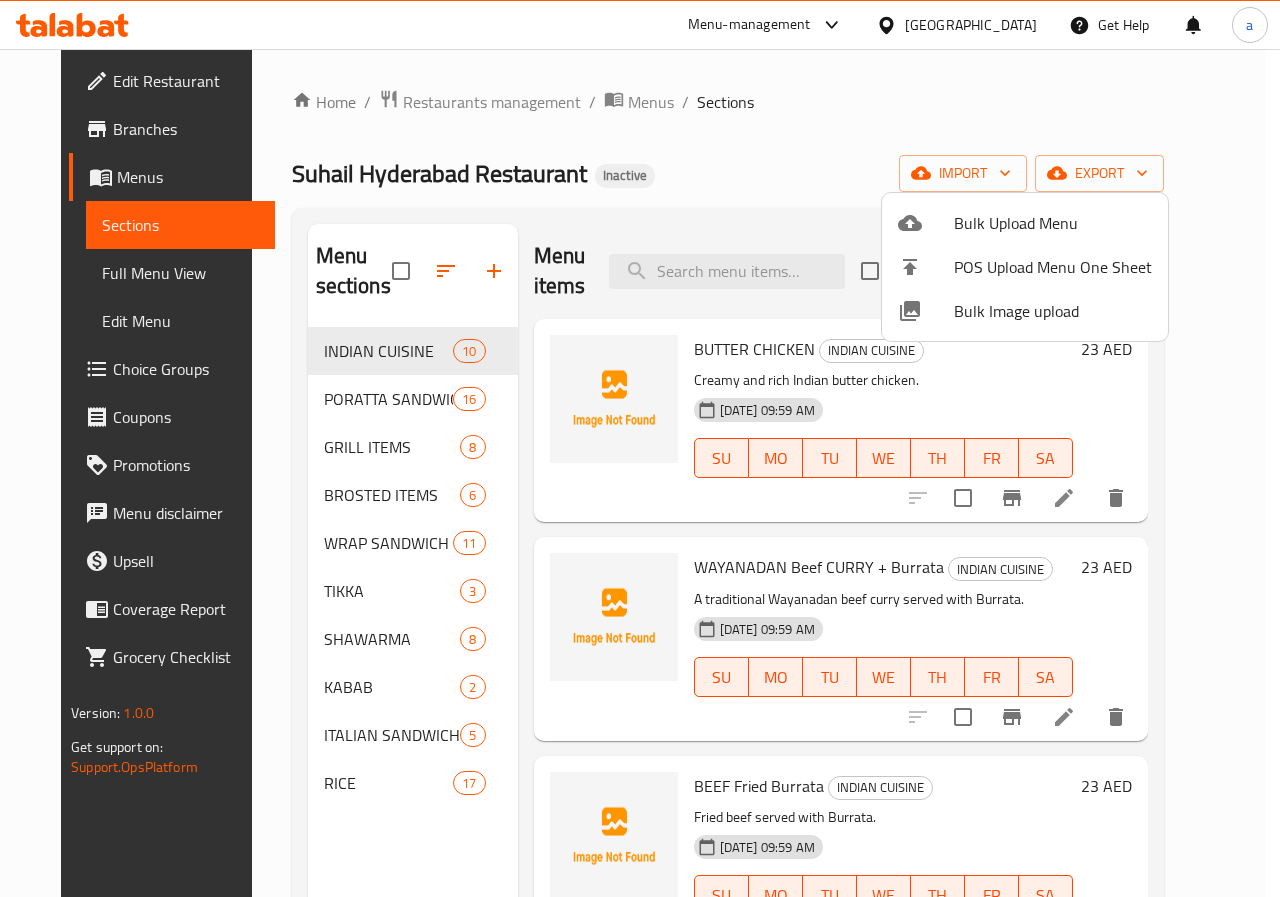 click at bounding box center [640, 448] 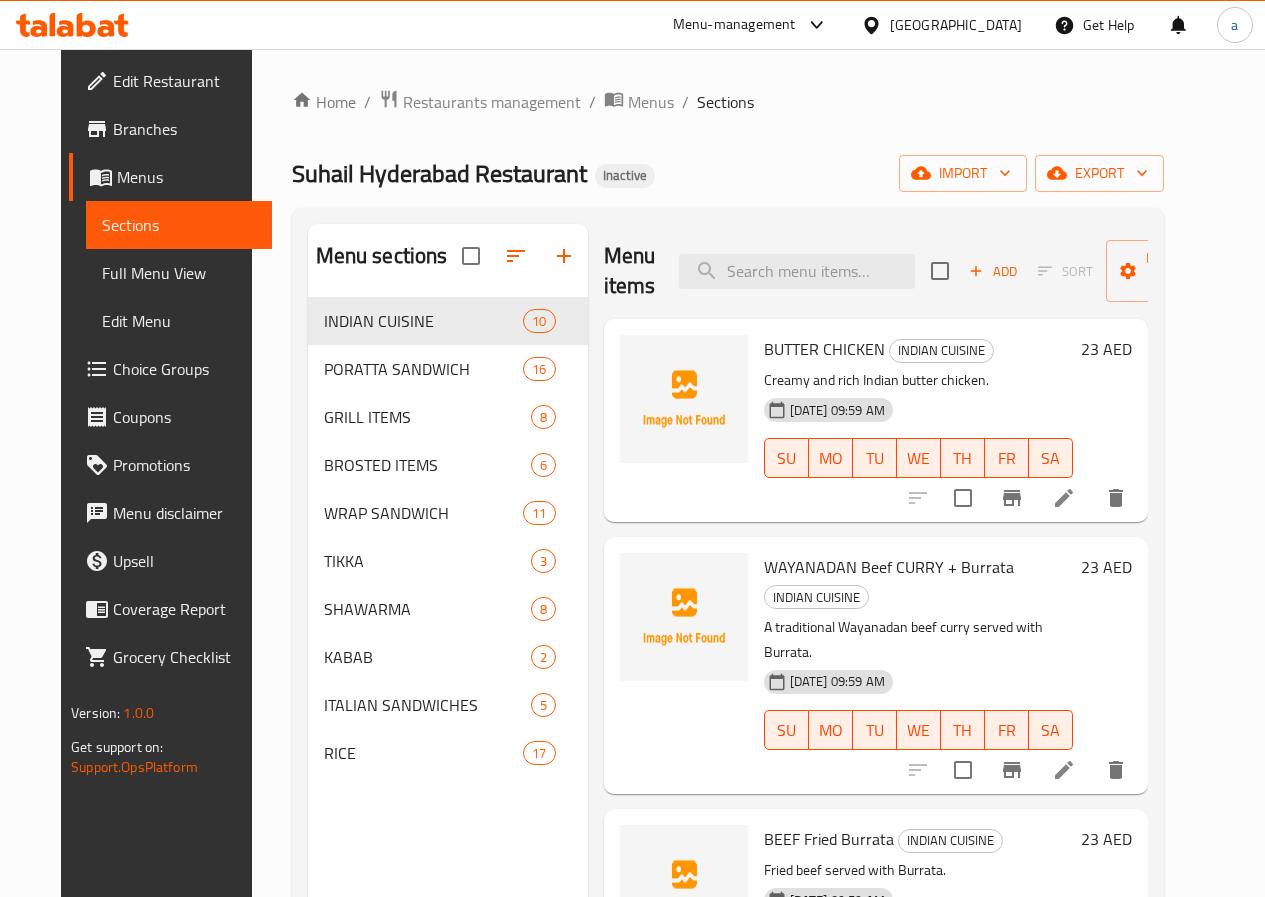 click on "Full Menu View" at bounding box center (179, 273) 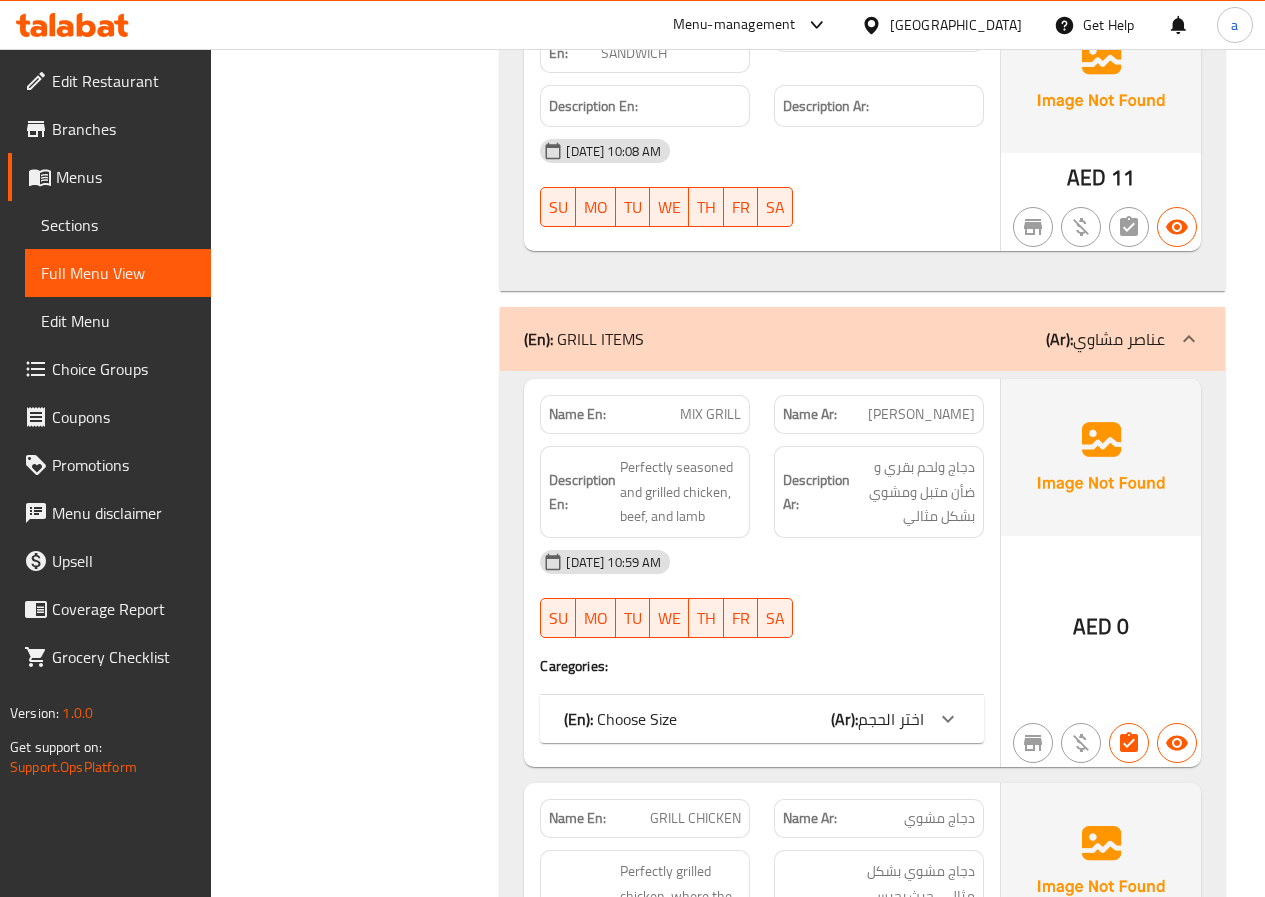 scroll, scrollTop: 8500, scrollLeft: 0, axis: vertical 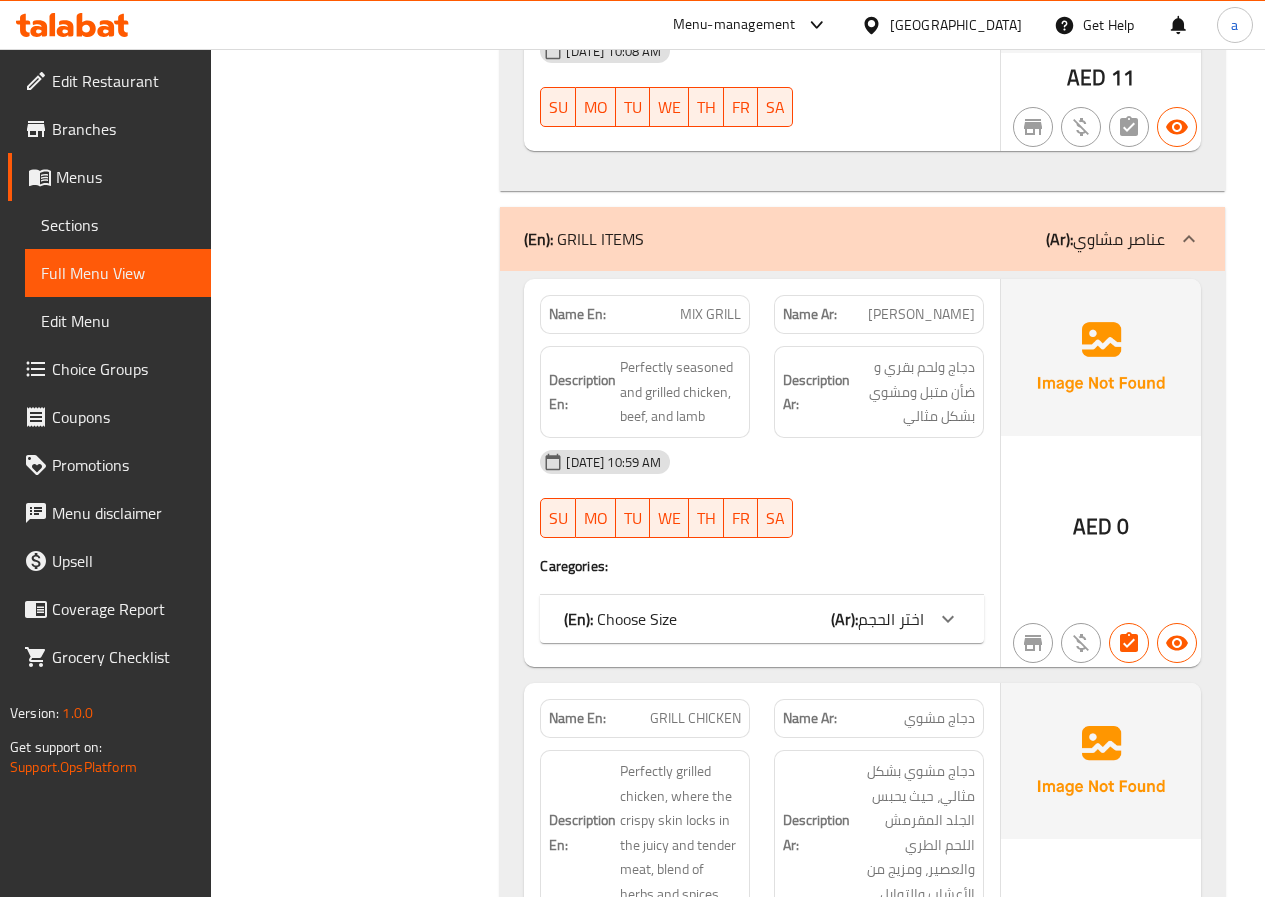 click at bounding box center (948, 619) 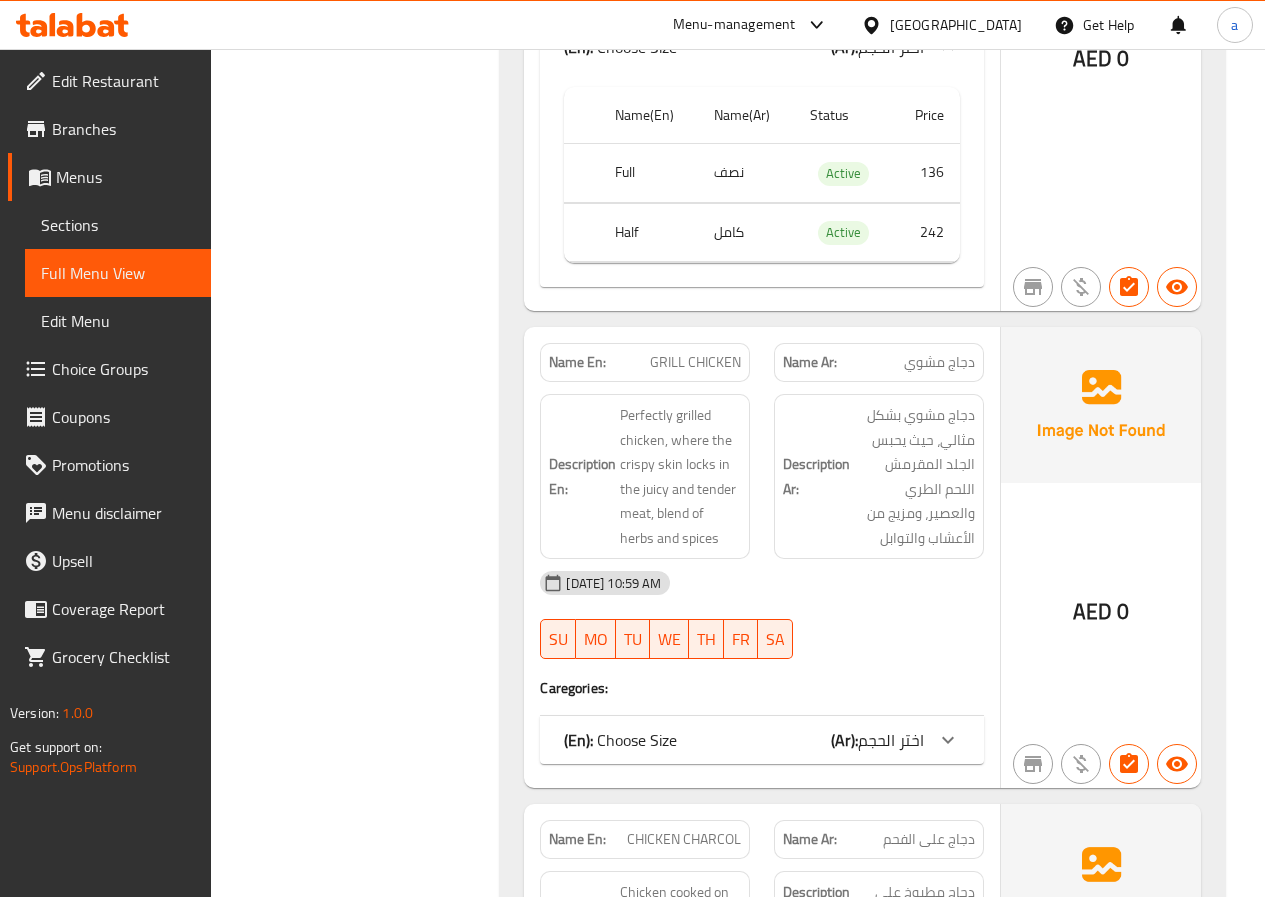 scroll, scrollTop: 9100, scrollLeft: 0, axis: vertical 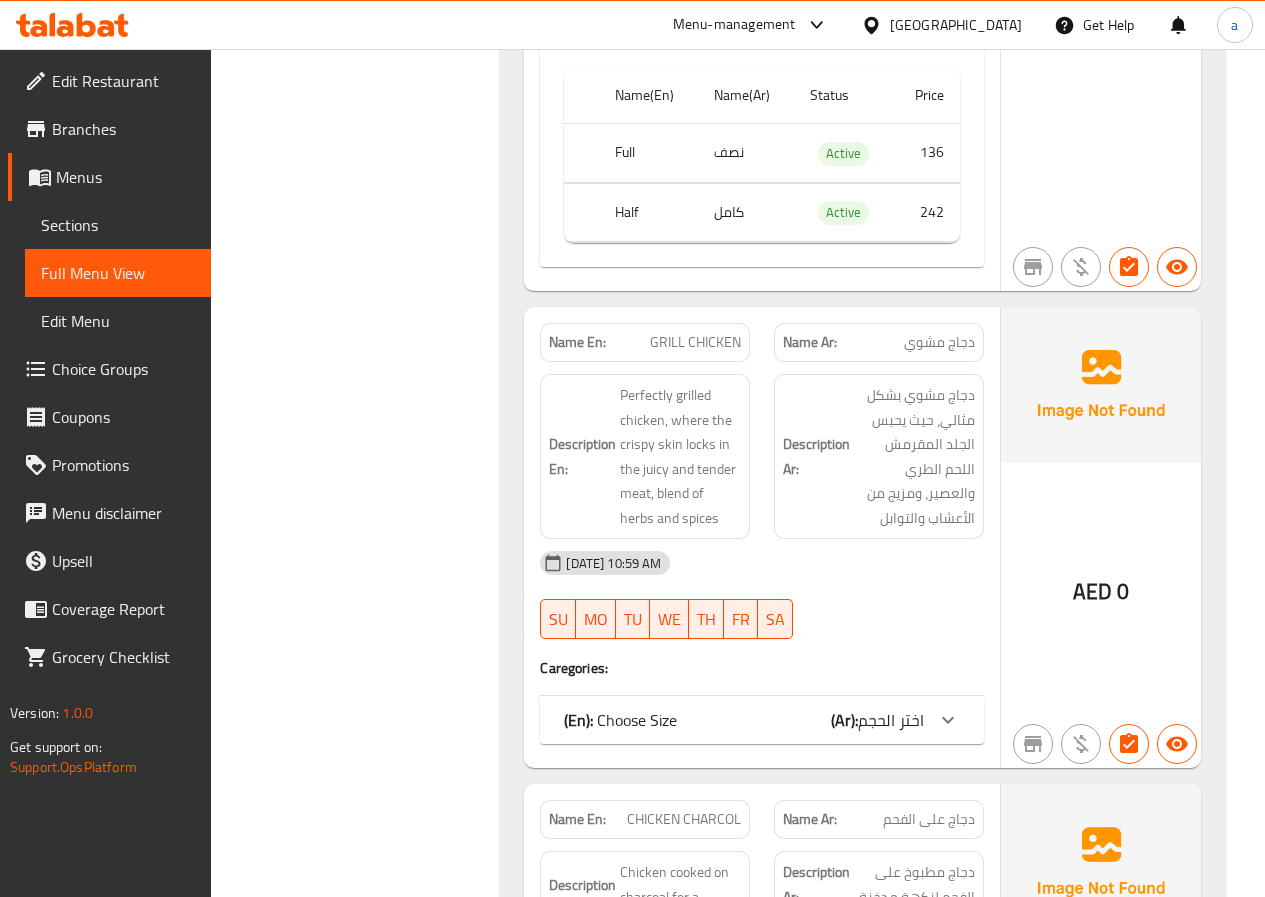 click on "(En):   Choose Size (Ar): اختر الحجم" at bounding box center (762, 27) 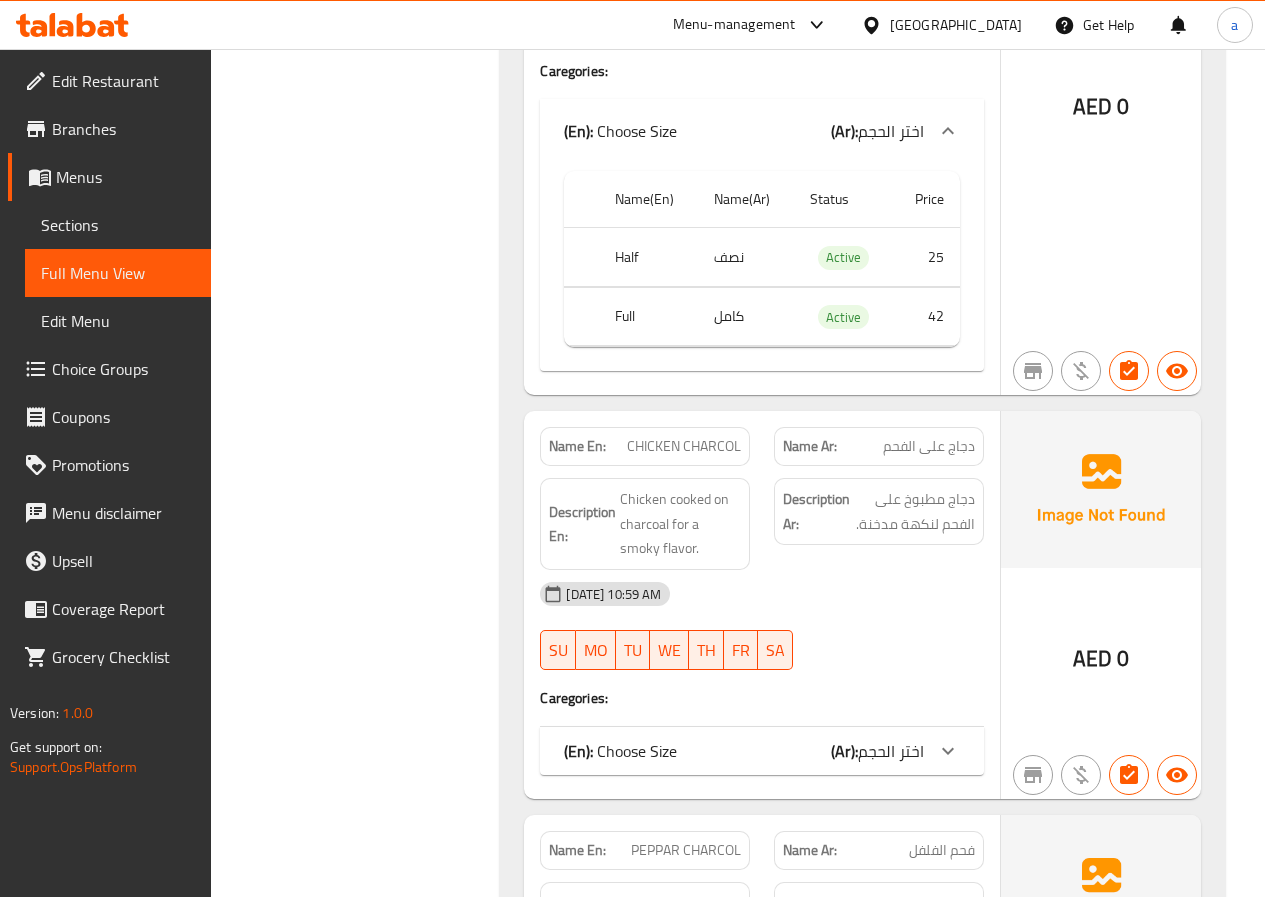 scroll, scrollTop: 9700, scrollLeft: 0, axis: vertical 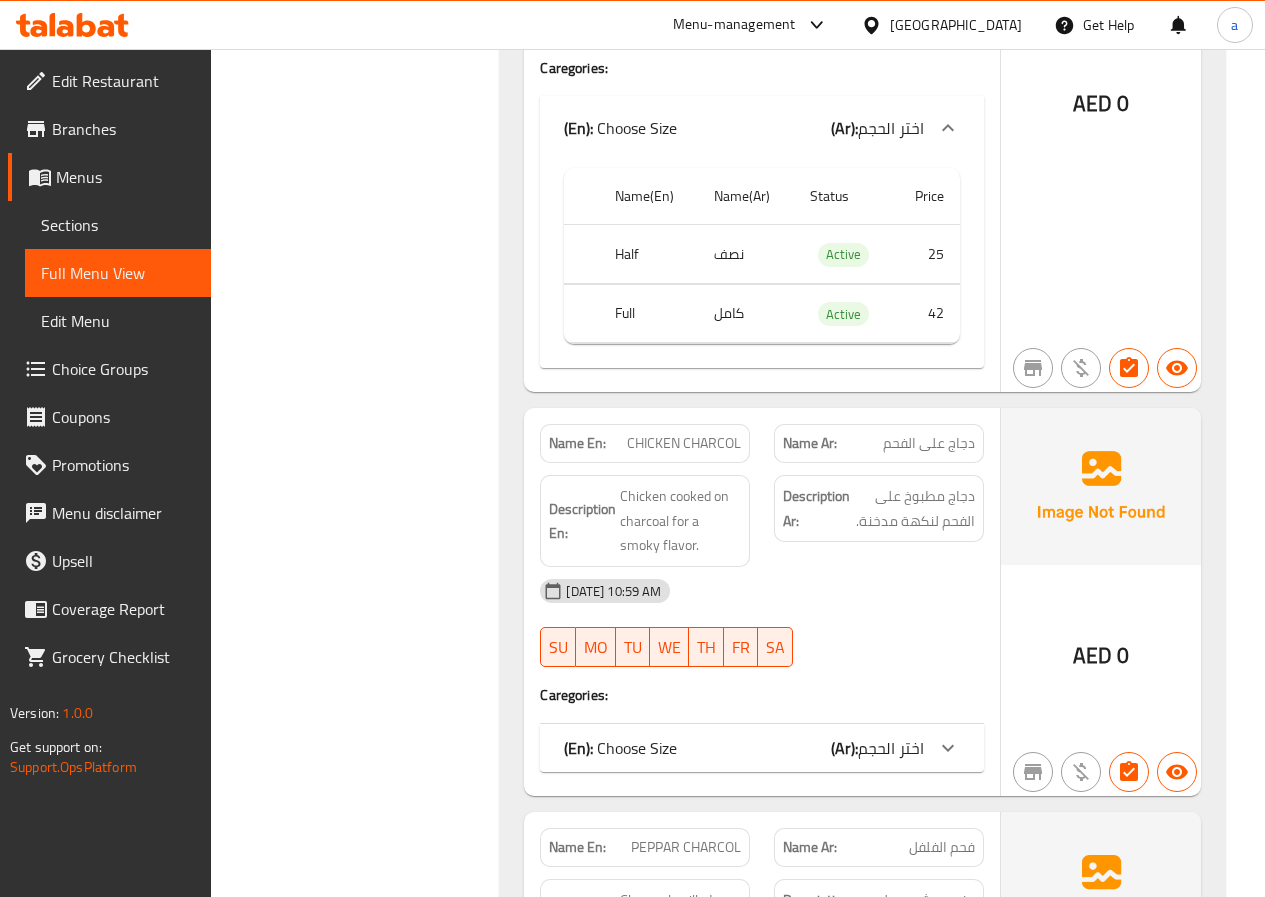 click on "(En):   Choose Size (Ar): اختر الحجم" at bounding box center [762, -573] 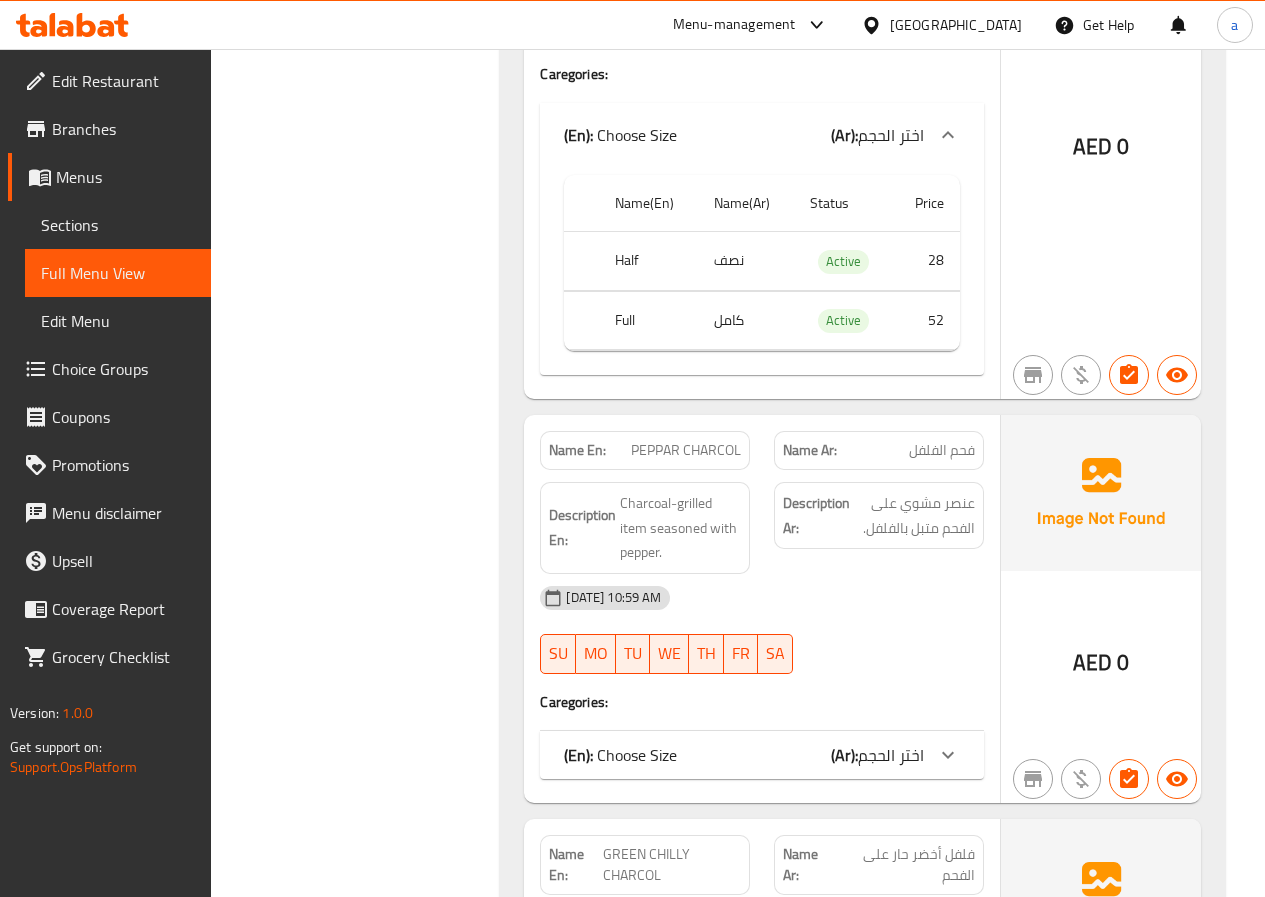 scroll, scrollTop: 10400, scrollLeft: 0, axis: vertical 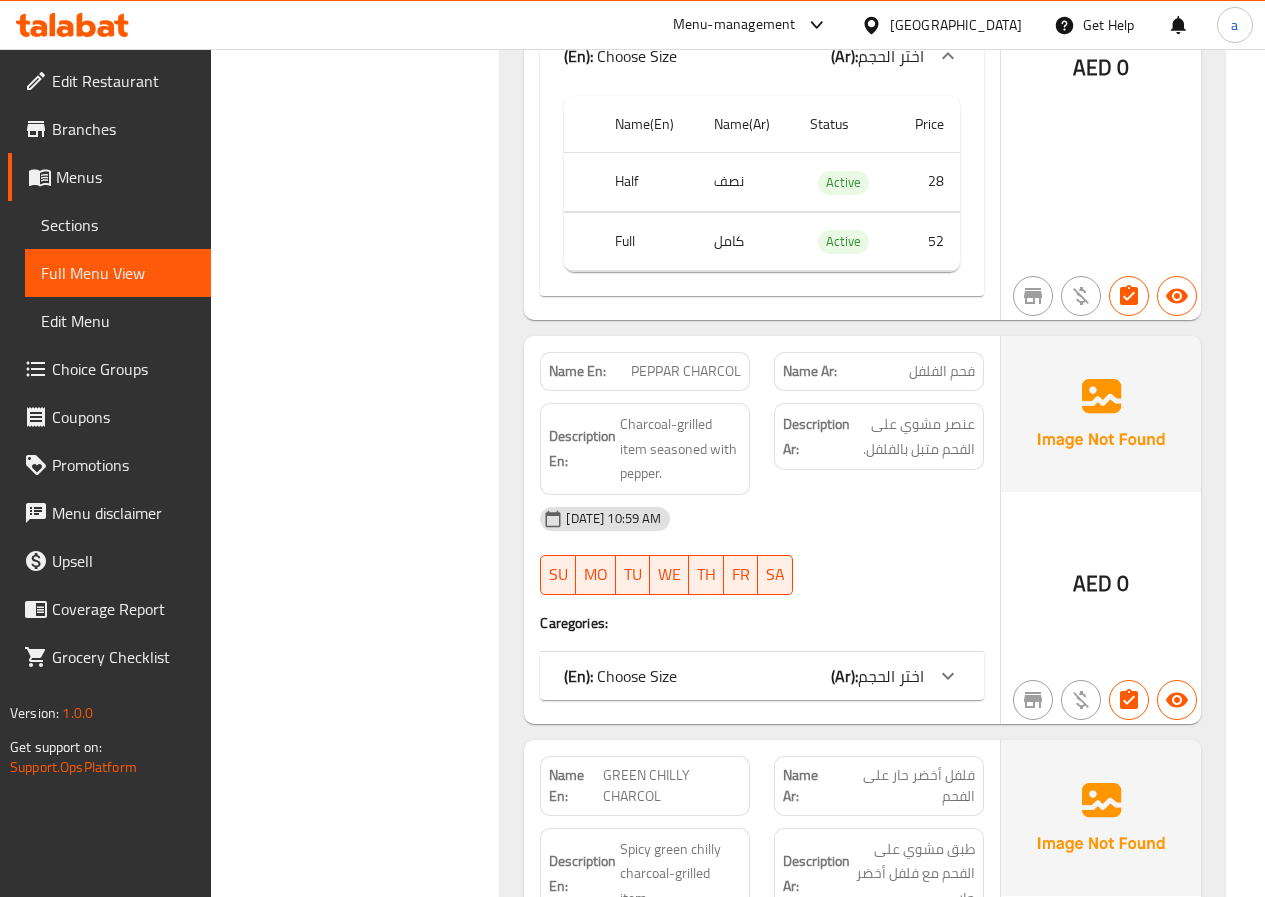 click on "(En):   Choose Size (Ar): اختر الحجم" at bounding box center [744, -1273] 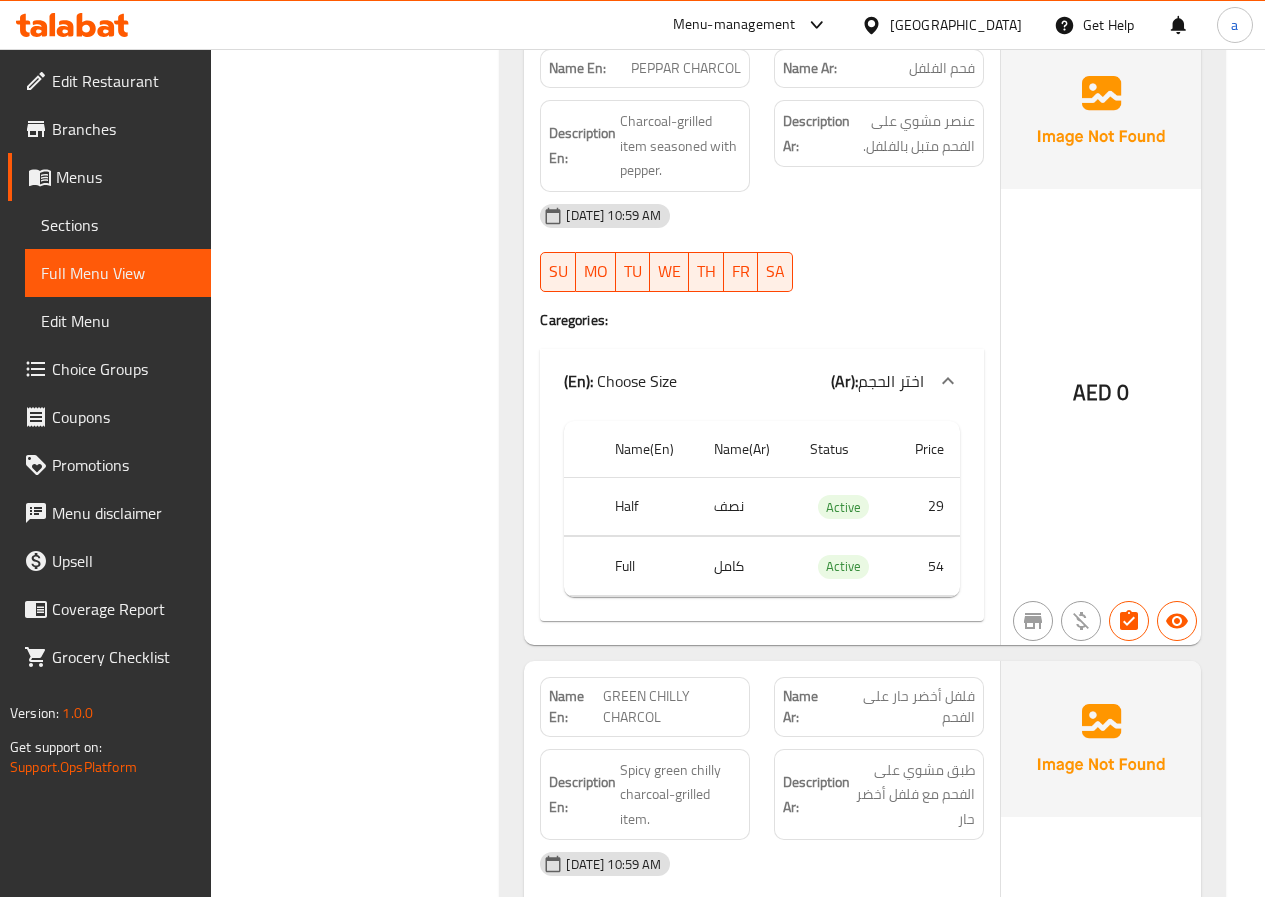 scroll, scrollTop: 10800, scrollLeft: 0, axis: vertical 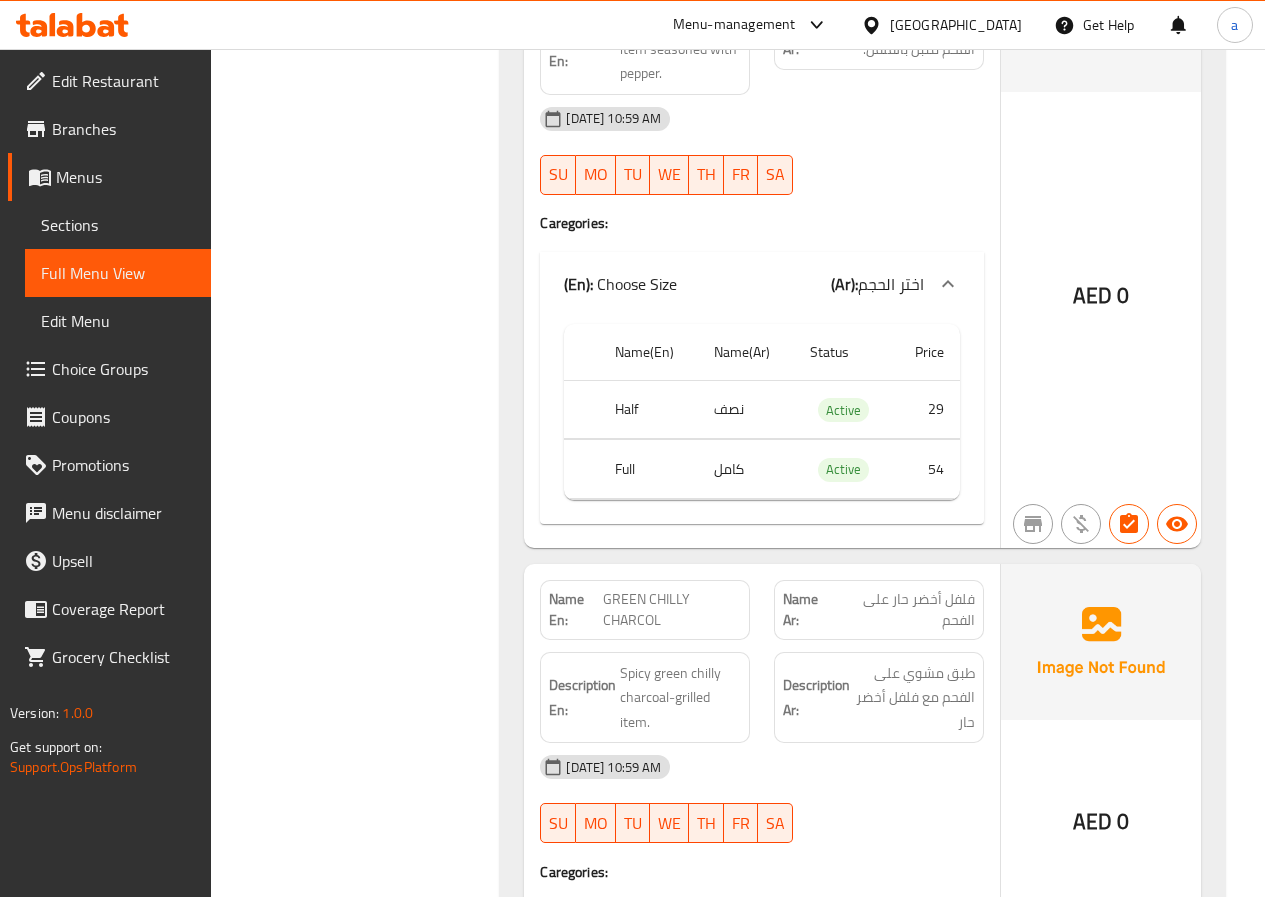 click on "GREEN CHILLY CHARCOL" at bounding box center [695, -9158] 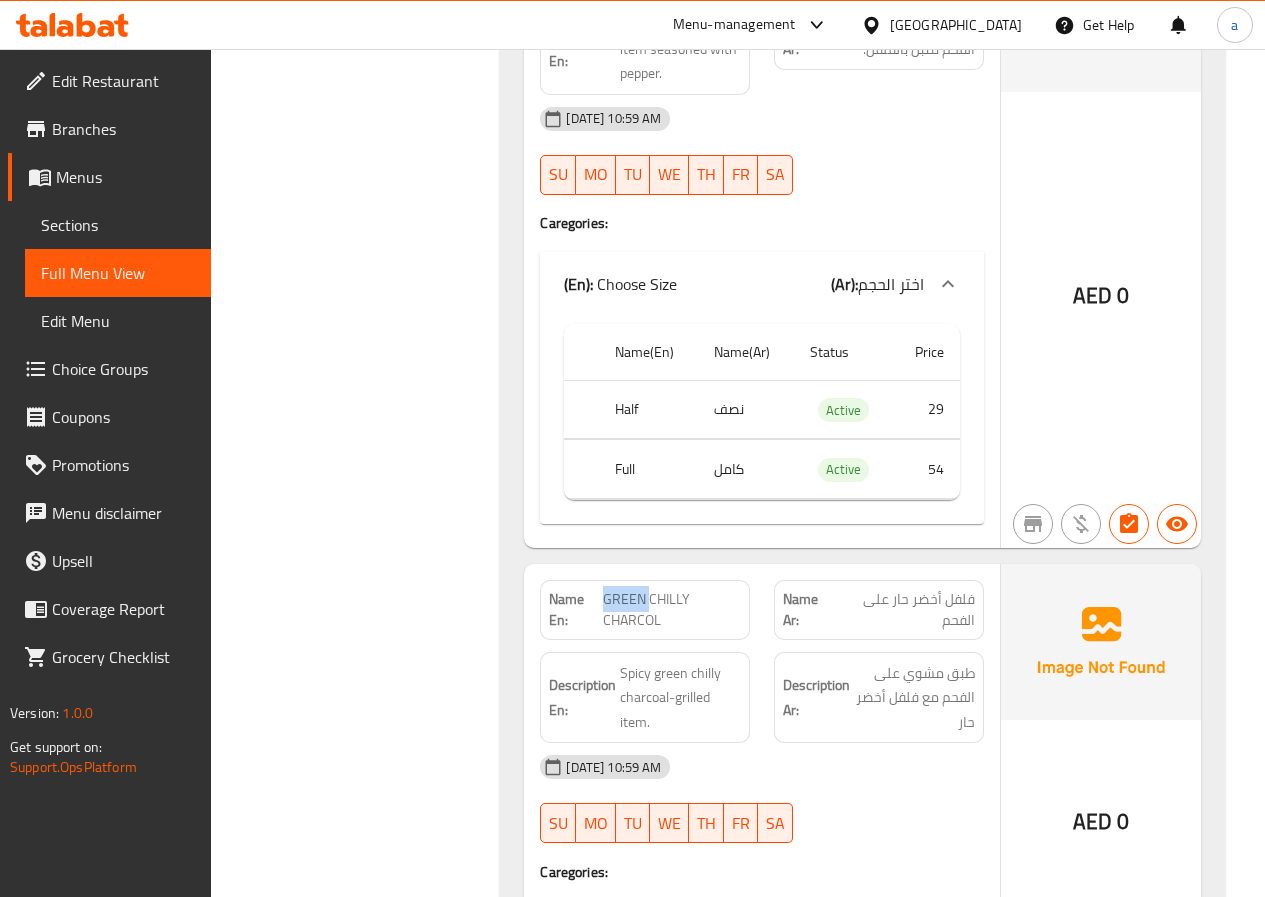 click on "GREEN CHILLY CHARCOL" at bounding box center (695, -9158) 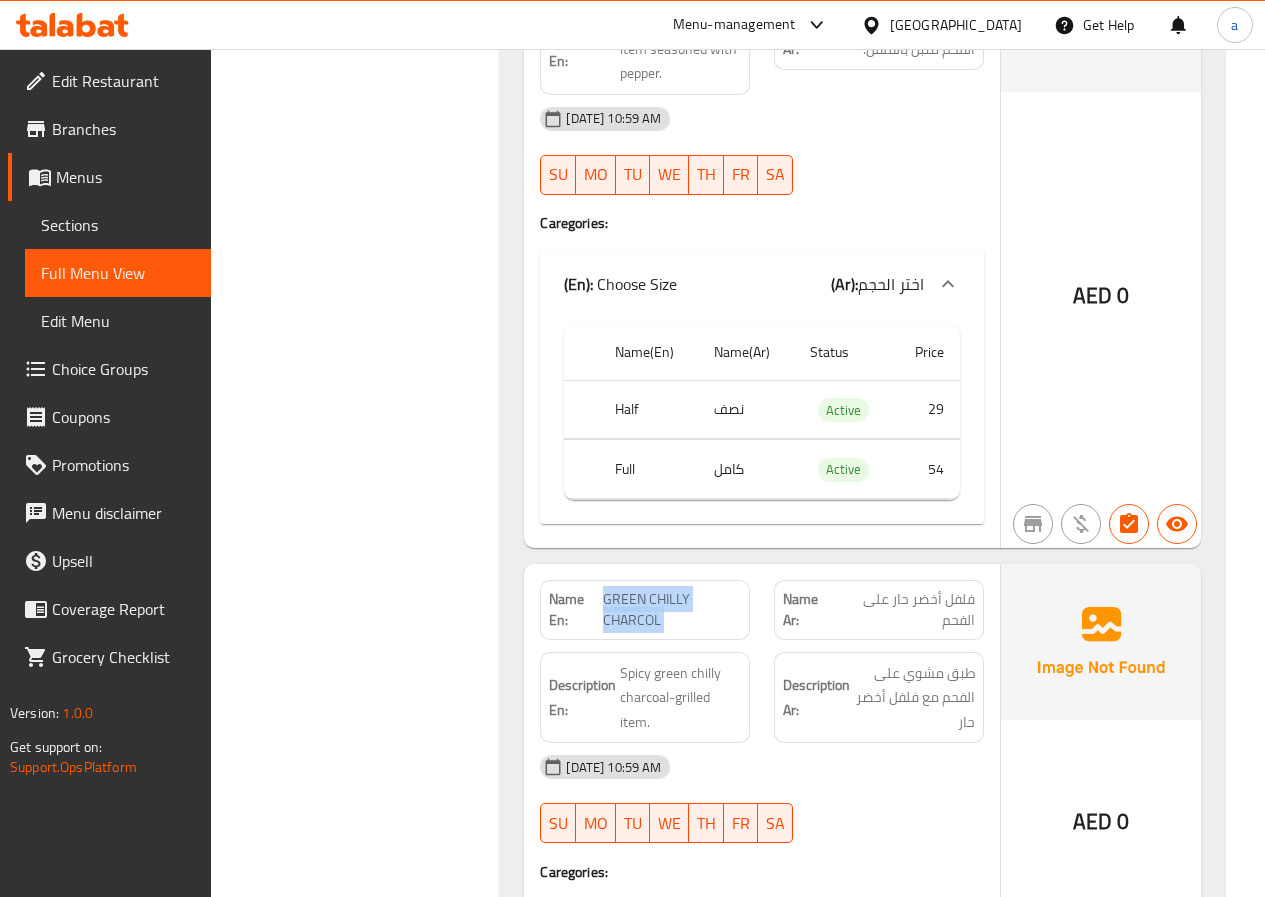 click on "GREEN CHILLY CHARCOL" at bounding box center (695, -9158) 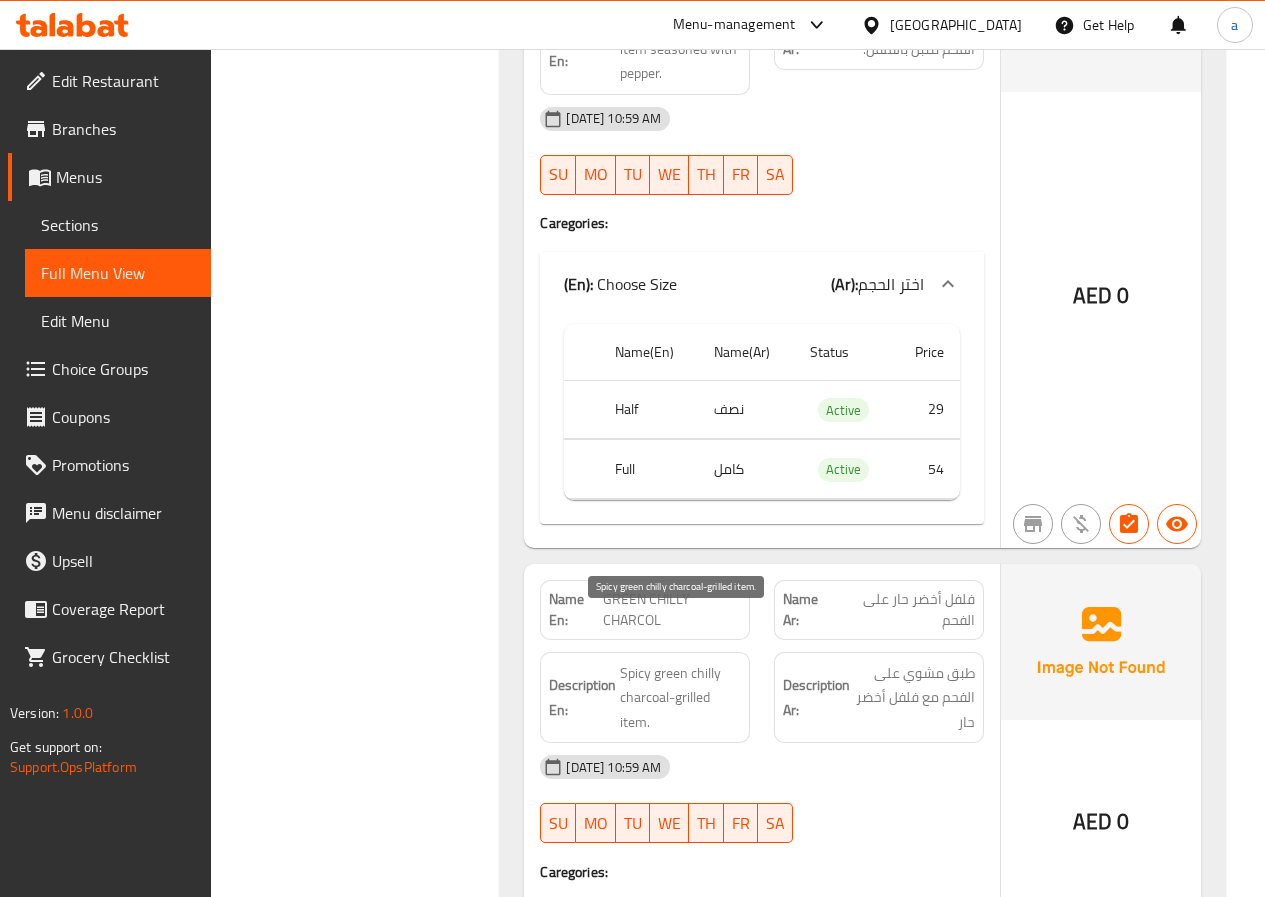 click on "Spicy green chilly charcoal-grilled item." at bounding box center (680, 698) 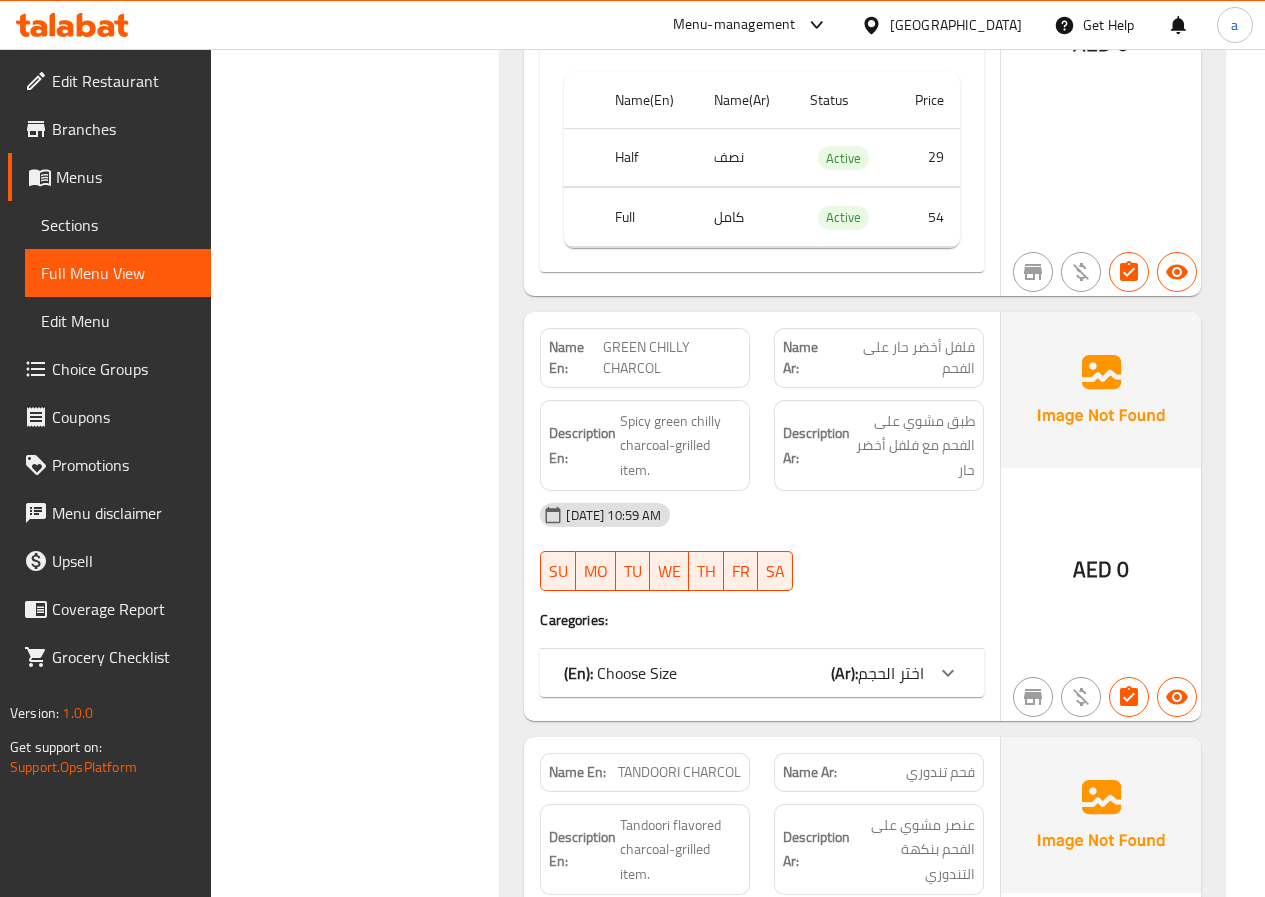 scroll, scrollTop: 11100, scrollLeft: 0, axis: vertical 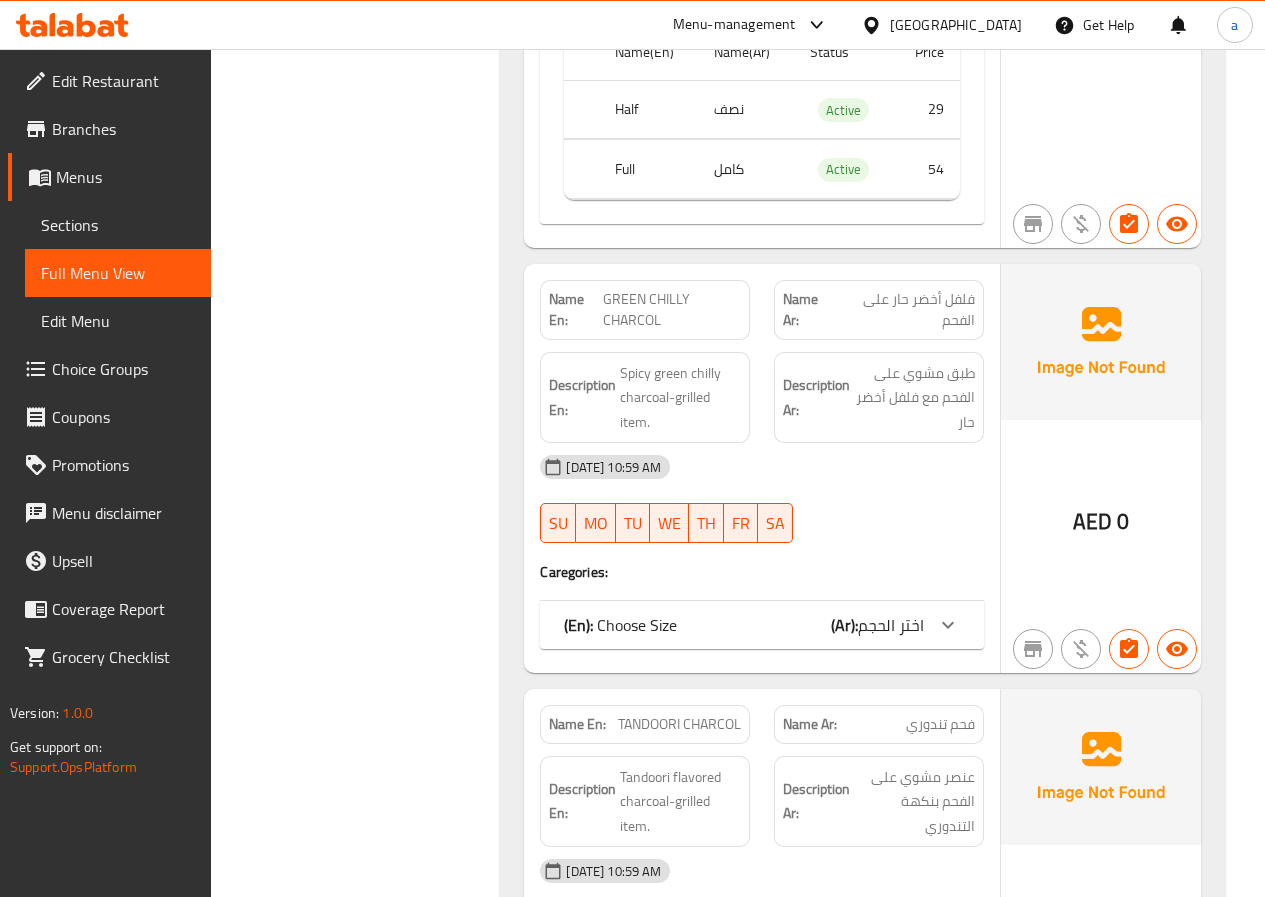 click on "(En):   Choose Size (Ar): اختر الحجم" at bounding box center [744, -1973] 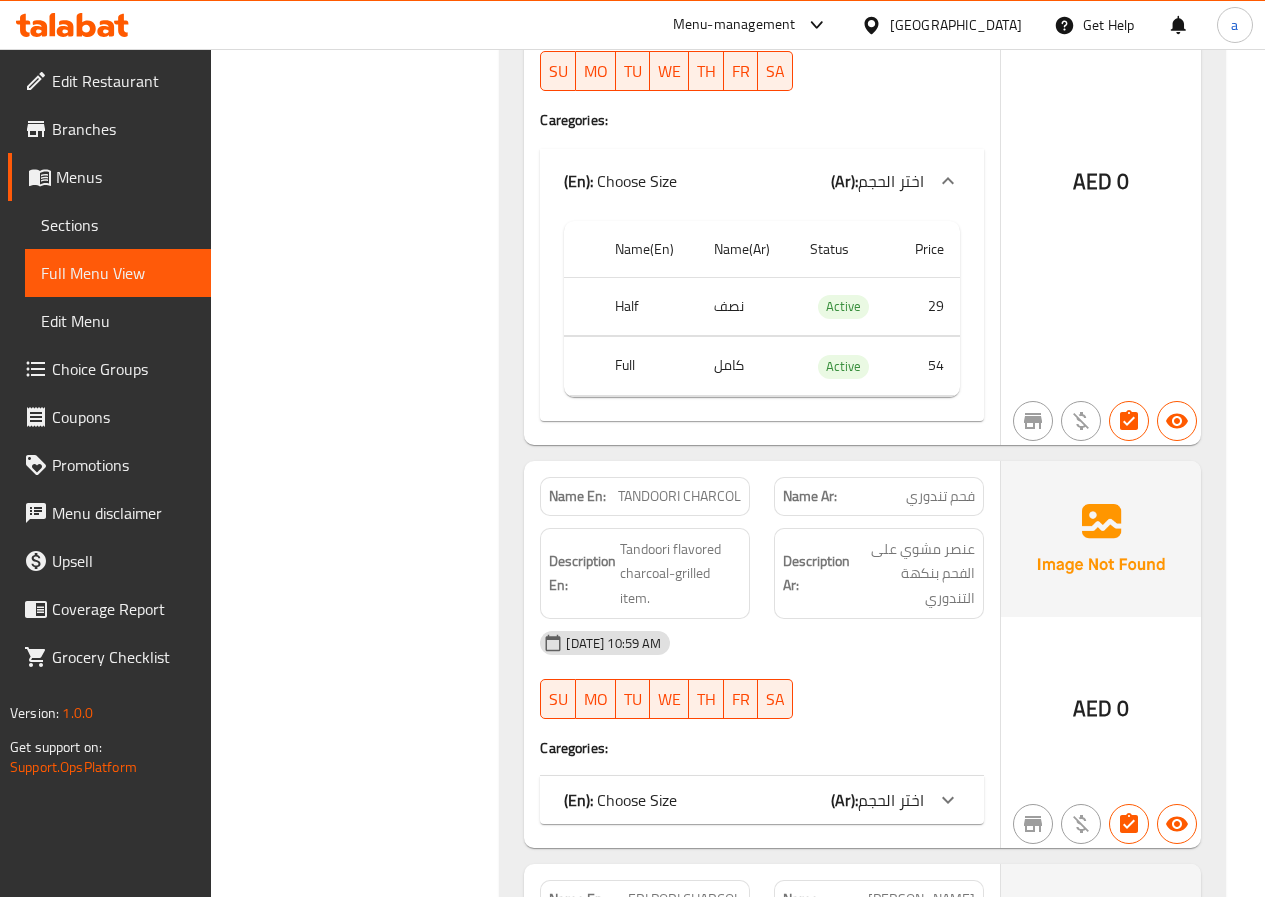 scroll, scrollTop: 11600, scrollLeft: 0, axis: vertical 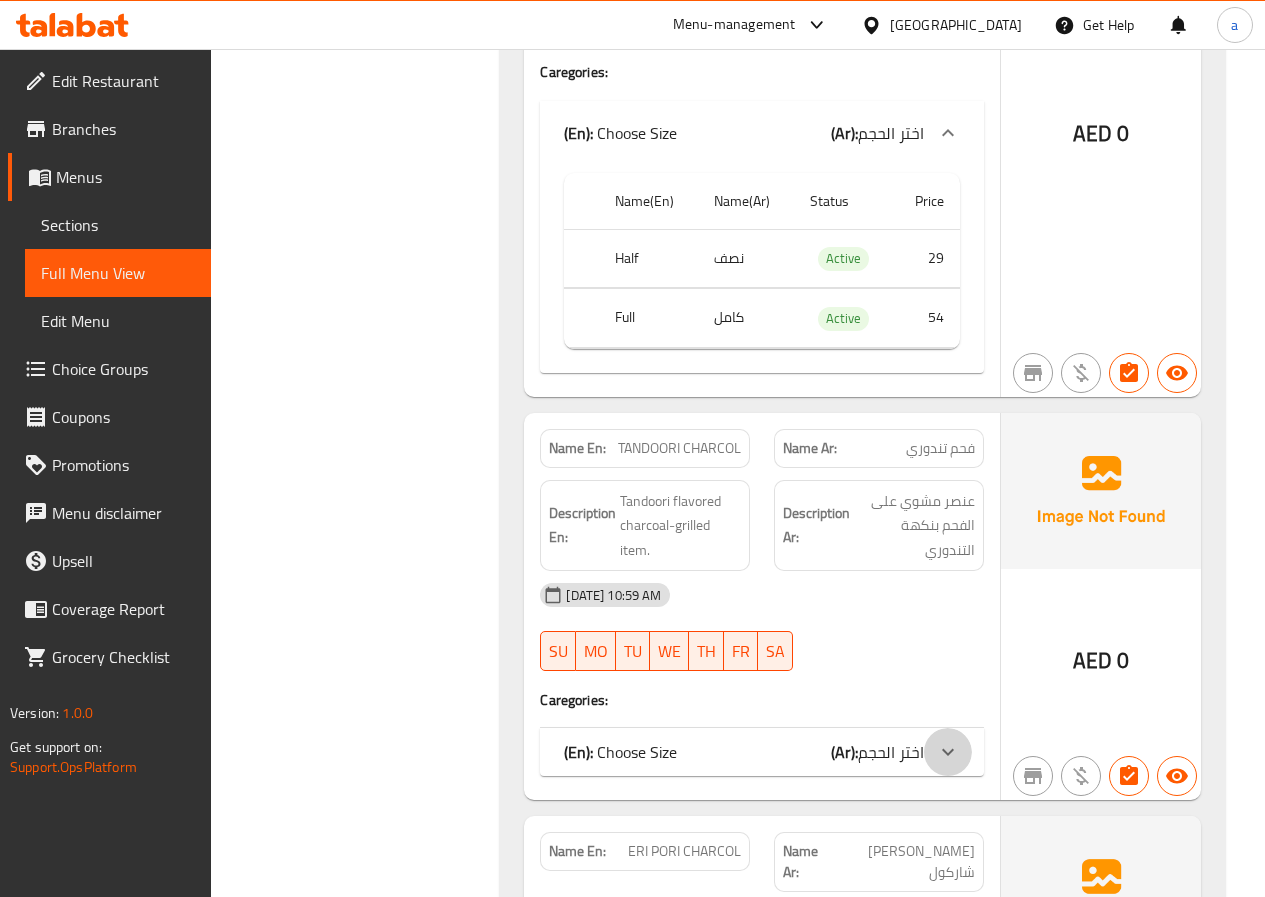 click 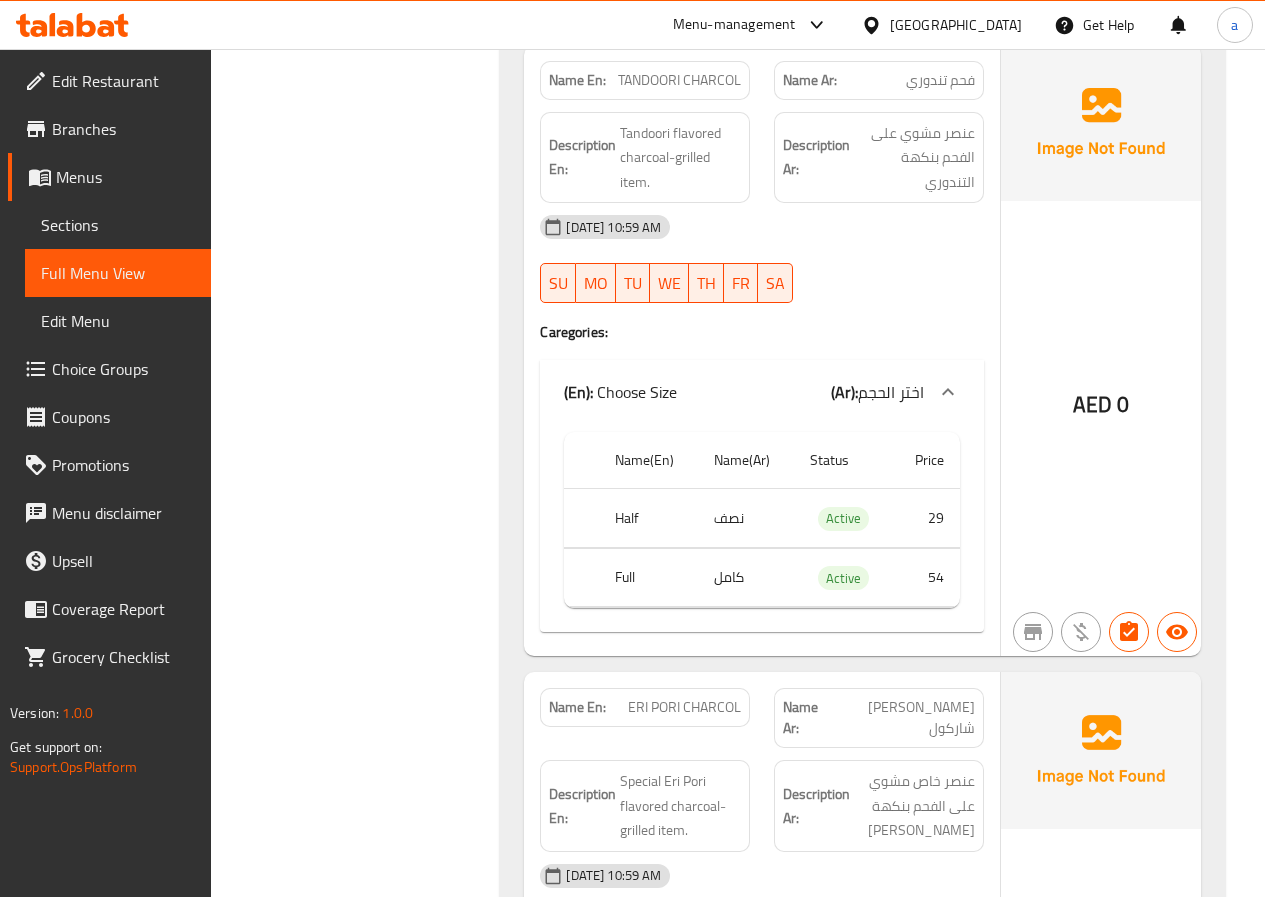 scroll, scrollTop: 12100, scrollLeft: 0, axis: vertical 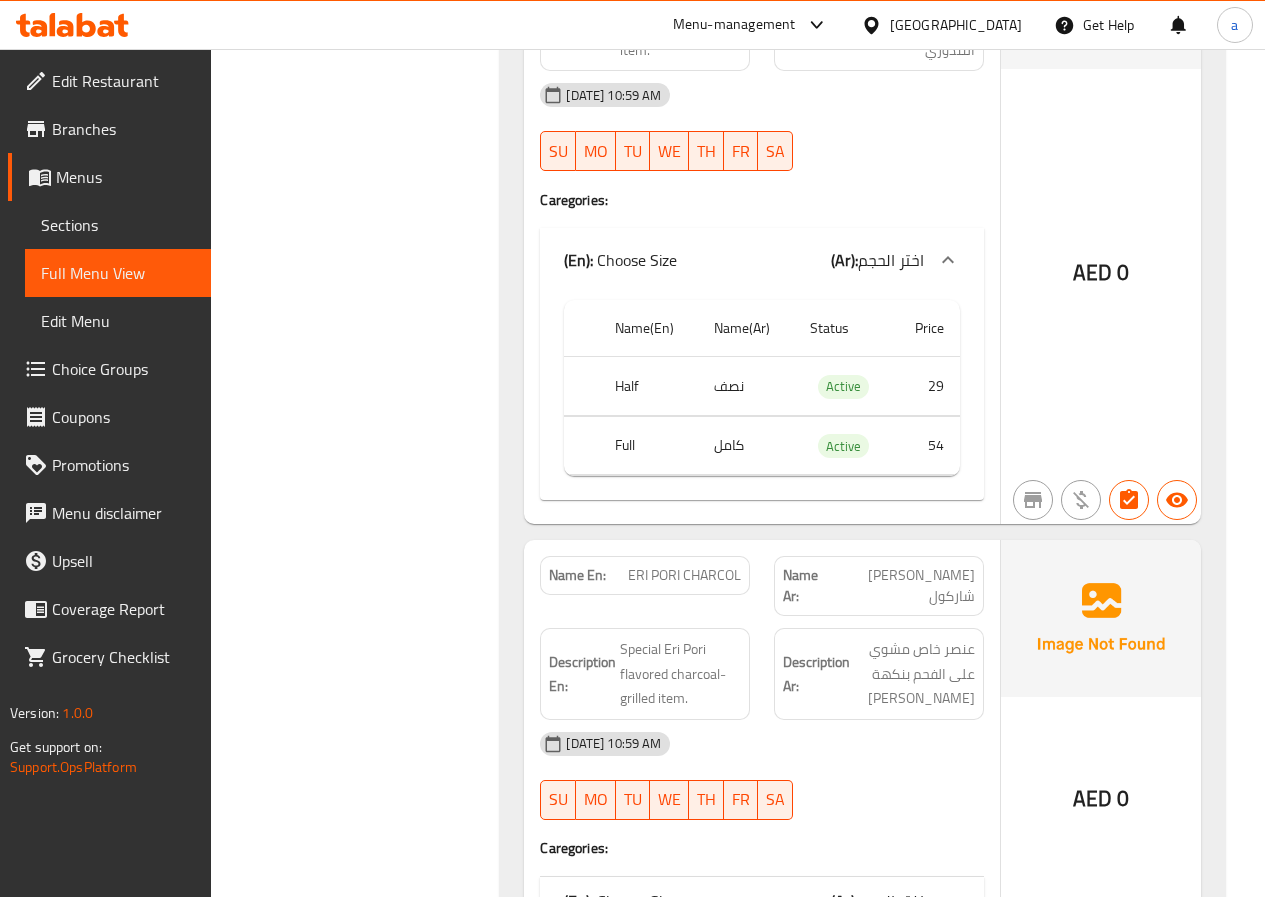 click on "(En):   Choose Size (Ar): اختر الحجم" at bounding box center [744, -2973] 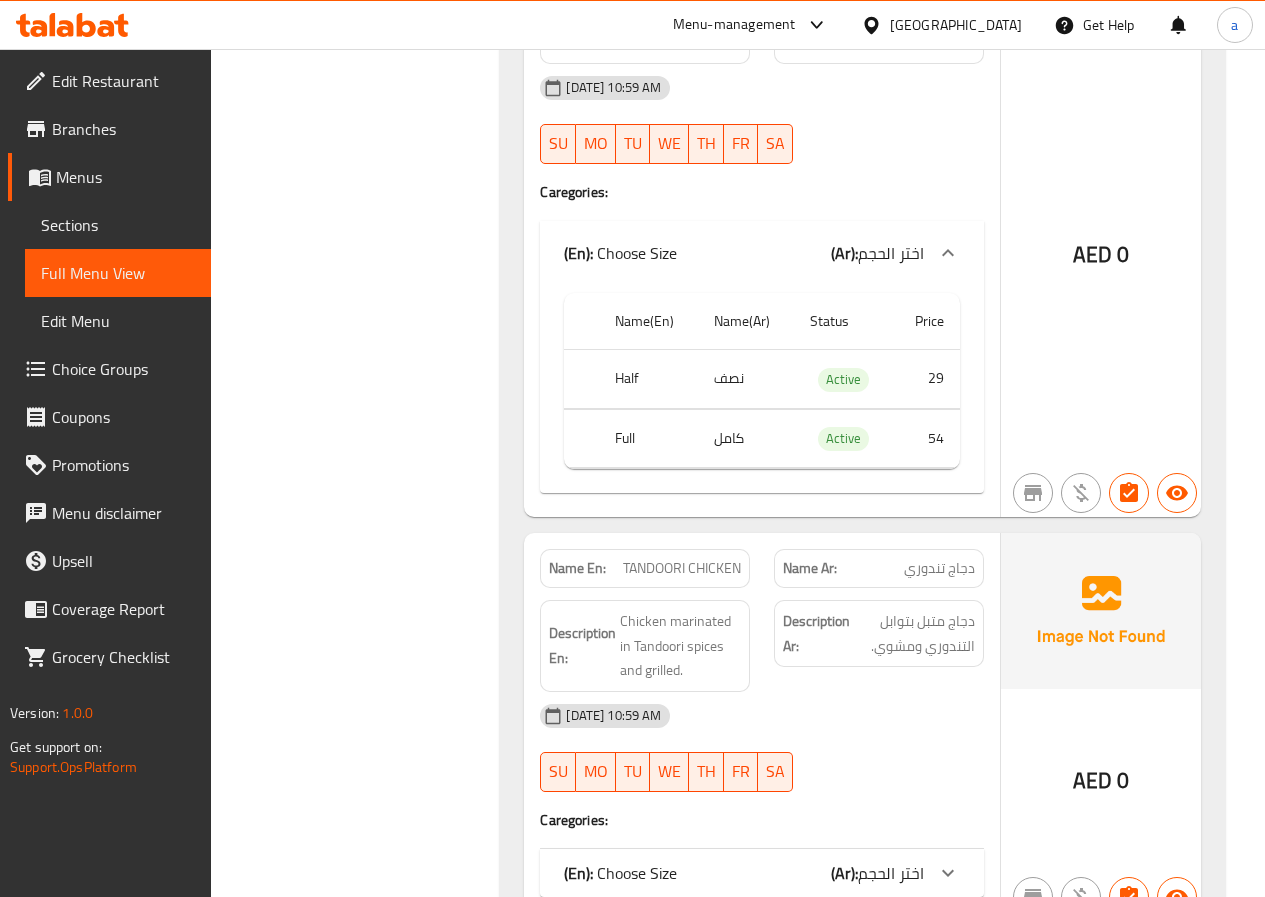 scroll, scrollTop: 12800, scrollLeft: 0, axis: vertical 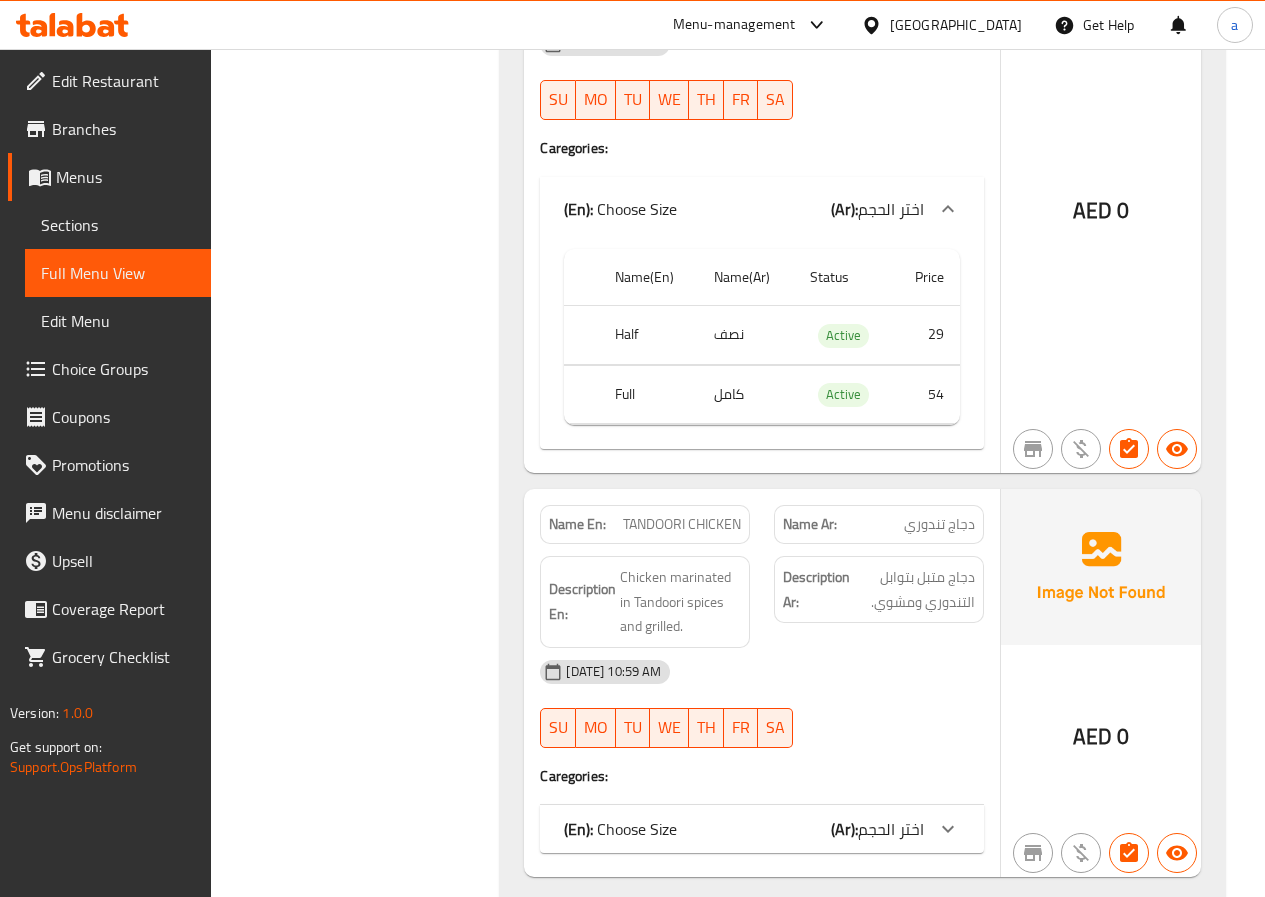click on "(Ar):" at bounding box center (844, -3673) 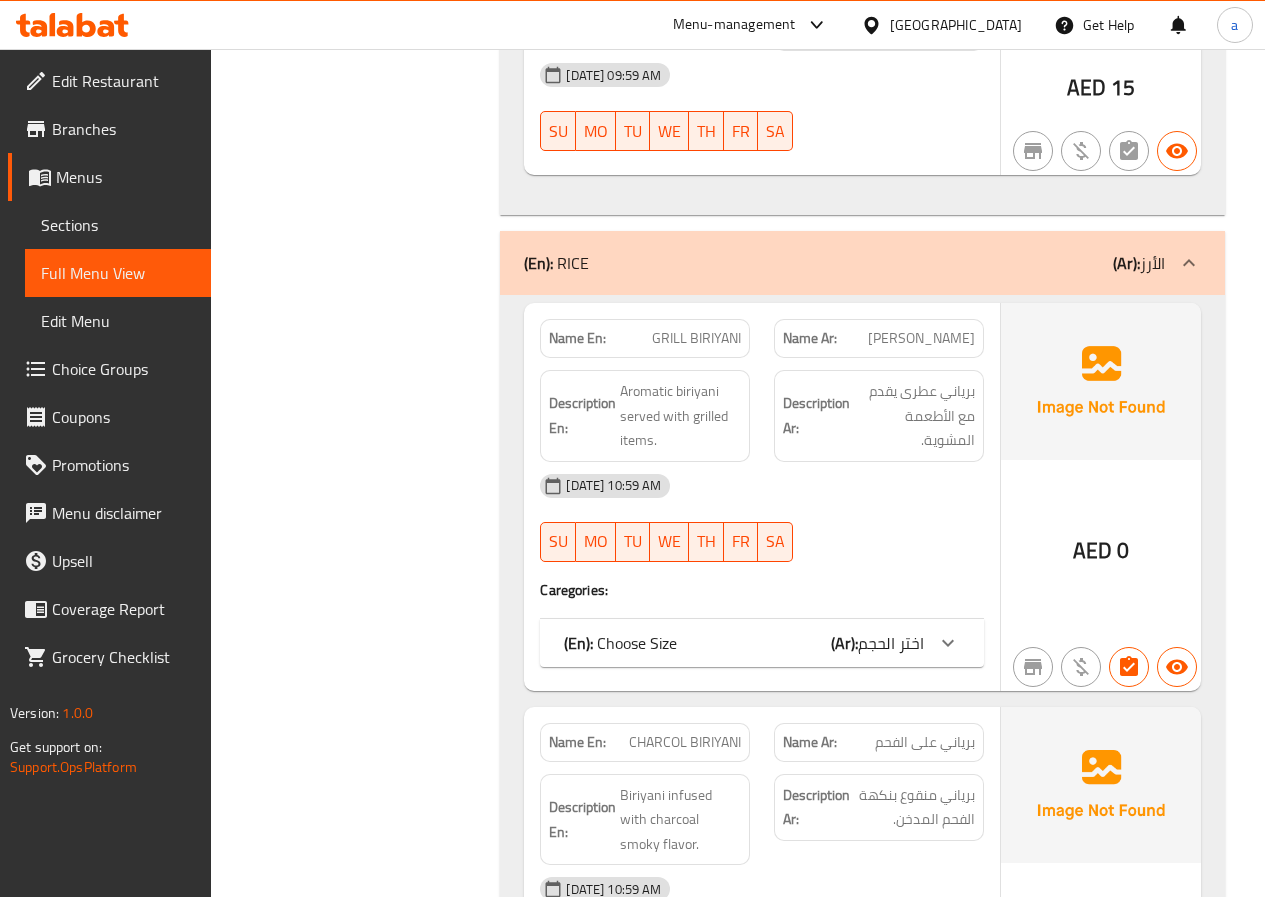 scroll, scrollTop: 24800, scrollLeft: 0, axis: vertical 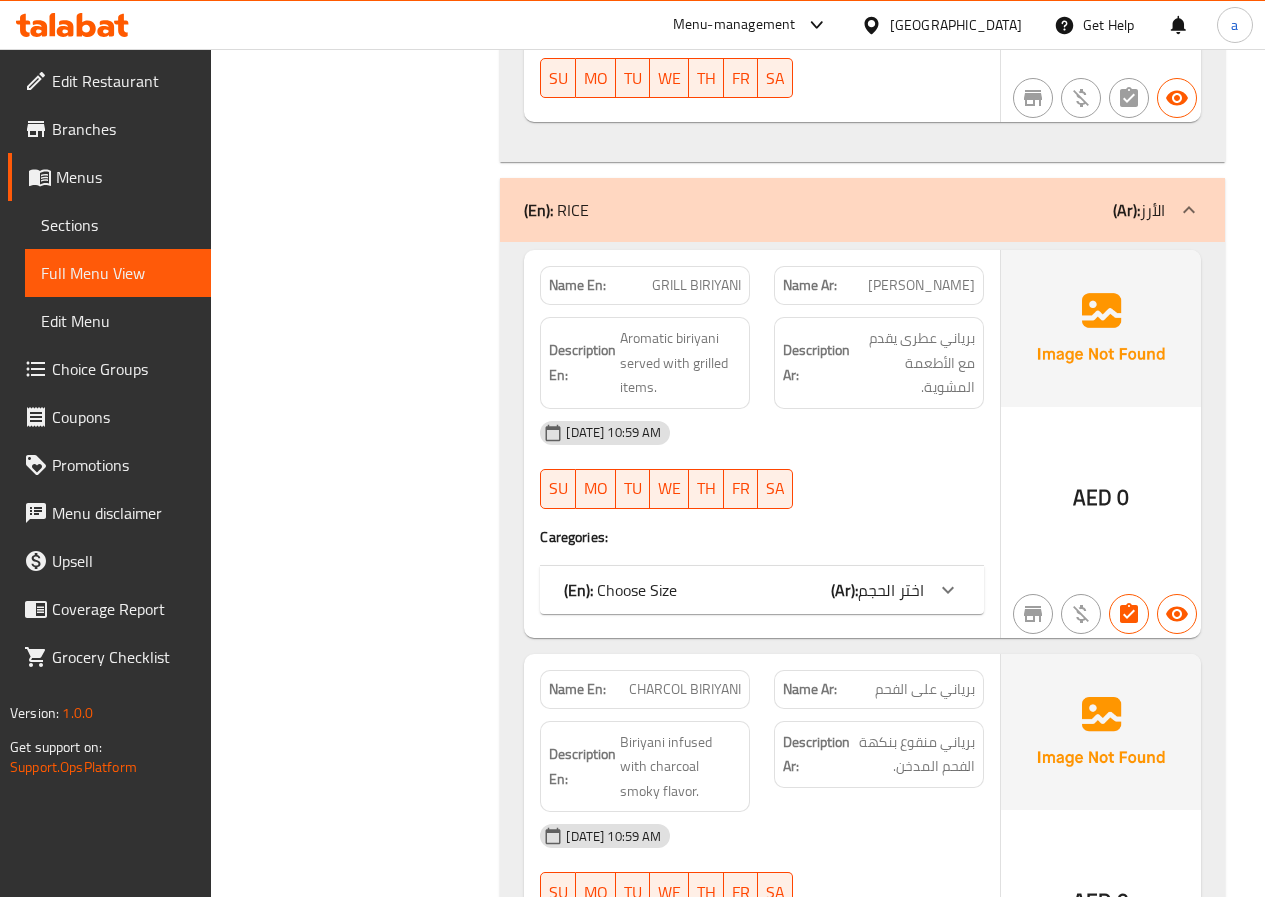 click on "اختر الحجم" at bounding box center [891, -15673] 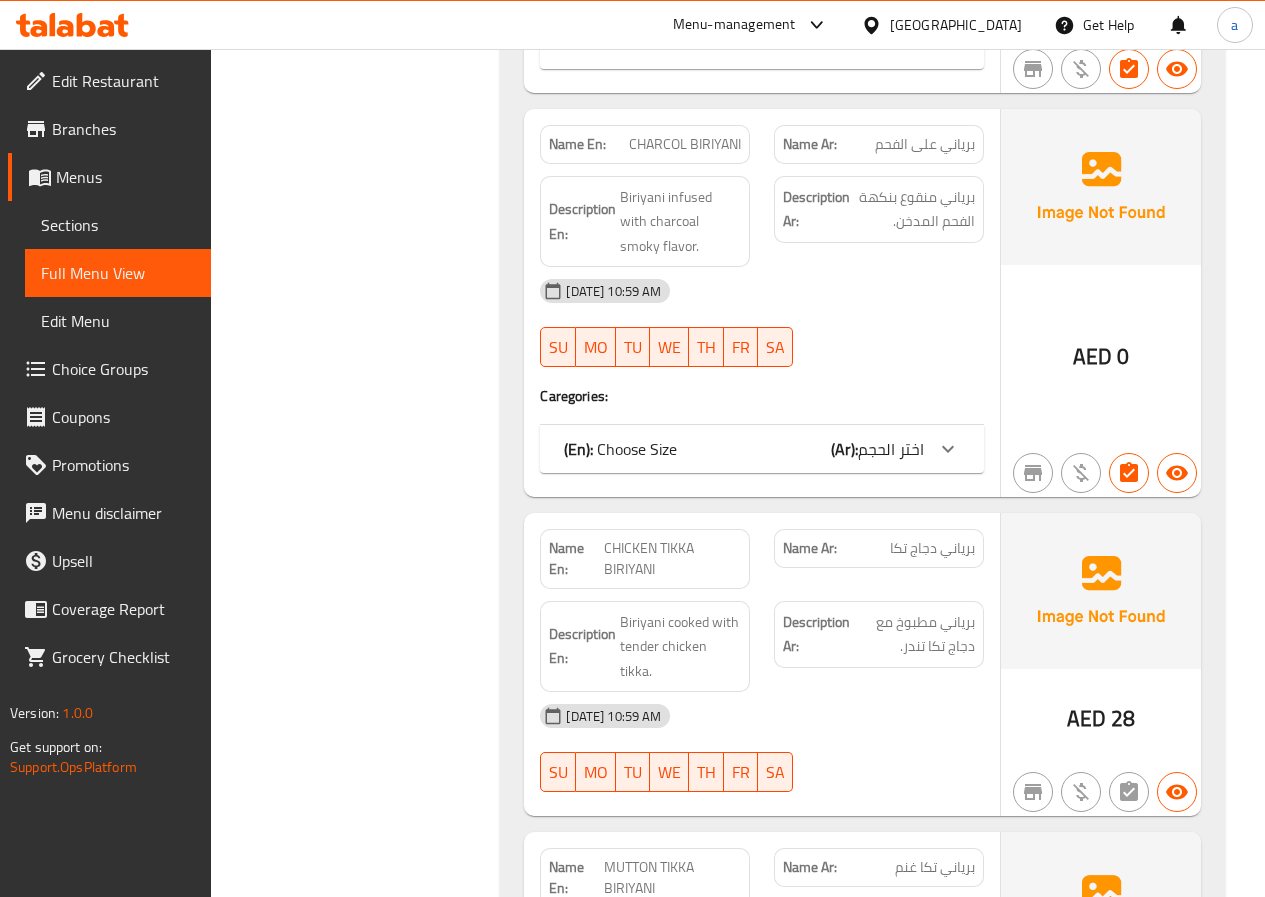 scroll, scrollTop: 25600, scrollLeft: 0, axis: vertical 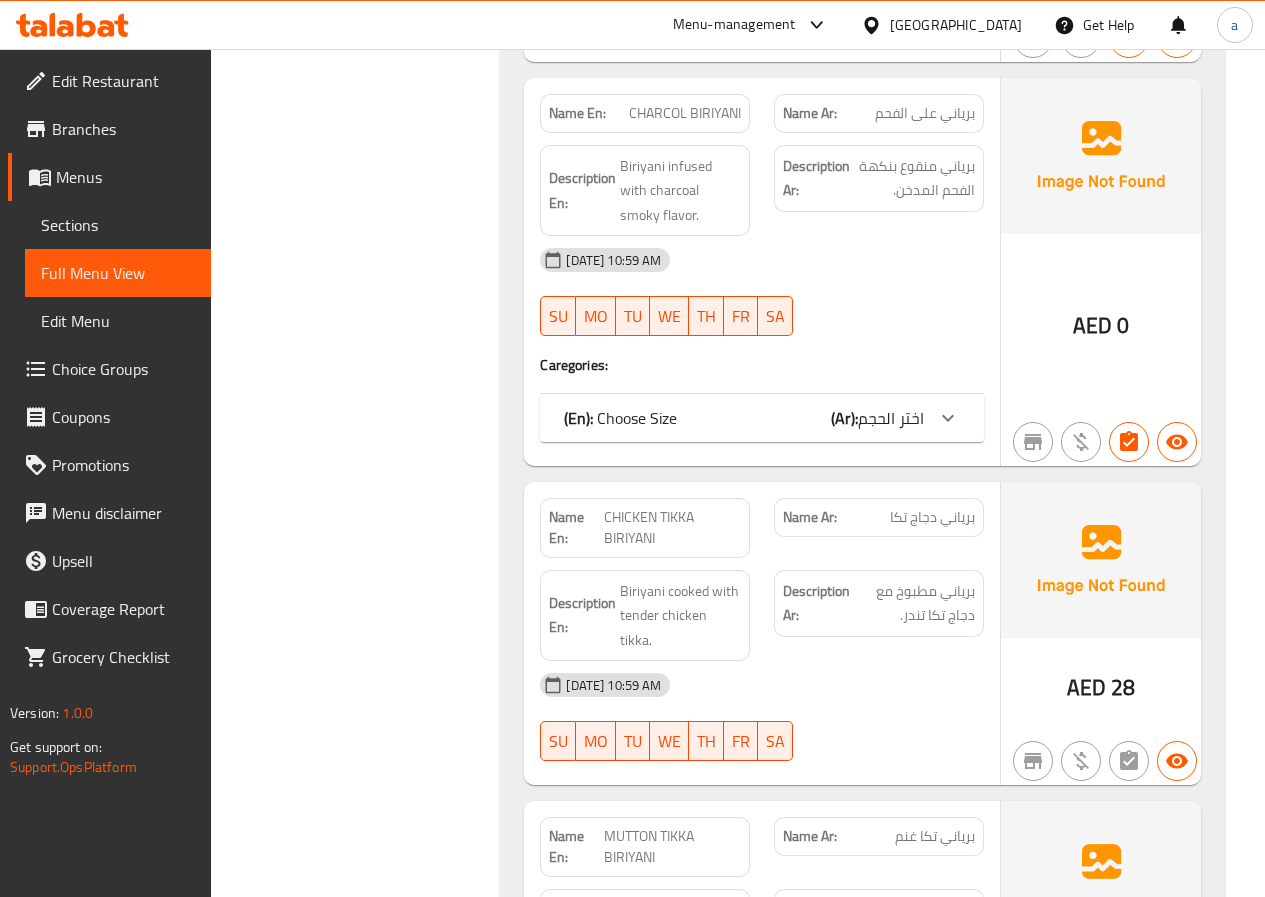 click on "(Ar):" at bounding box center (844, -16473) 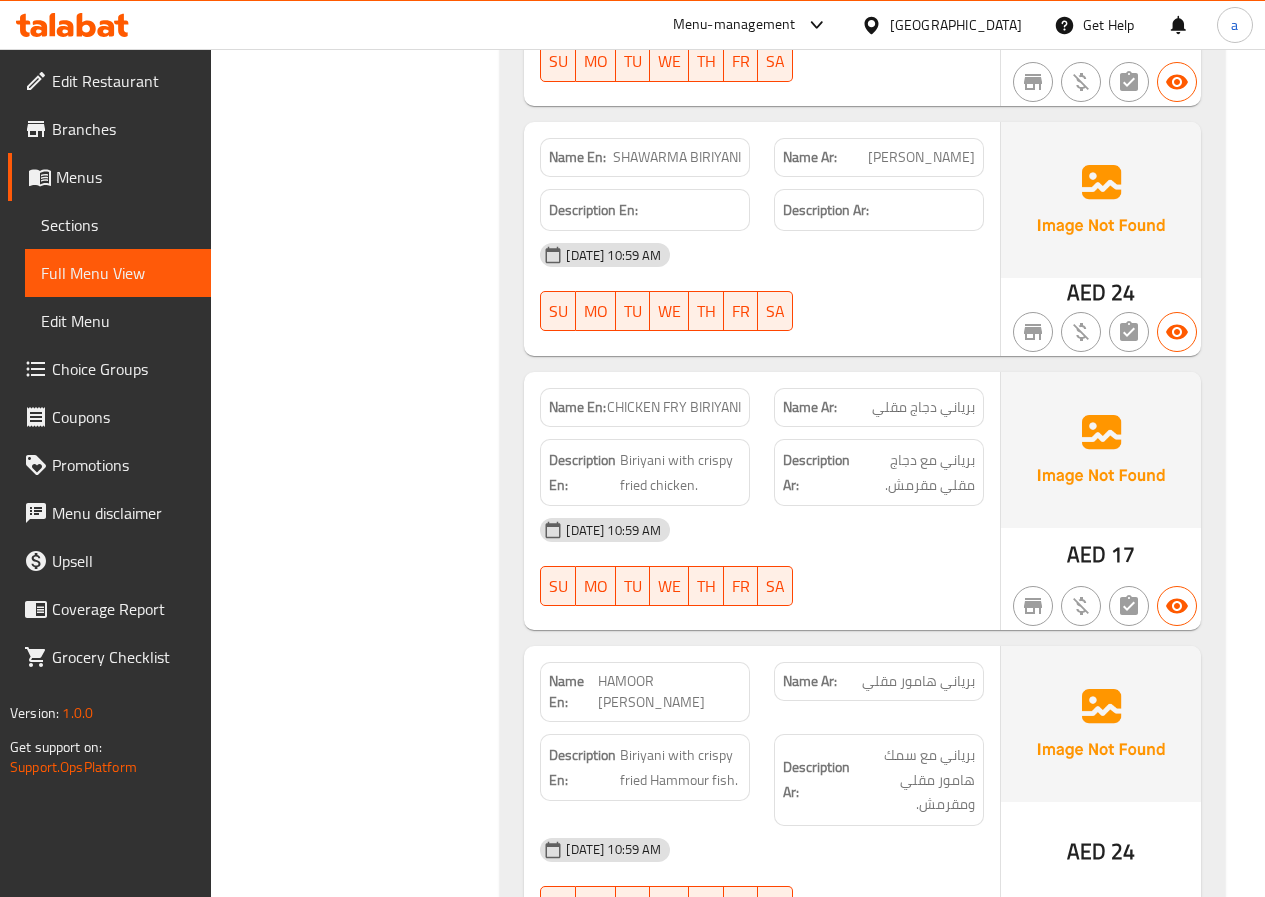 scroll, scrollTop: 29013, scrollLeft: 0, axis: vertical 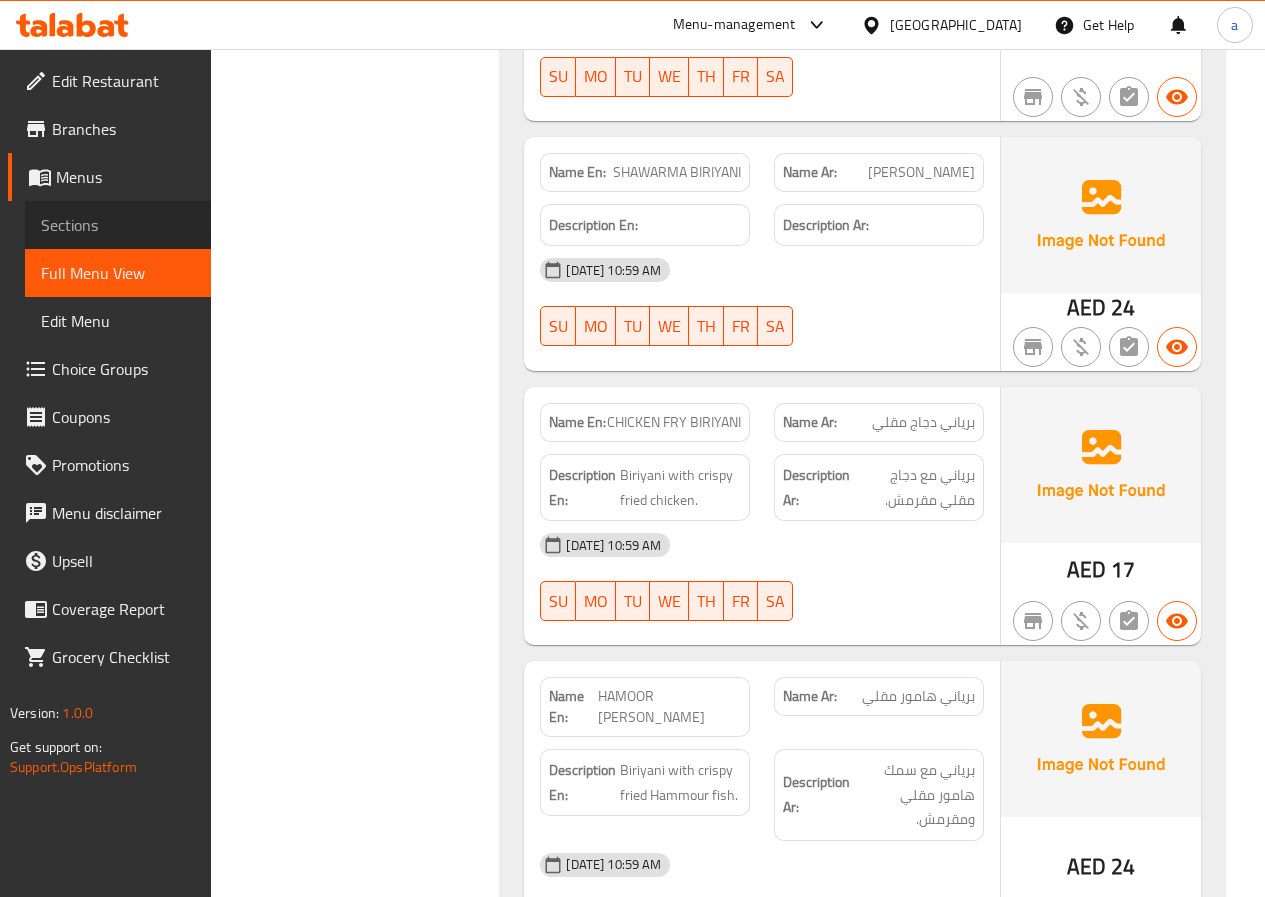 click on "Sections" at bounding box center [118, 225] 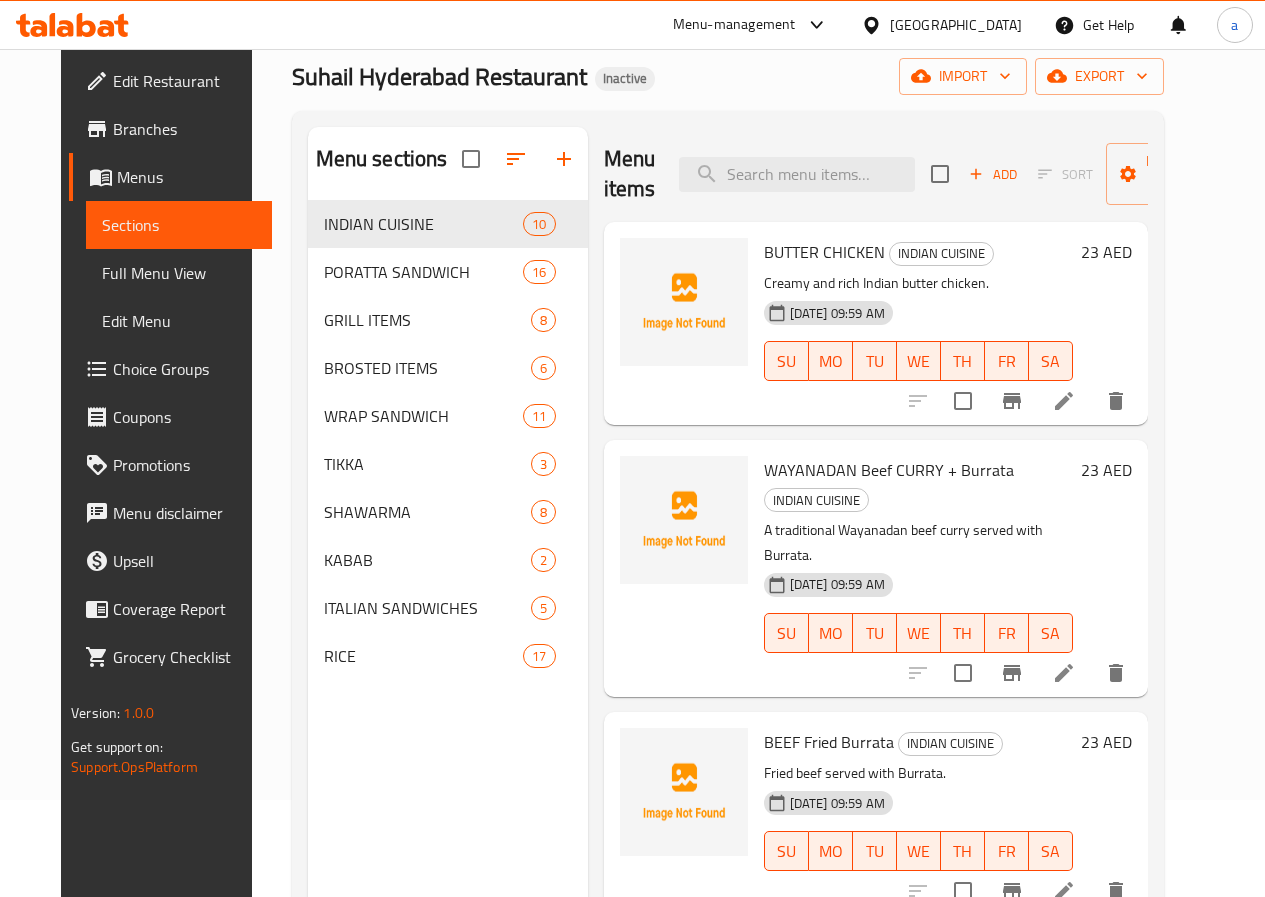 scroll, scrollTop: 0, scrollLeft: 0, axis: both 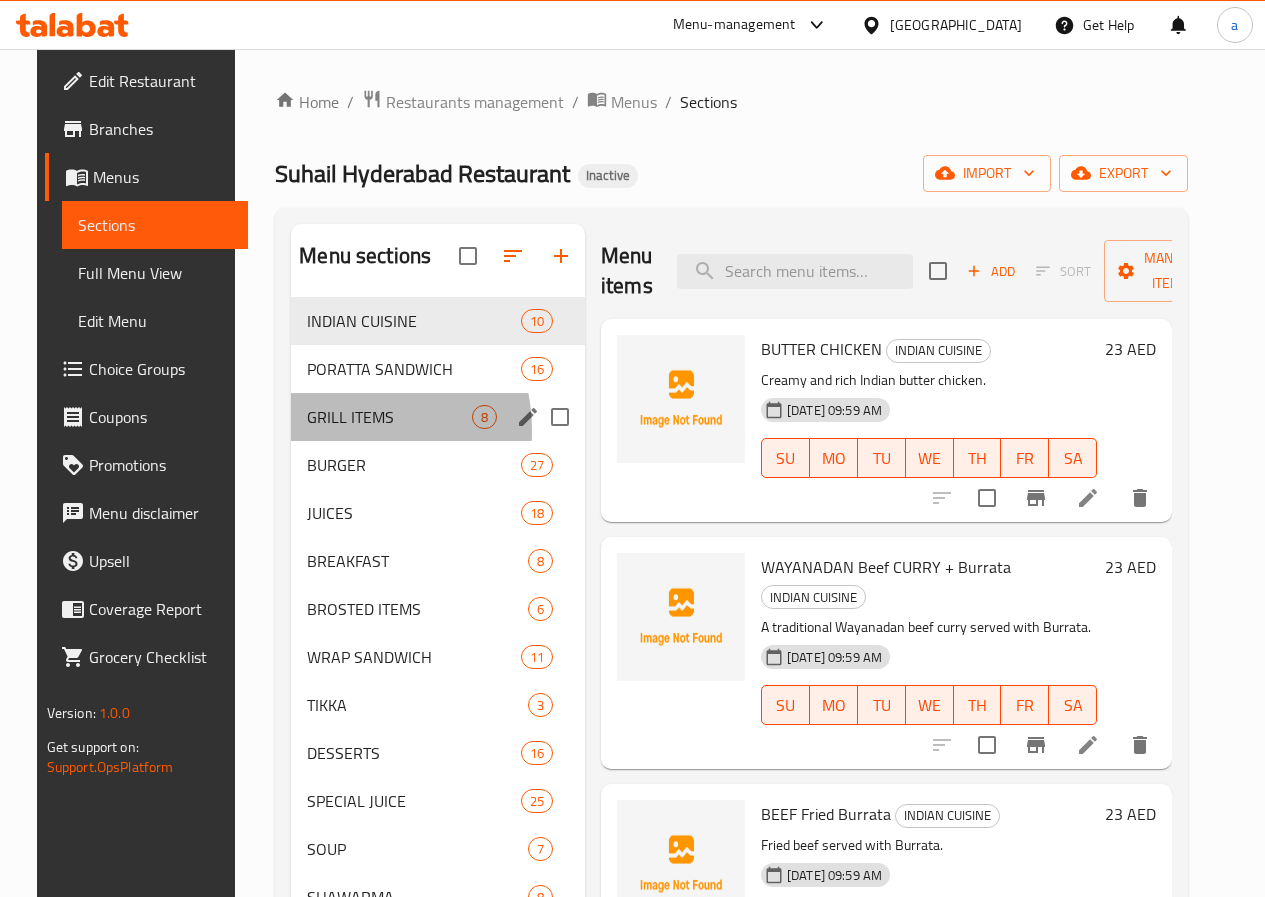 click on "GRILL ITEMS 8" at bounding box center (438, 417) 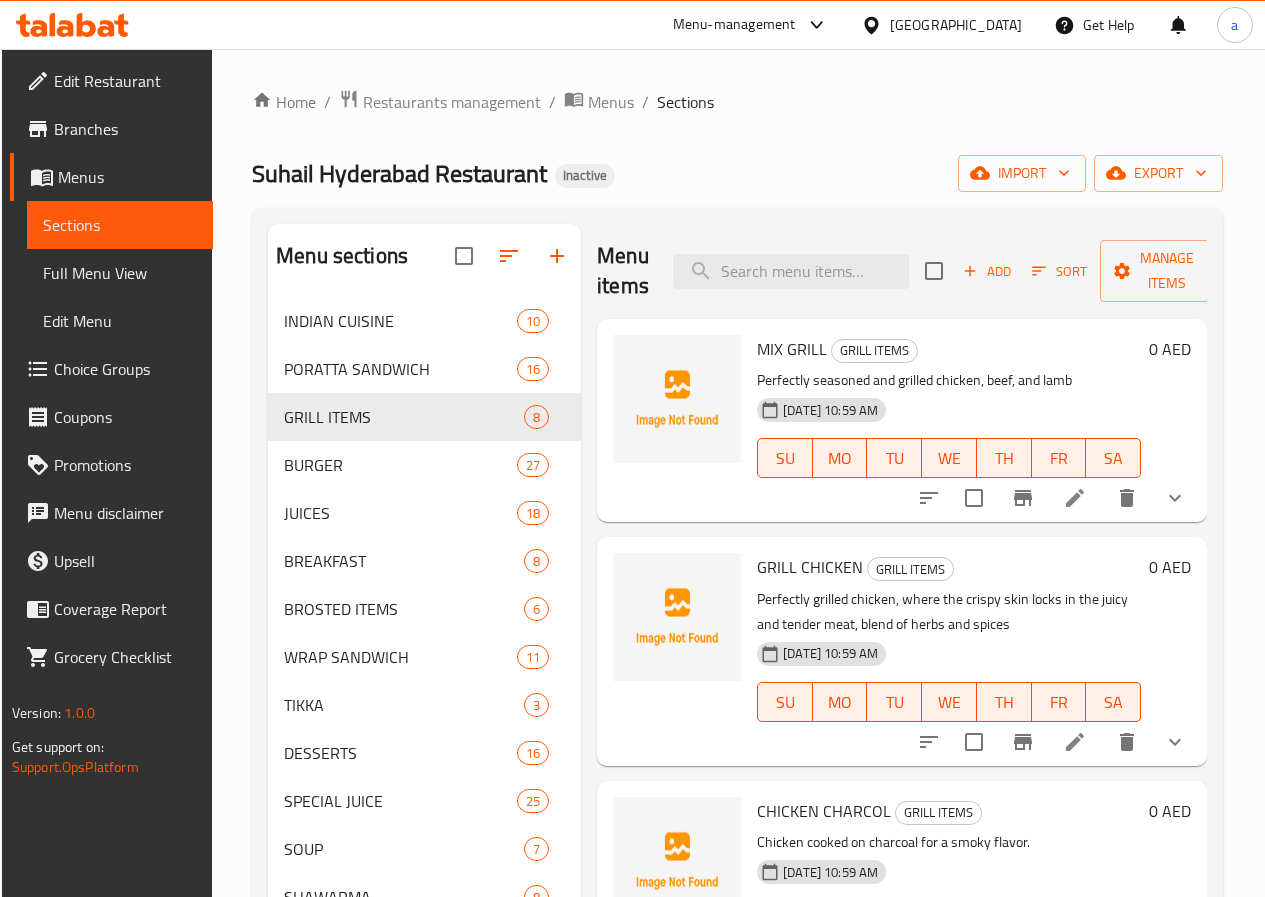 click at bounding box center [1075, 498] 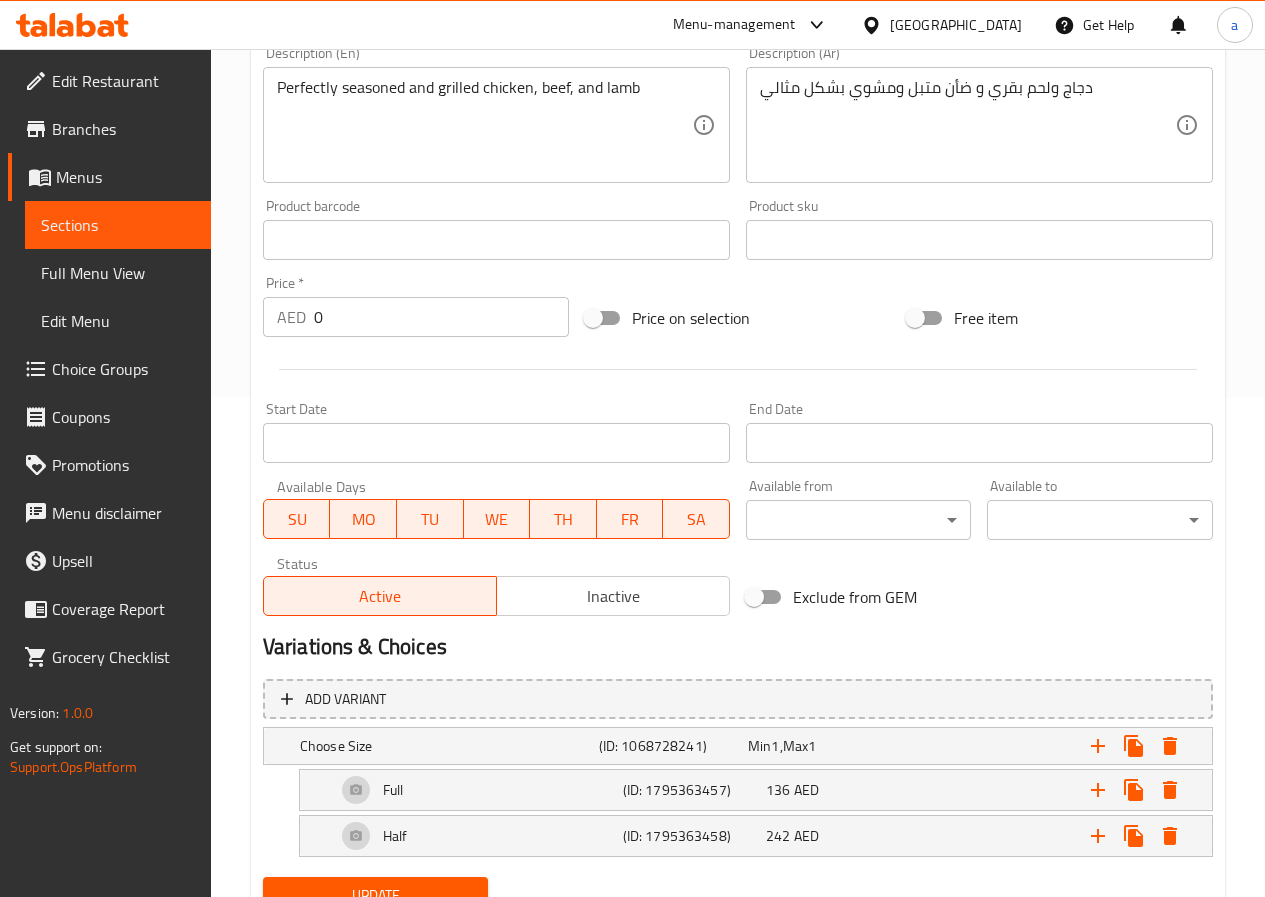 scroll, scrollTop: 585, scrollLeft: 0, axis: vertical 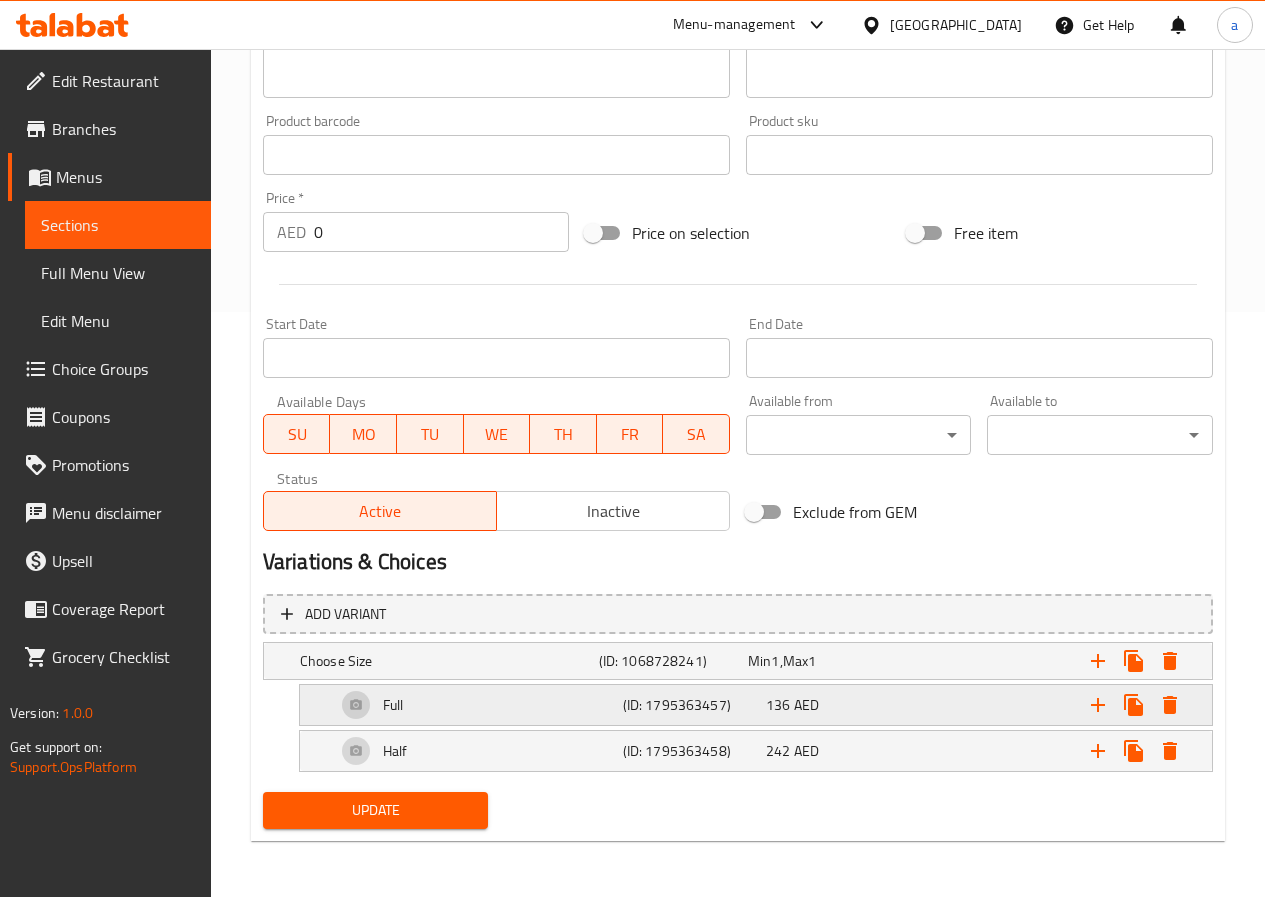click on "Full" at bounding box center [393, 705] 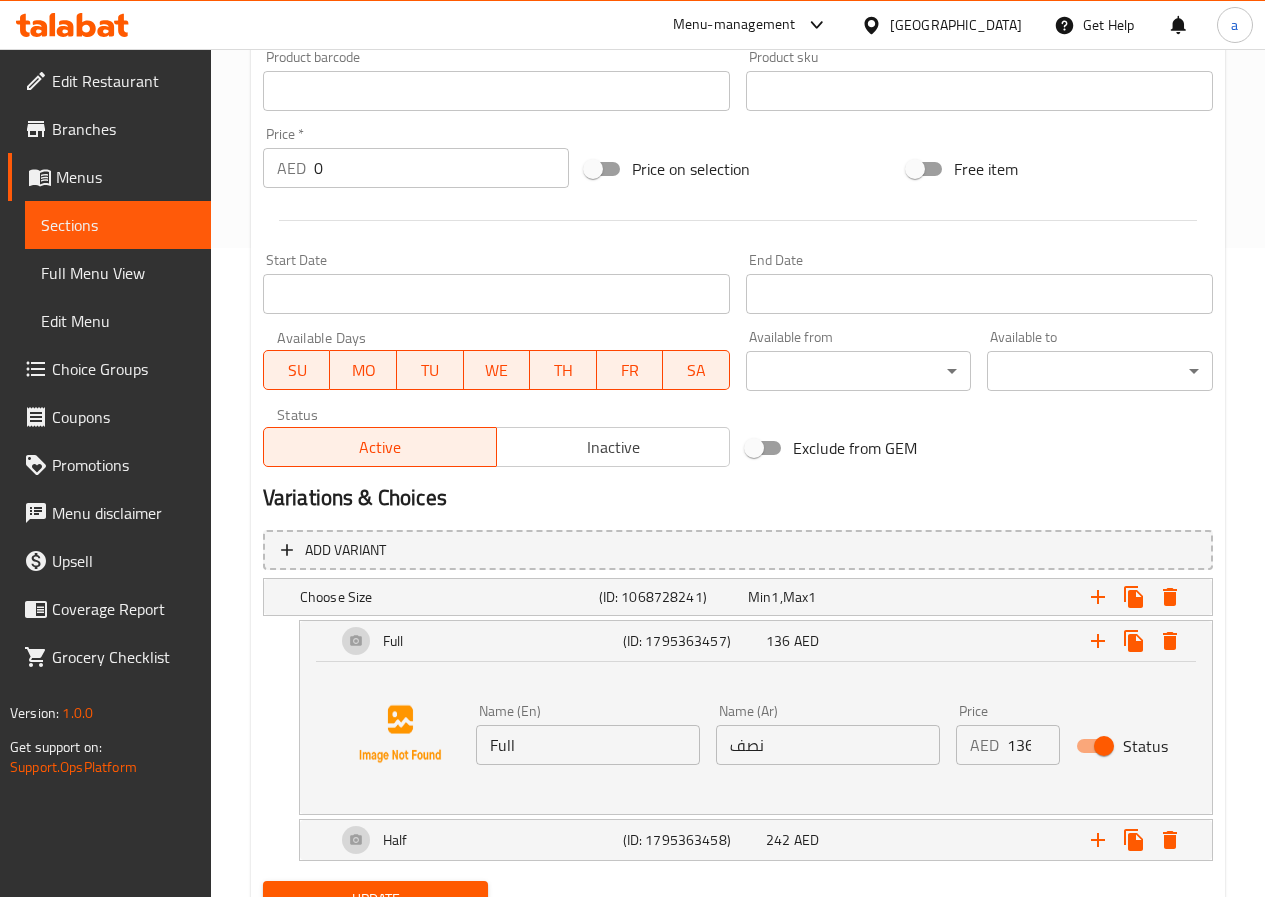 scroll, scrollTop: 685, scrollLeft: 0, axis: vertical 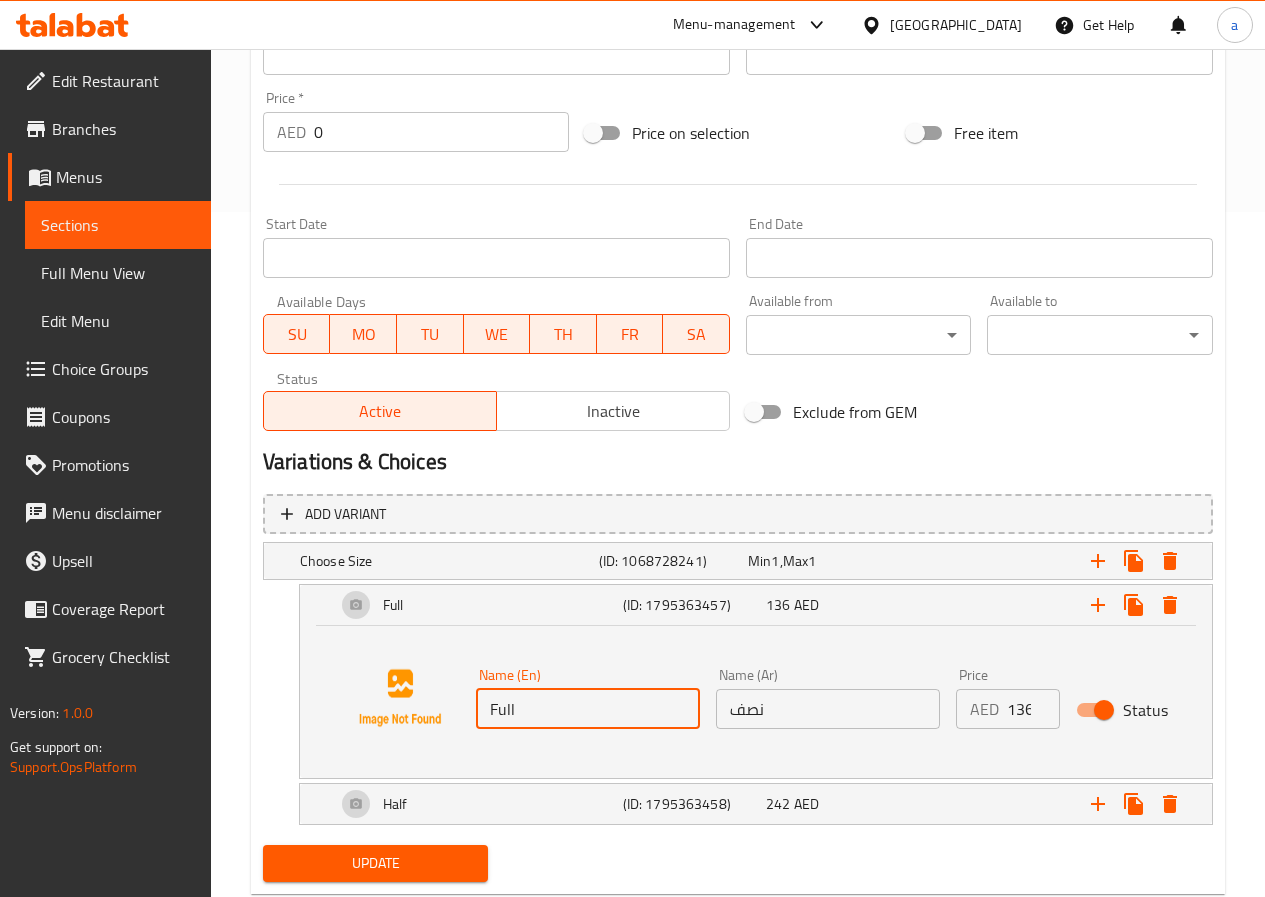 drag, startPoint x: 559, startPoint y: 713, endPoint x: 477, endPoint y: 704, distance: 82.492424 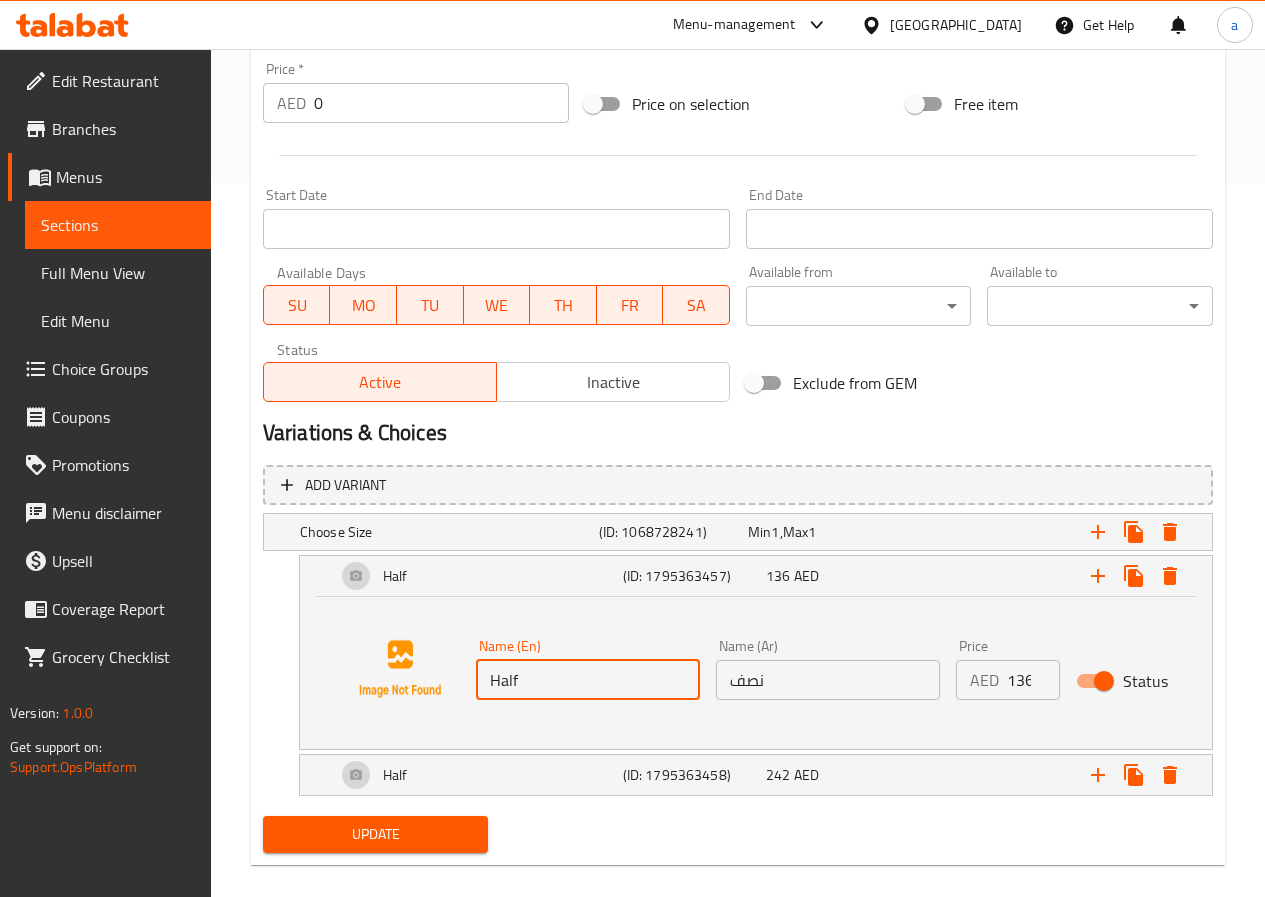 scroll, scrollTop: 738, scrollLeft: 0, axis: vertical 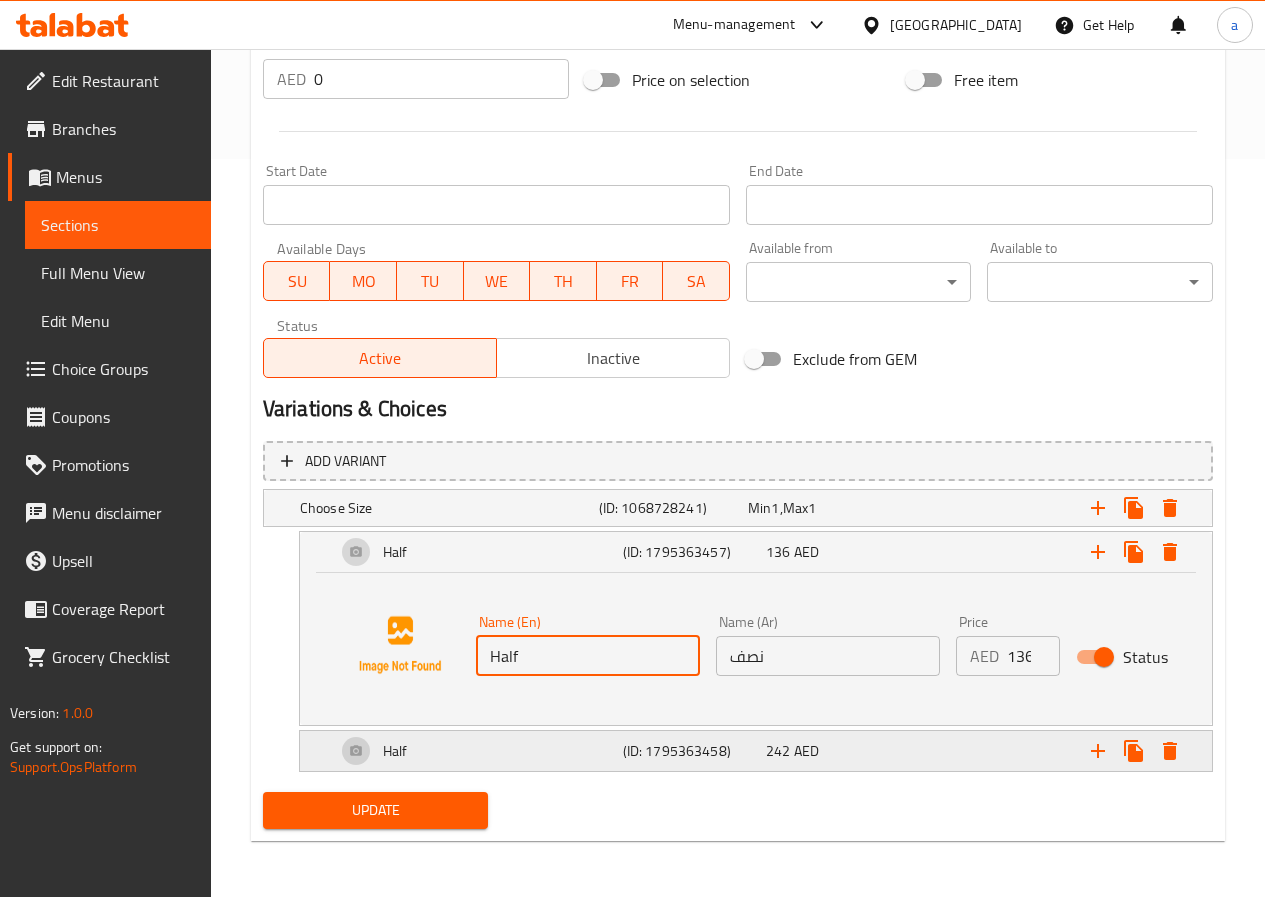 type on "Half" 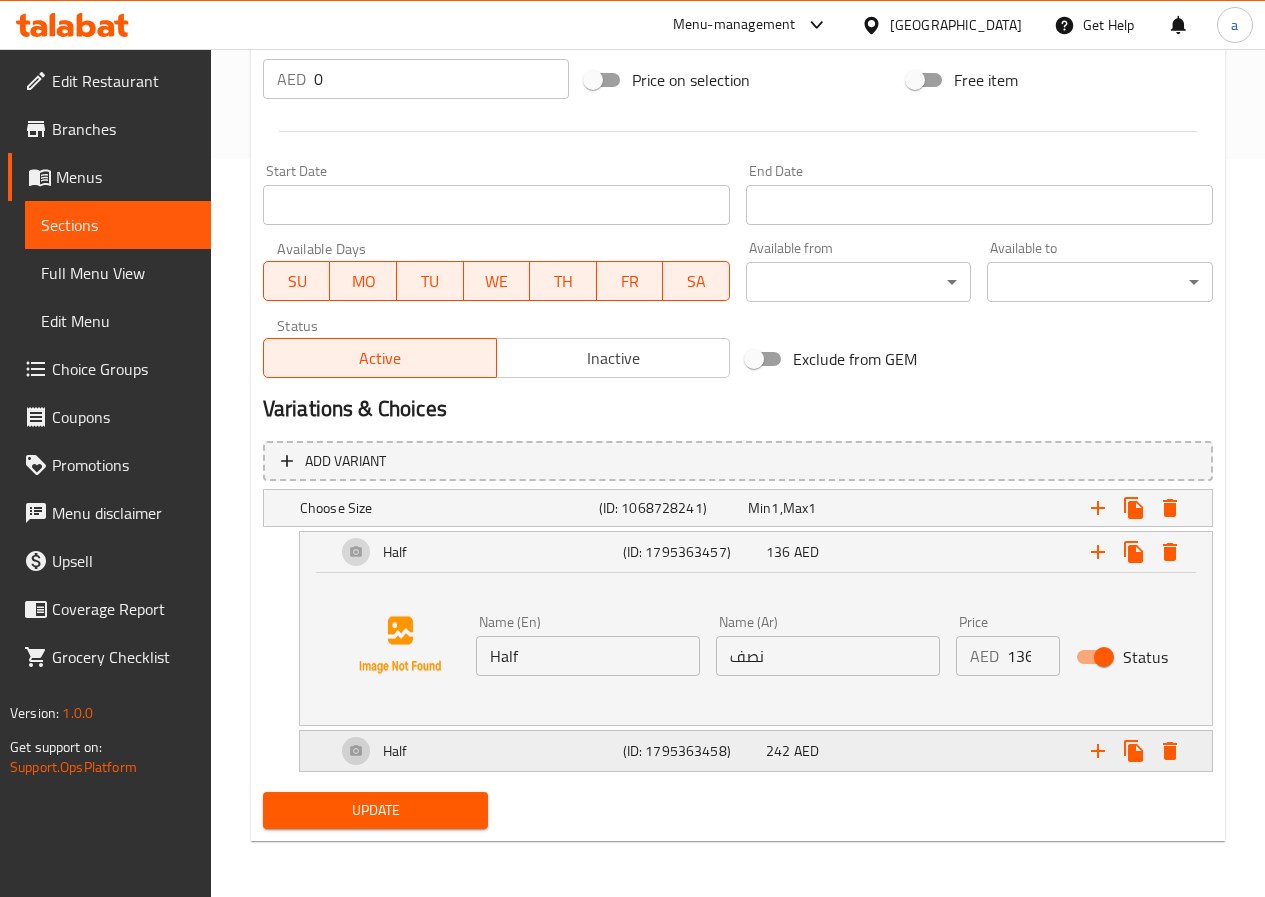click on "Half" at bounding box center (445, 508) 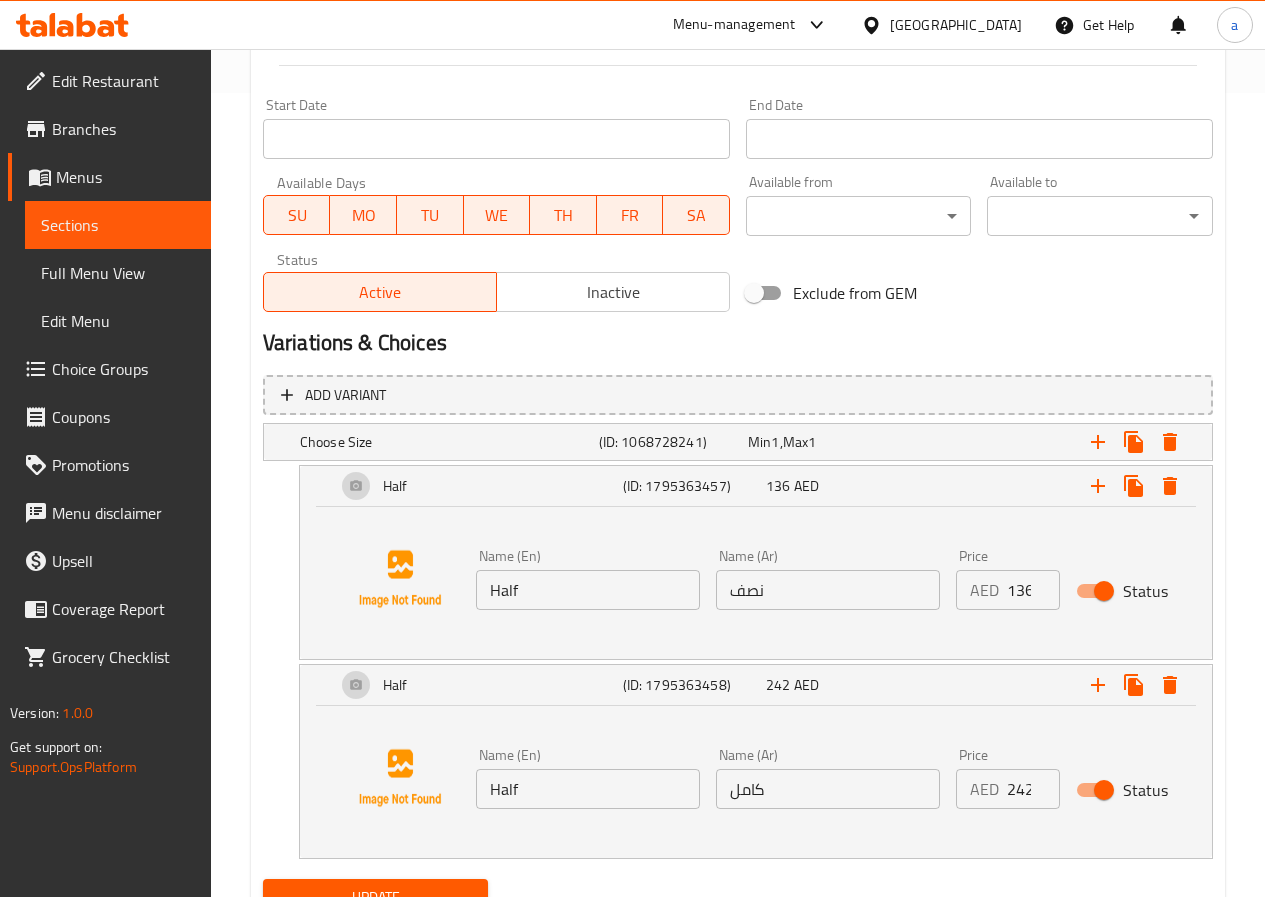 scroll, scrollTop: 838, scrollLeft: 0, axis: vertical 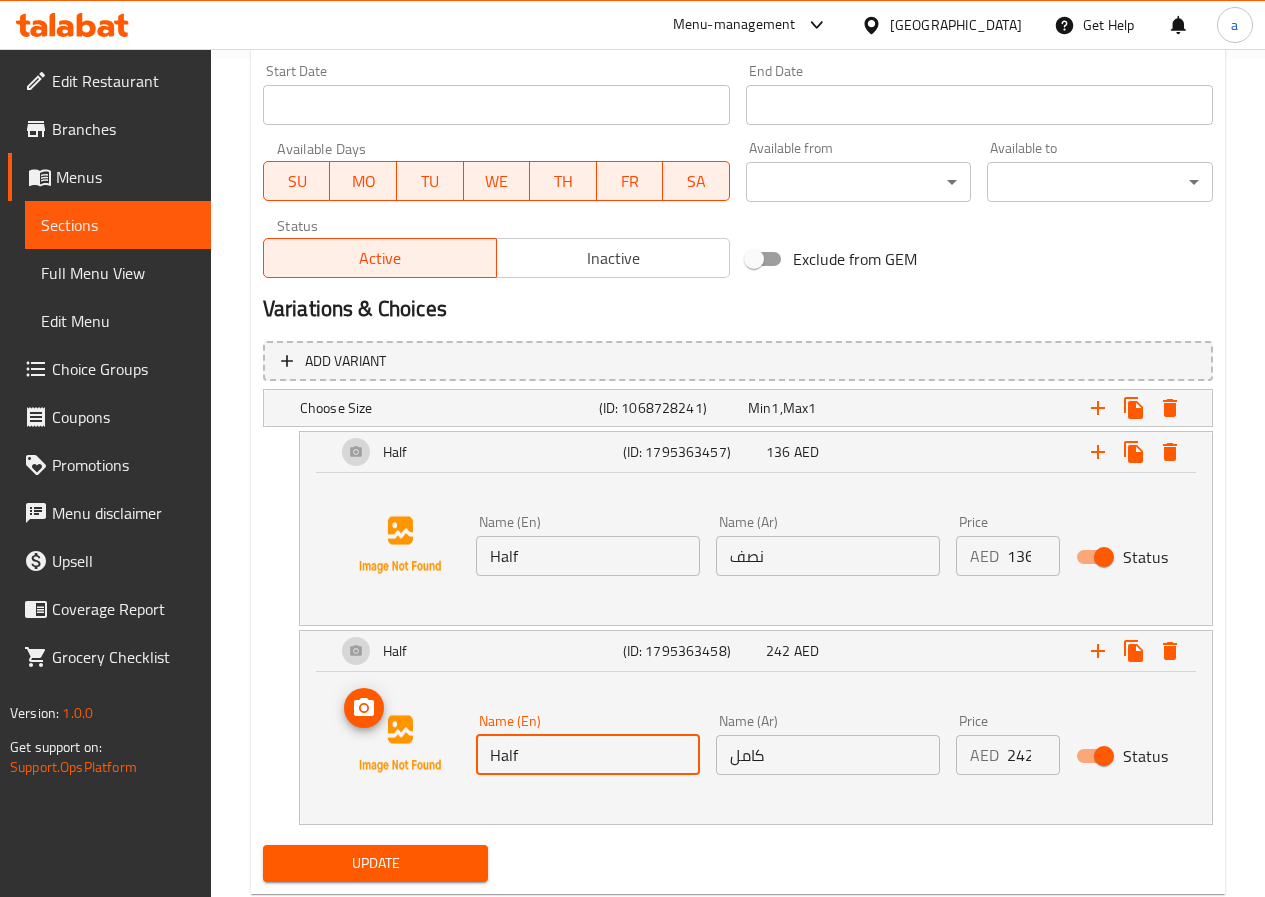 drag, startPoint x: 552, startPoint y: 756, endPoint x: 422, endPoint y: 746, distance: 130.38405 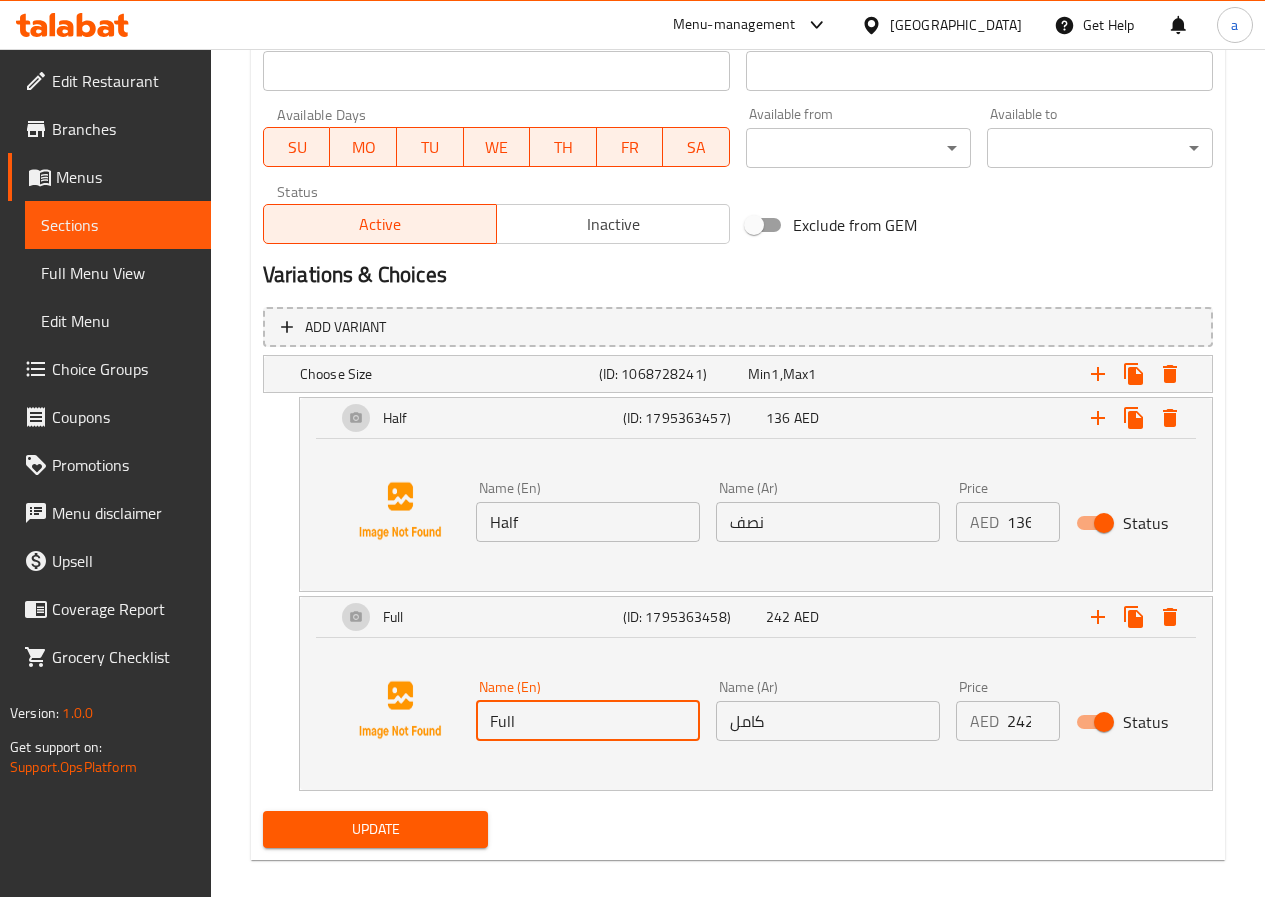 scroll, scrollTop: 891, scrollLeft: 0, axis: vertical 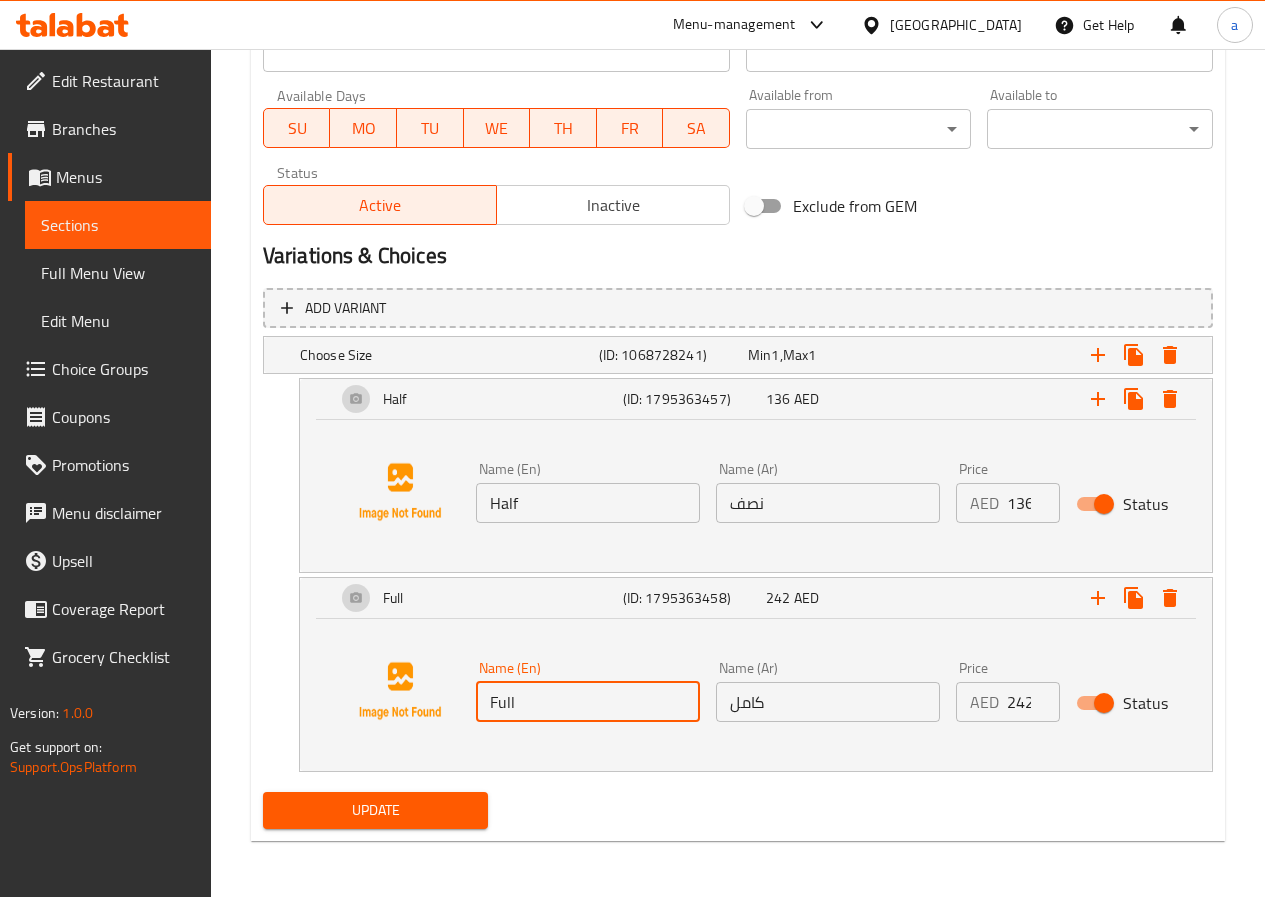 type on "Full" 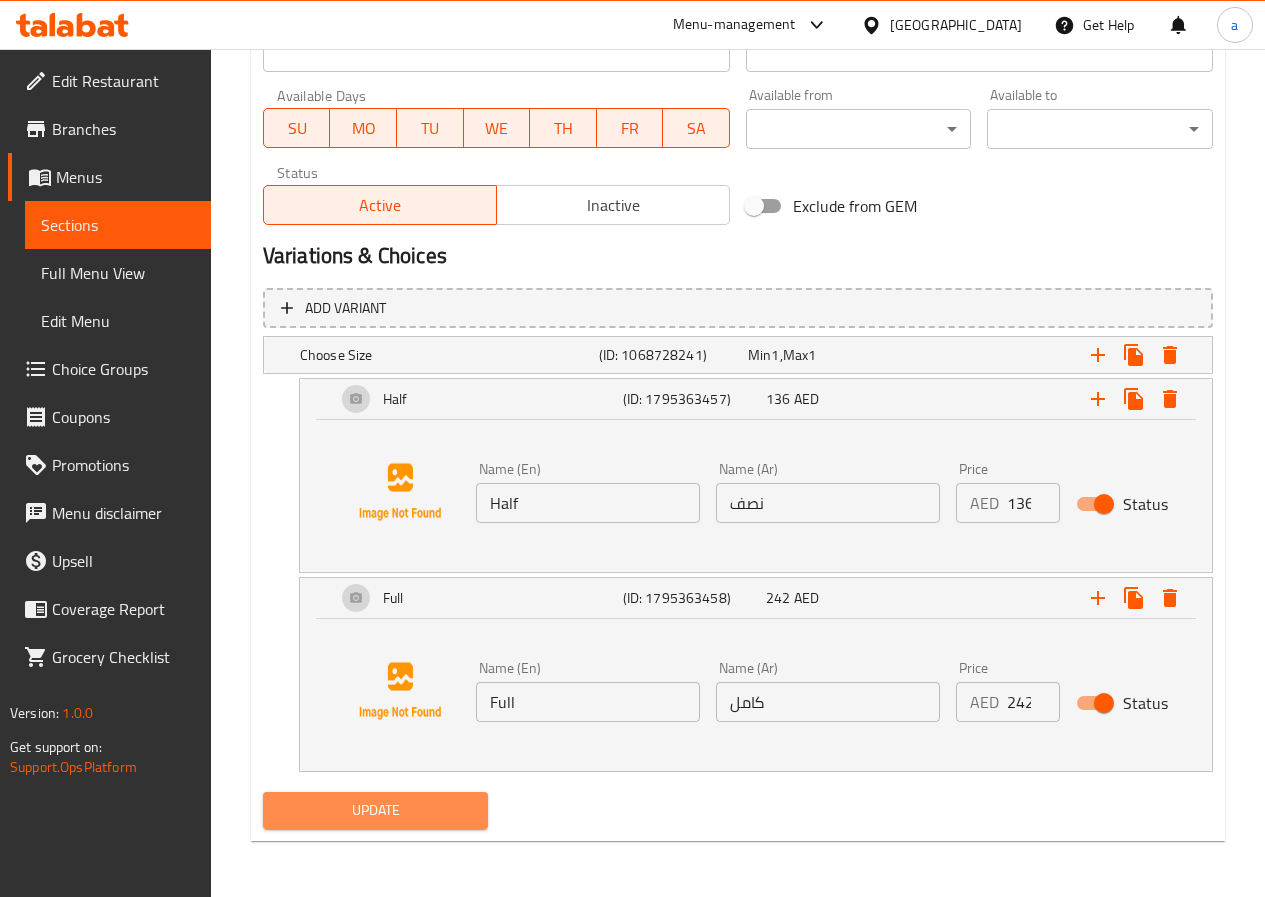 click on "Update" at bounding box center [376, 810] 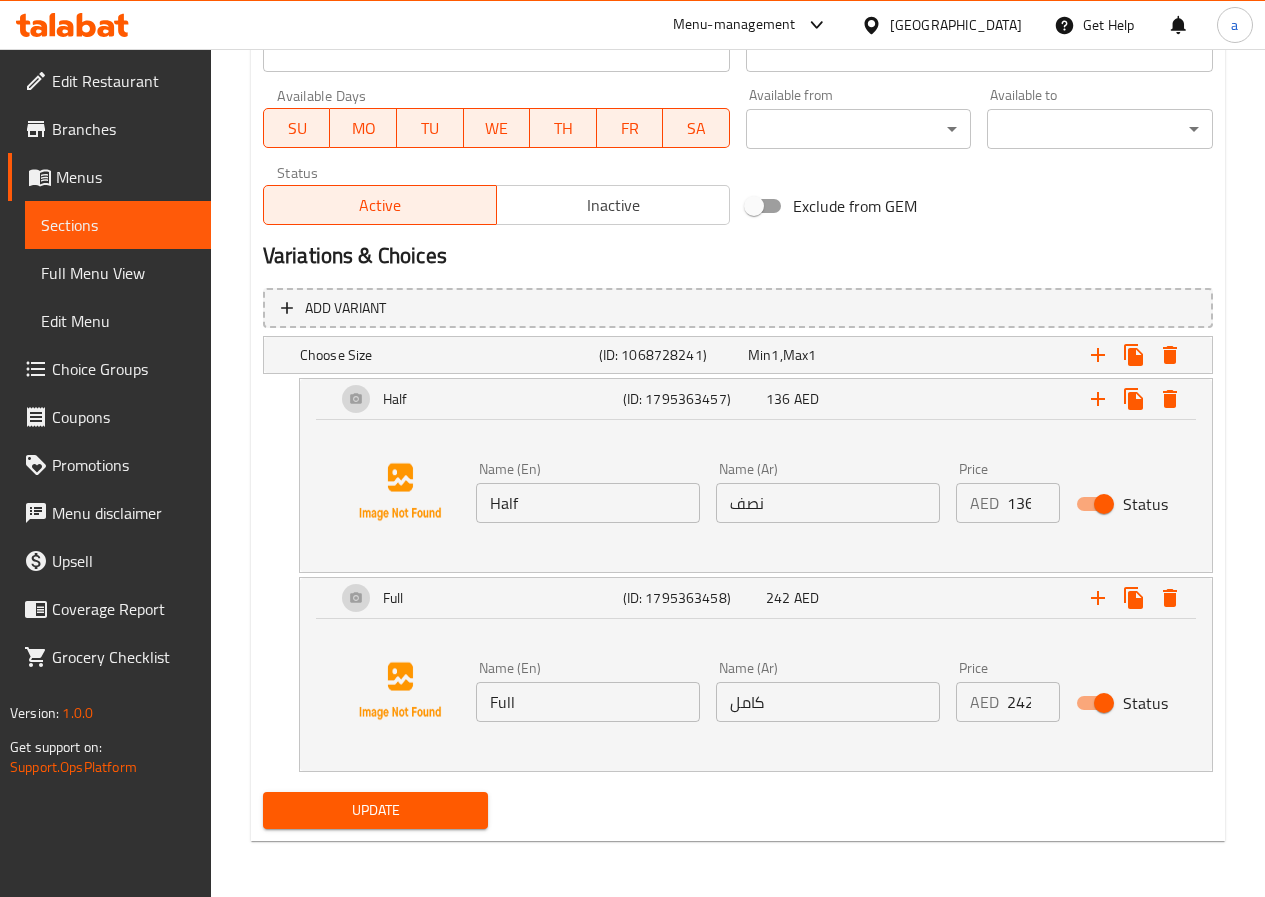 click on "Sections" at bounding box center [118, 225] 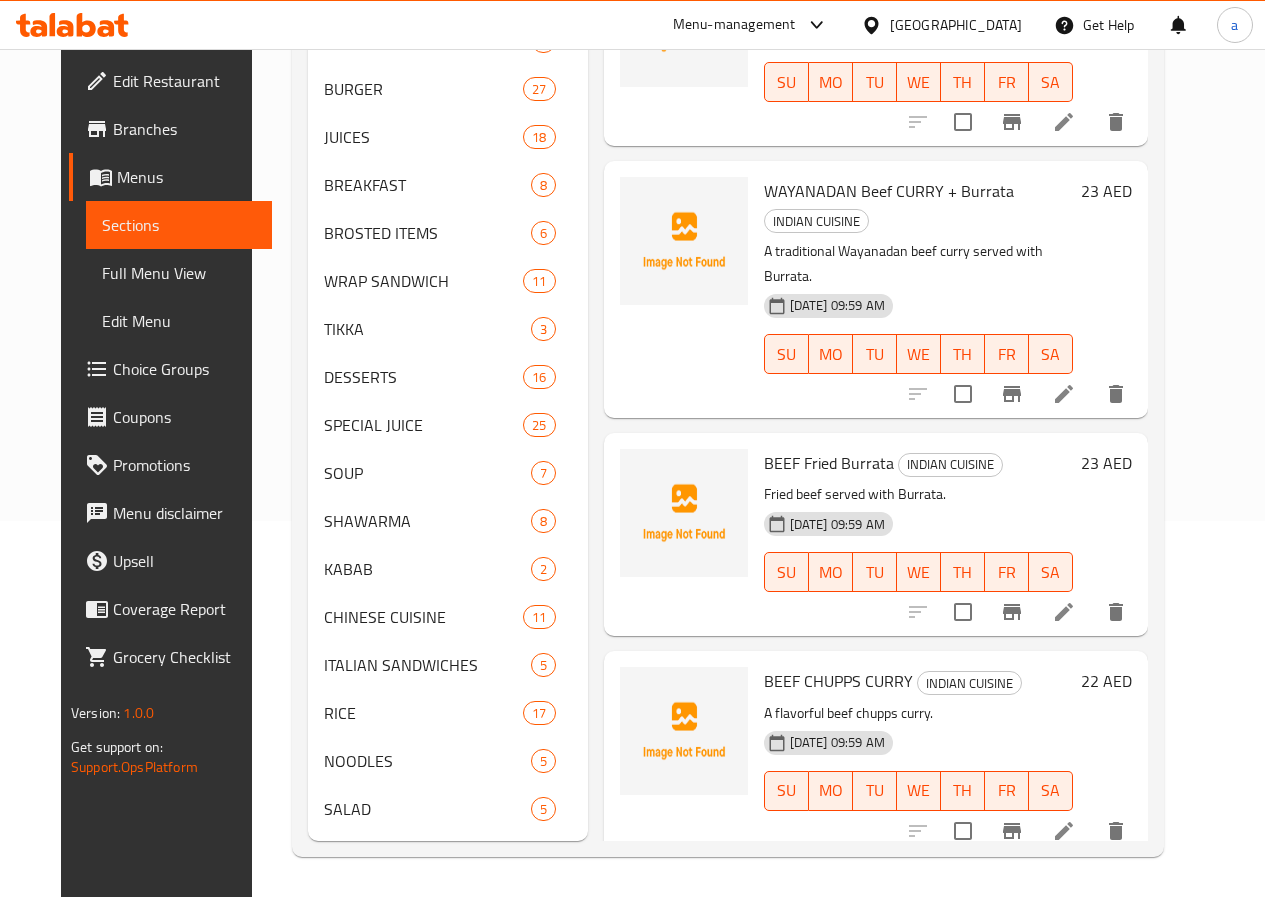 scroll, scrollTop: 406, scrollLeft: 0, axis: vertical 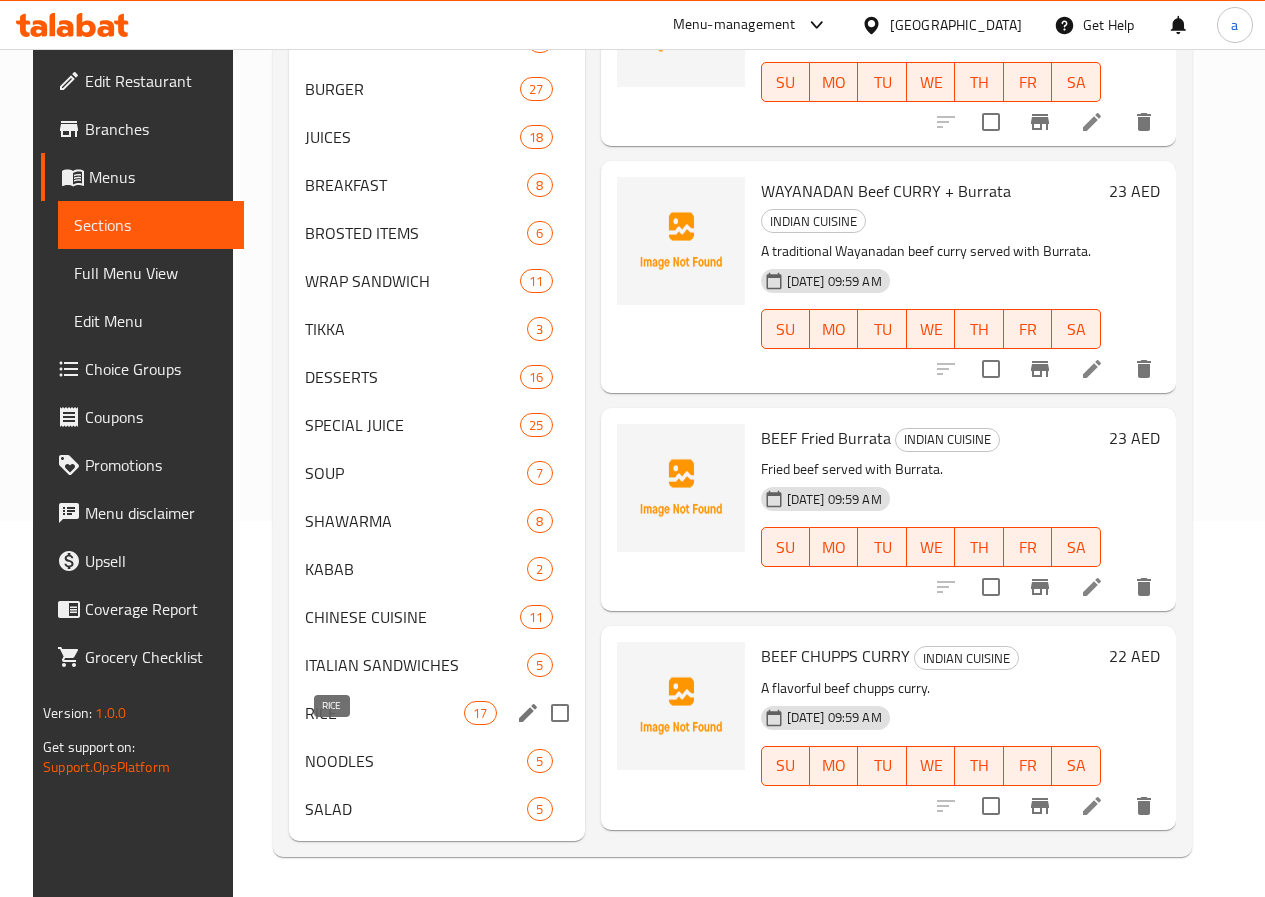 drag, startPoint x: 296, startPoint y: 716, endPoint x: 456, endPoint y: 691, distance: 161.94135 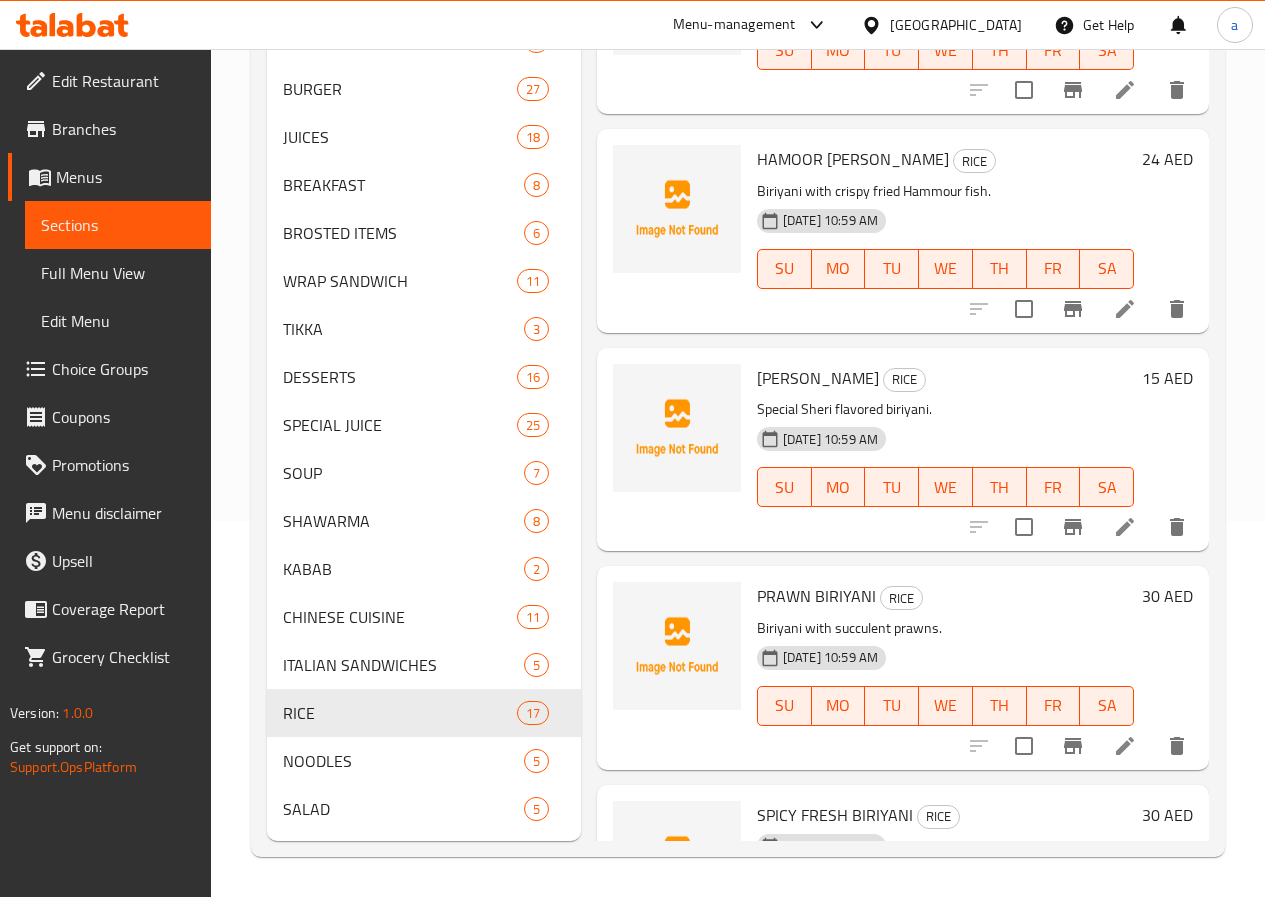 scroll, scrollTop: 2726, scrollLeft: 0, axis: vertical 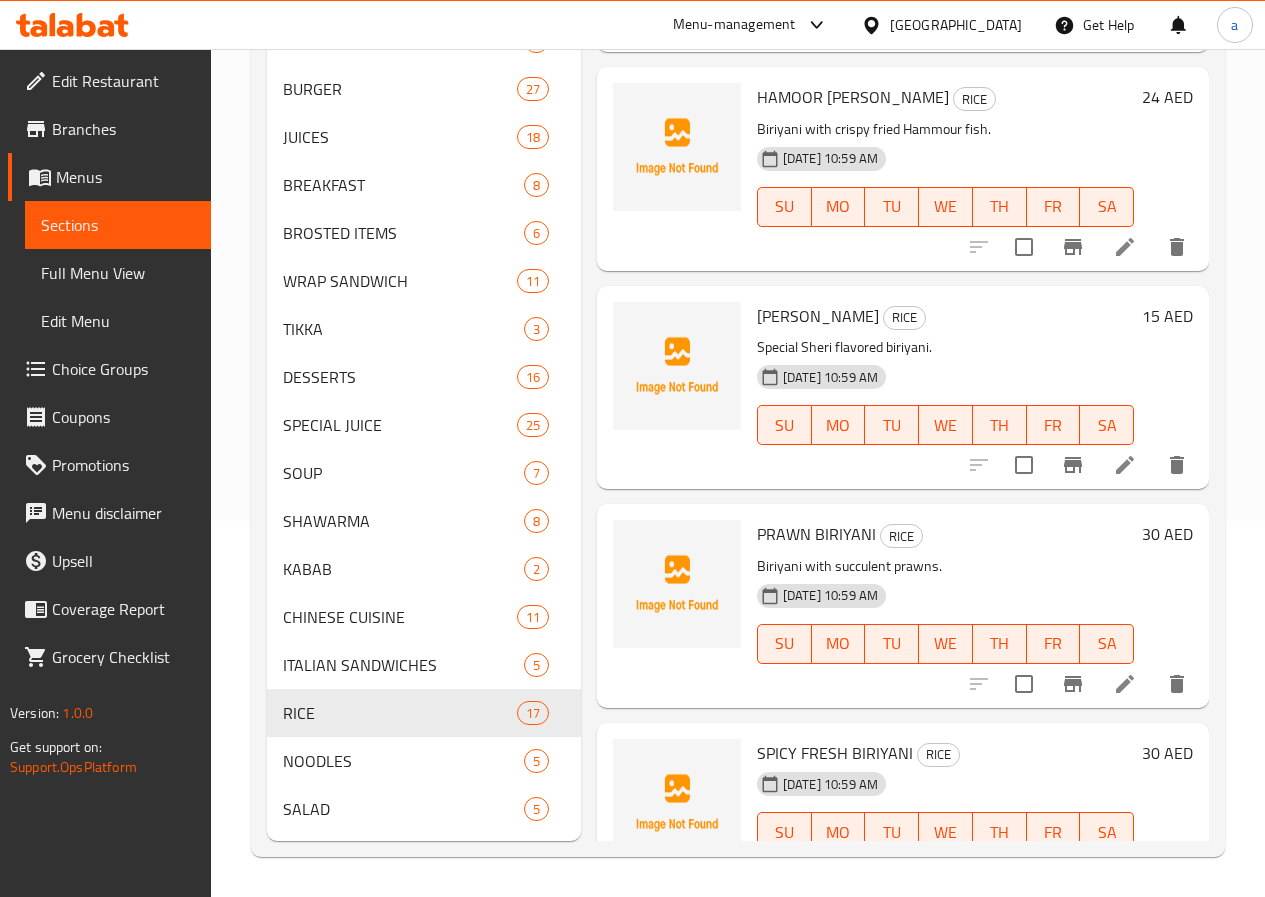 click at bounding box center [1125, 684] 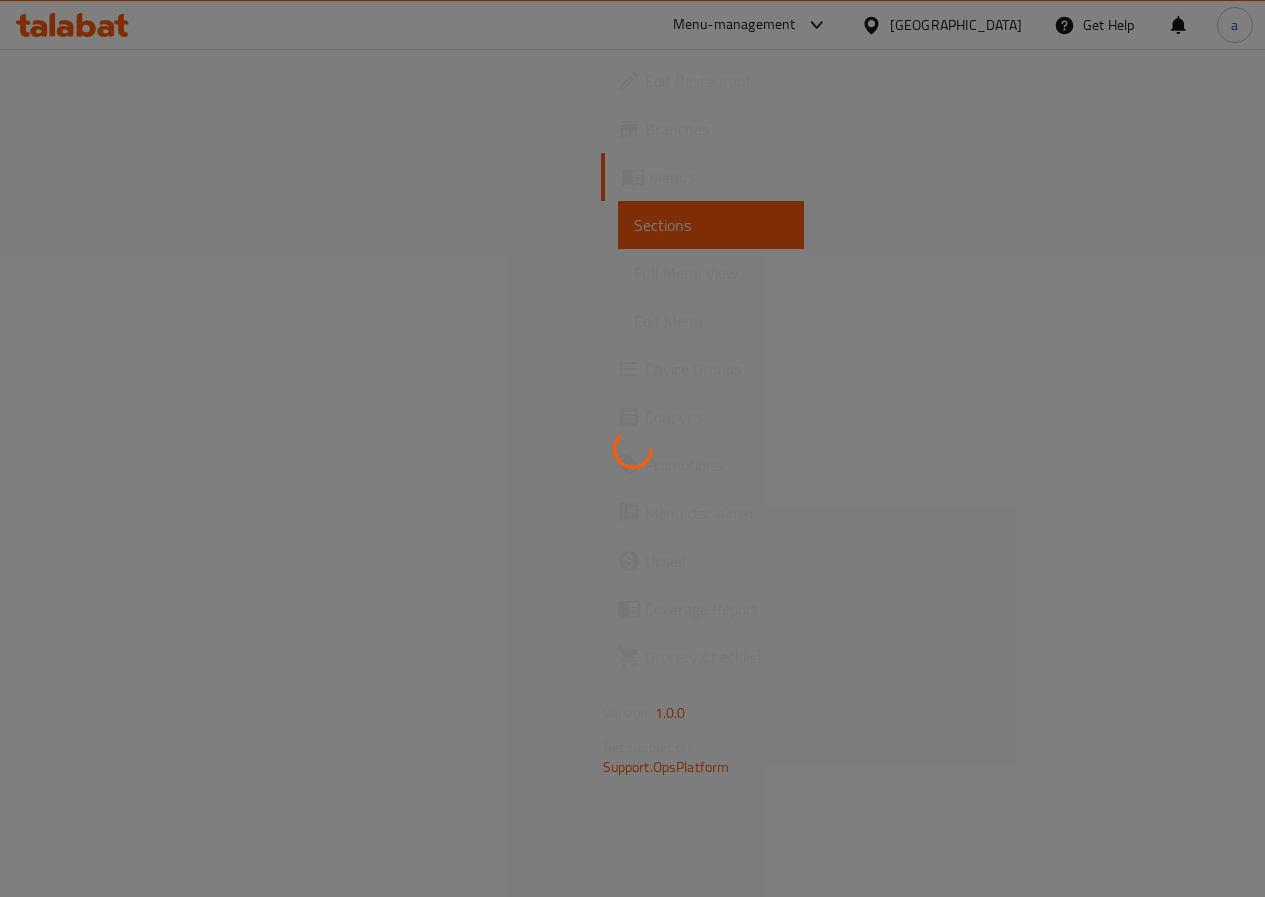 scroll, scrollTop: 0, scrollLeft: 0, axis: both 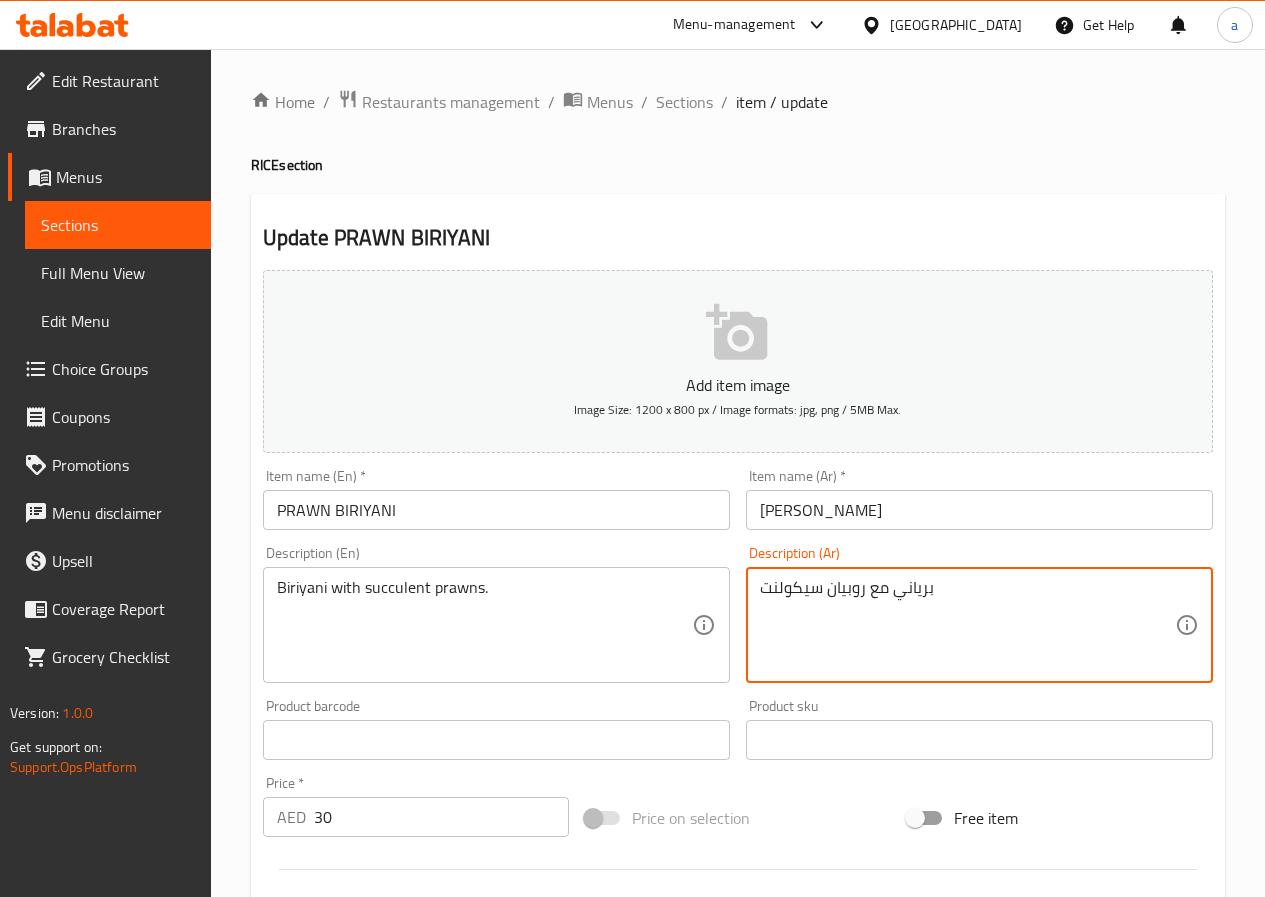 drag, startPoint x: 761, startPoint y: 585, endPoint x: 1059, endPoint y: 591, distance: 298.0604 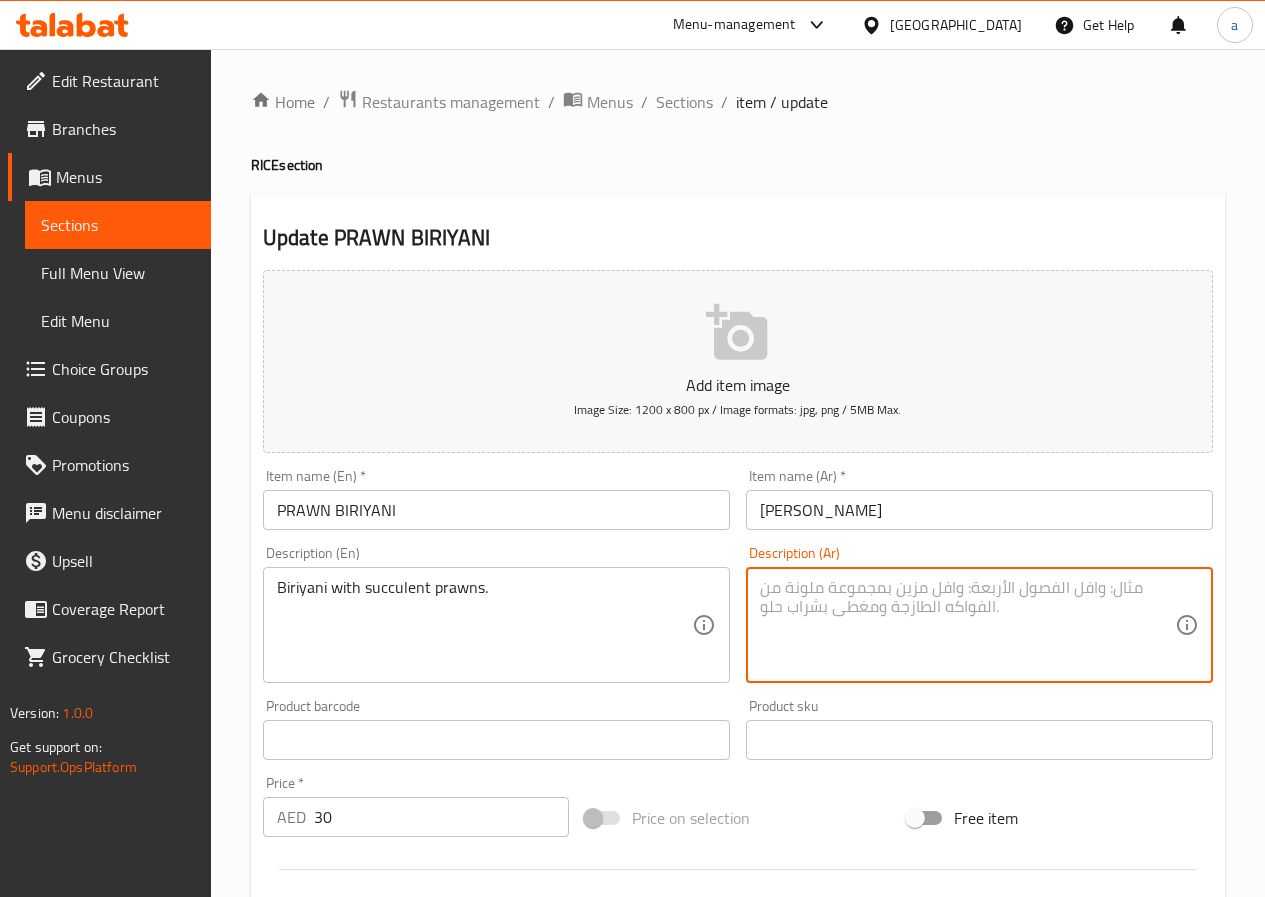 type 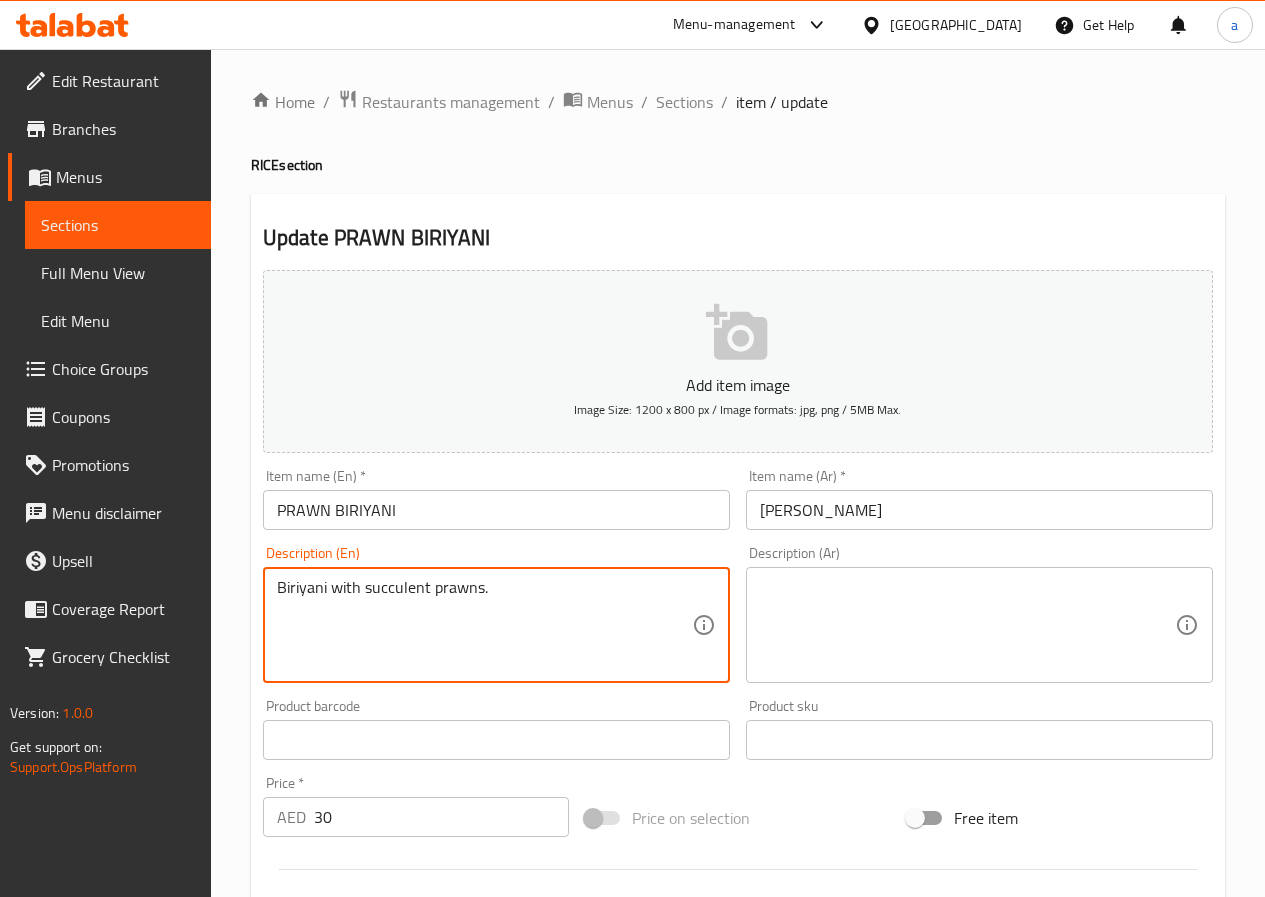 drag, startPoint x: 478, startPoint y: 592, endPoint x: 60, endPoint y: 581, distance: 418.1447 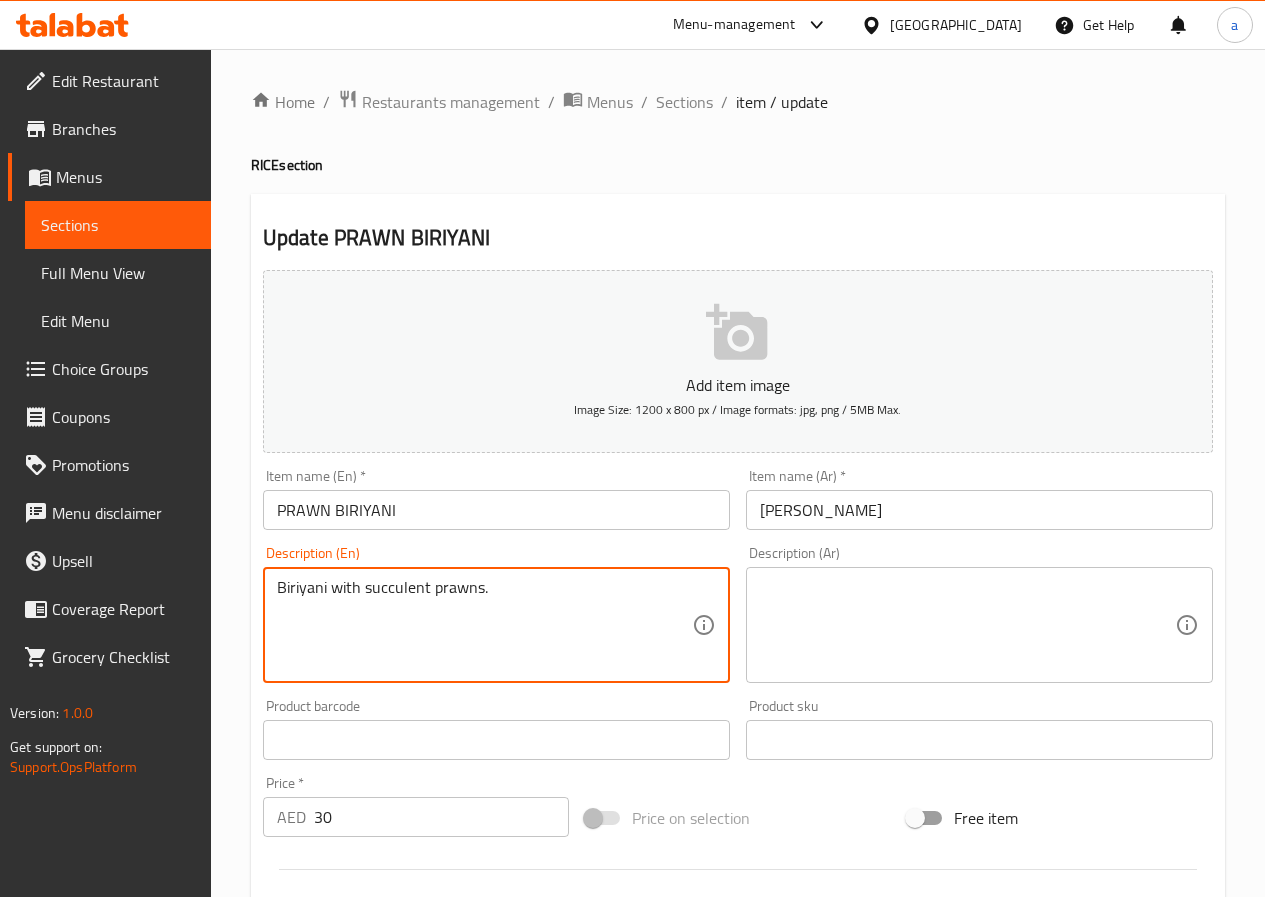 type on "." 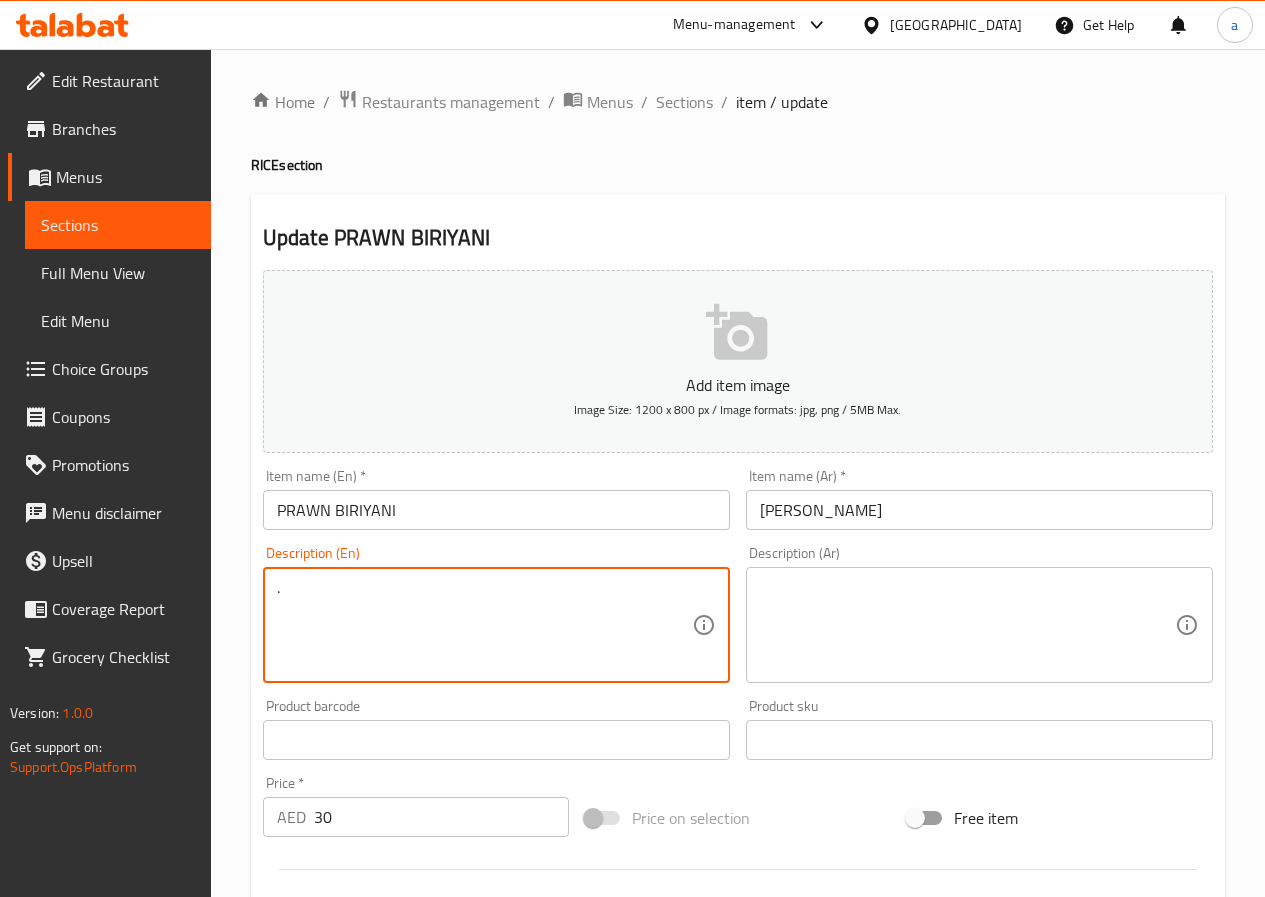 click on "." at bounding box center (484, 625) 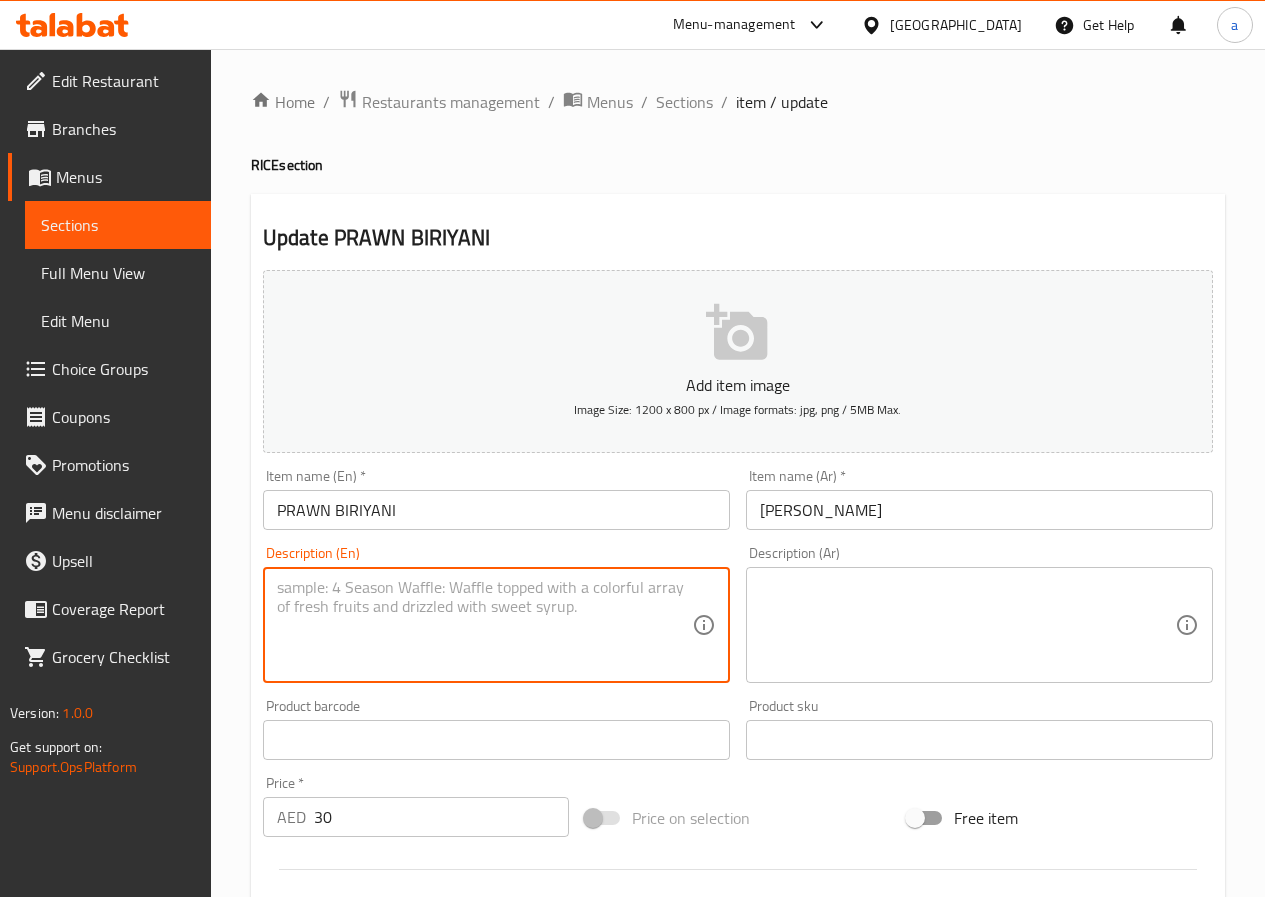 paste on "Made with rice, prawns, and a variety of spices" 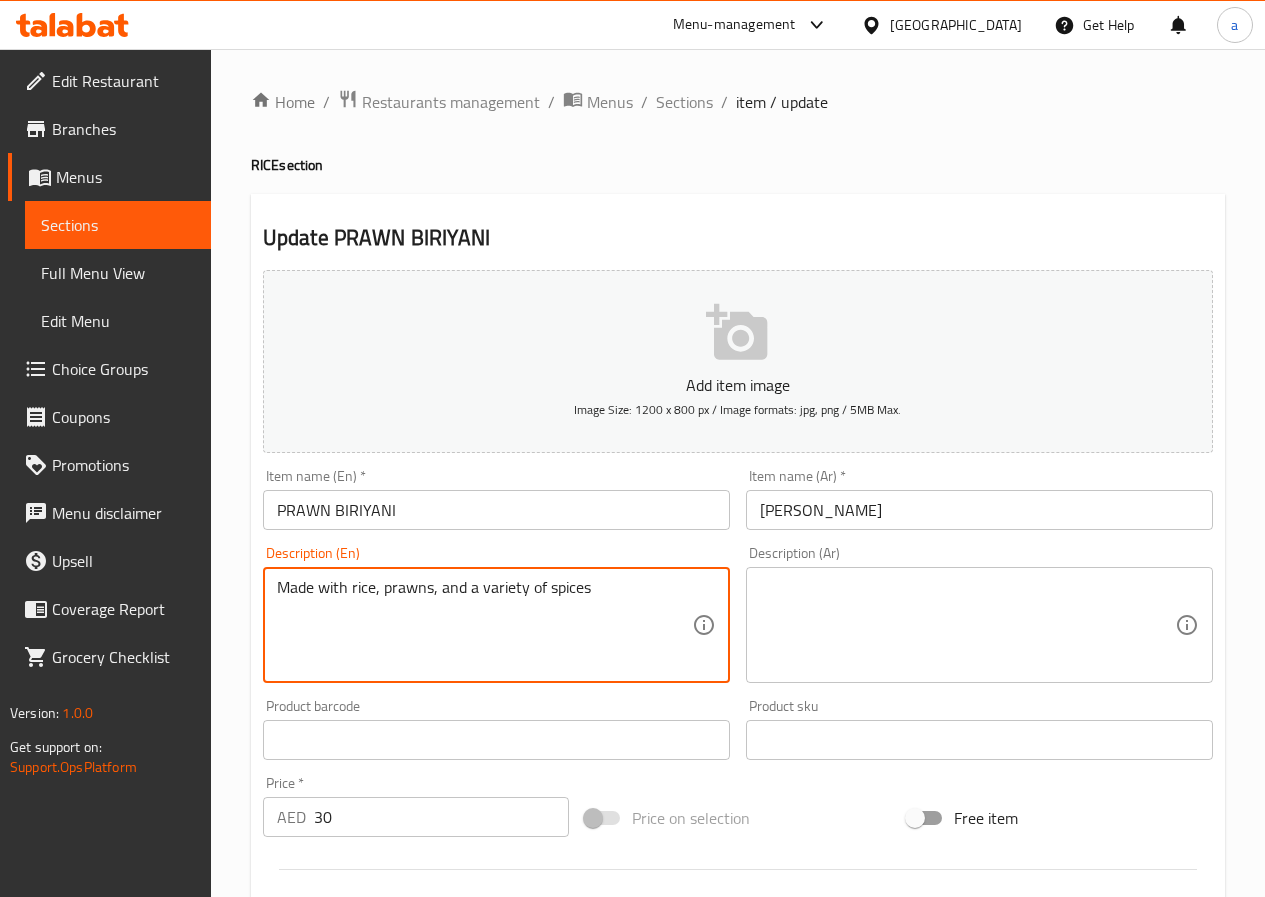 type on "Made with rice, prawns, and a variety of spices" 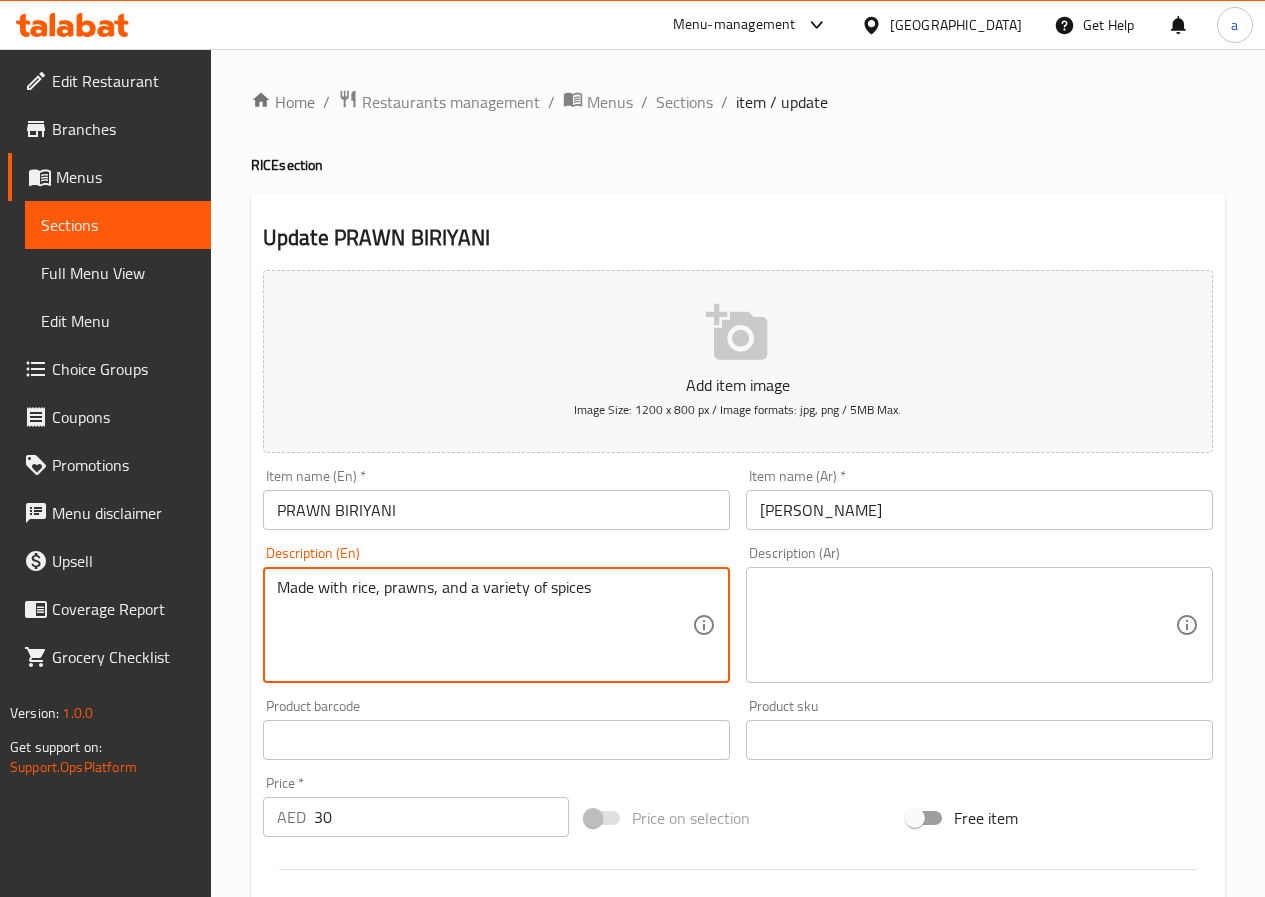 click at bounding box center [967, 625] 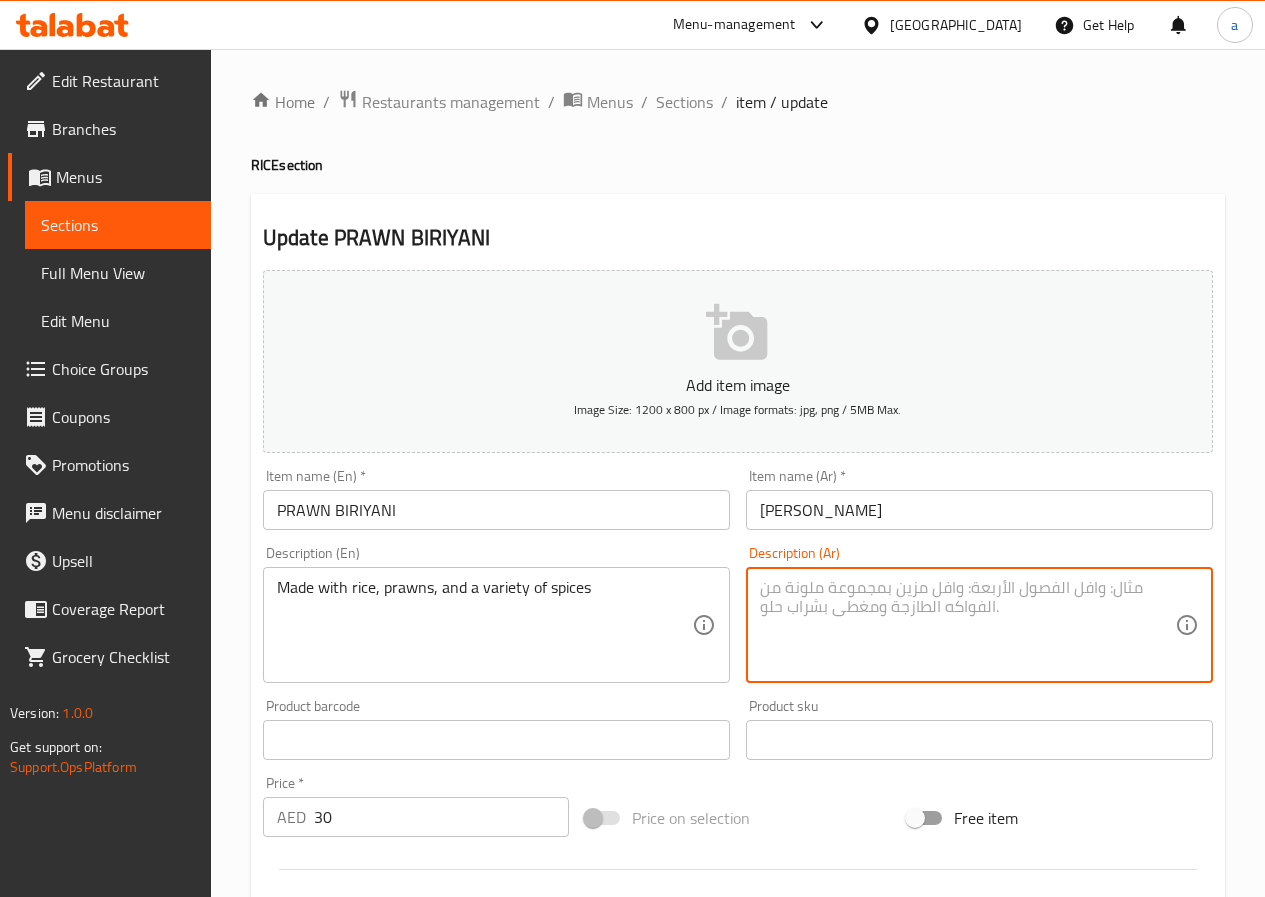 paste on "مصنوع من الأرز والروبيان ومجموعة متنوعة من التوابل" 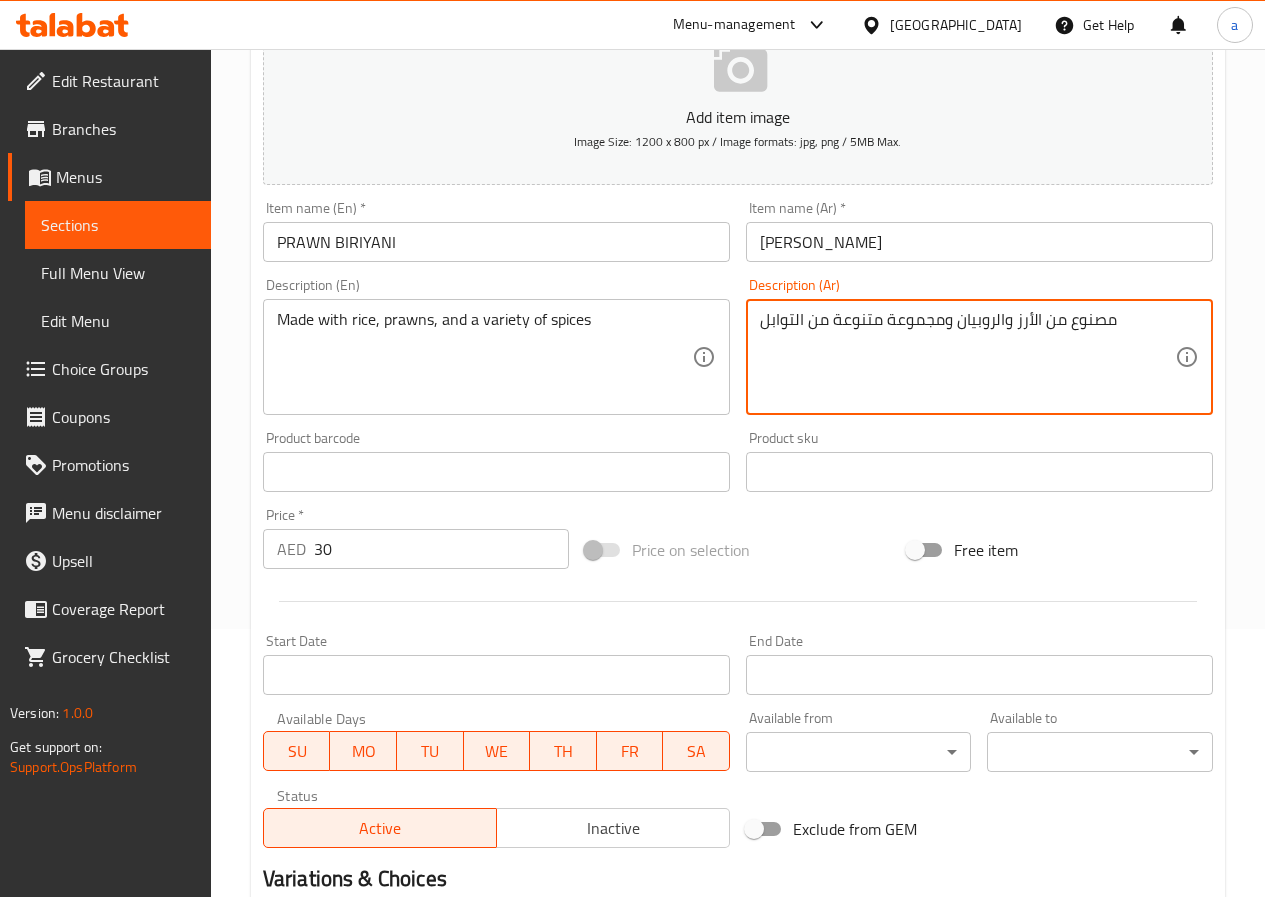 scroll, scrollTop: 500, scrollLeft: 0, axis: vertical 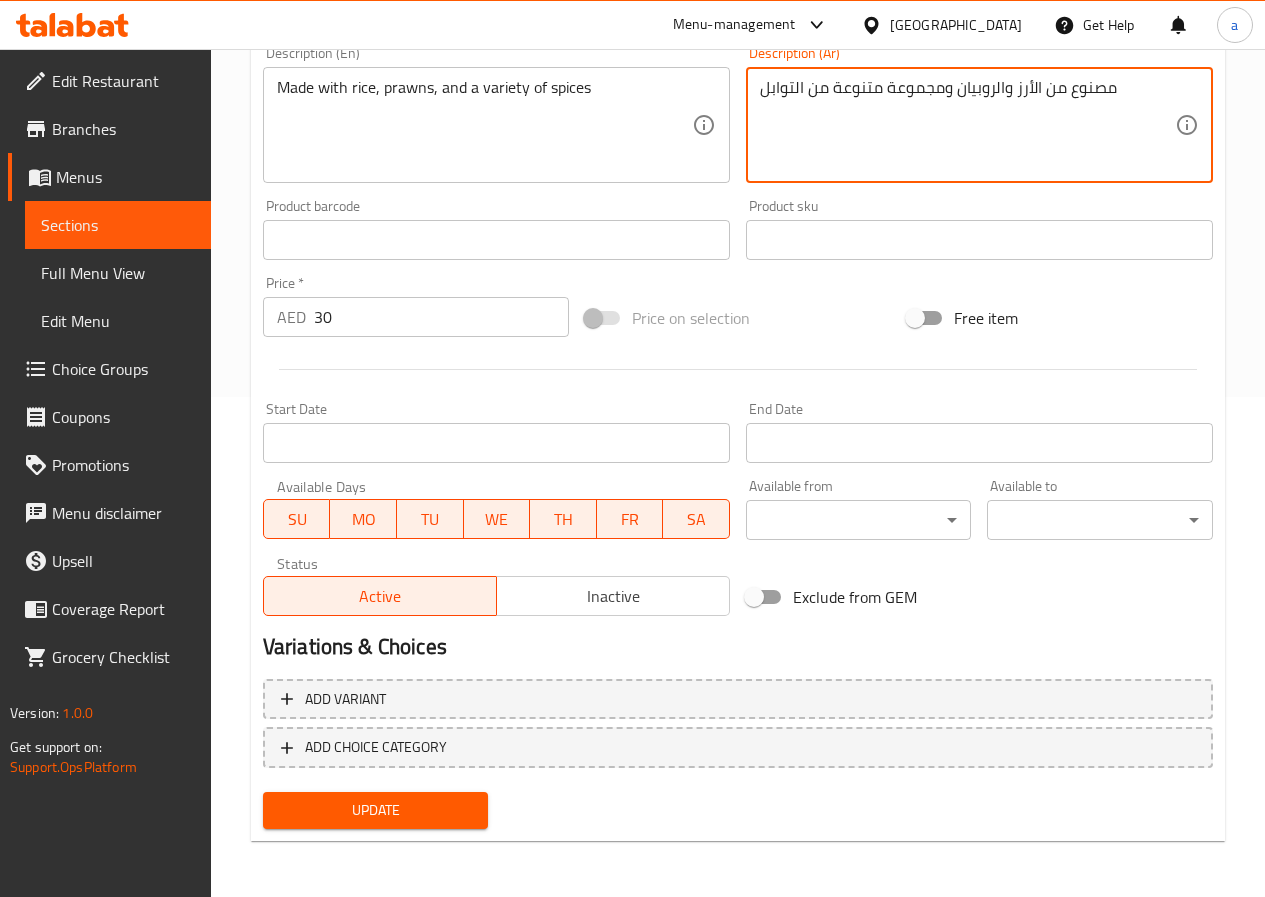 type on "مصنوع من الأرز والروبيان ومجموعة متنوعة من التوابل" 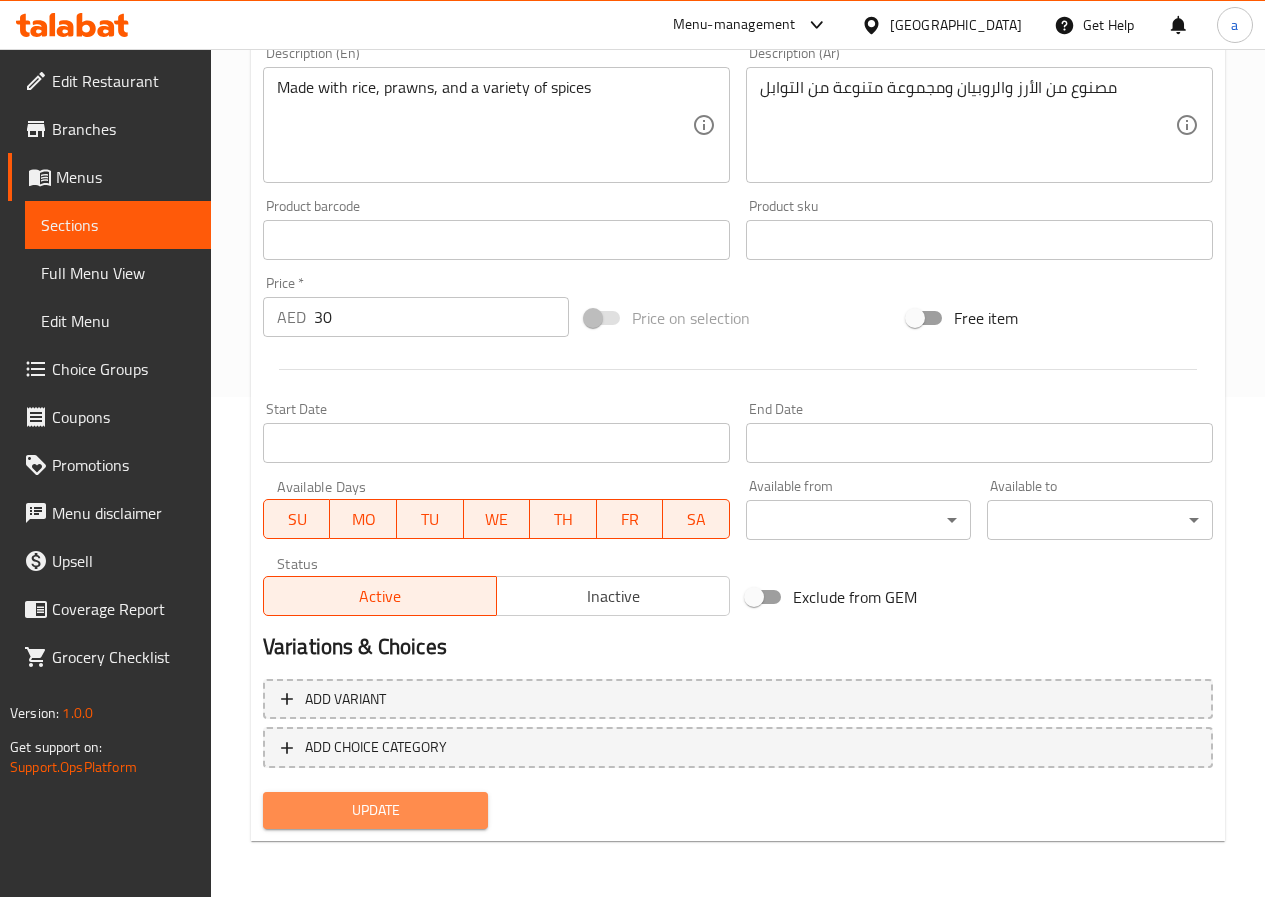 click on "Update" at bounding box center [376, 810] 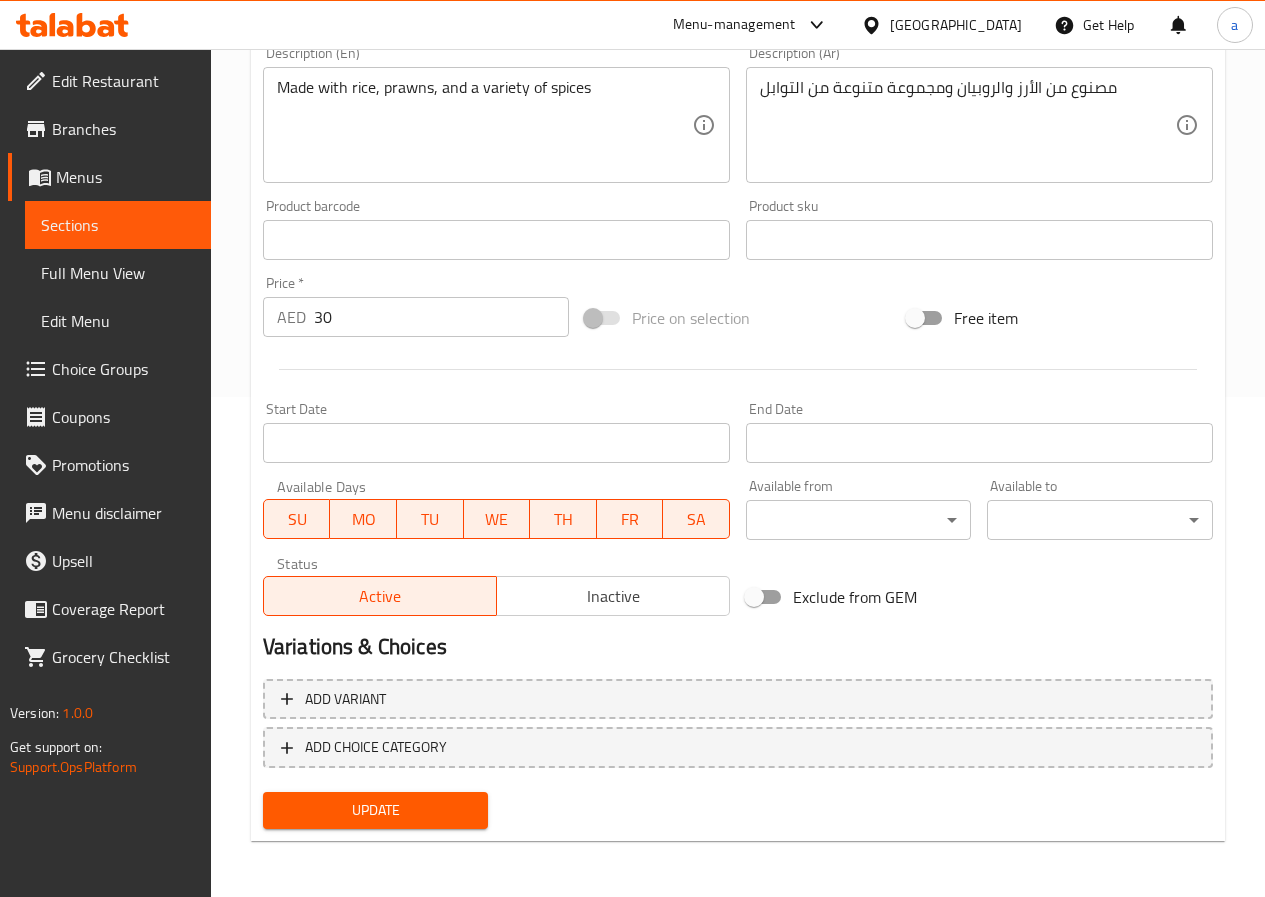 click on "Sections" at bounding box center (118, 225) 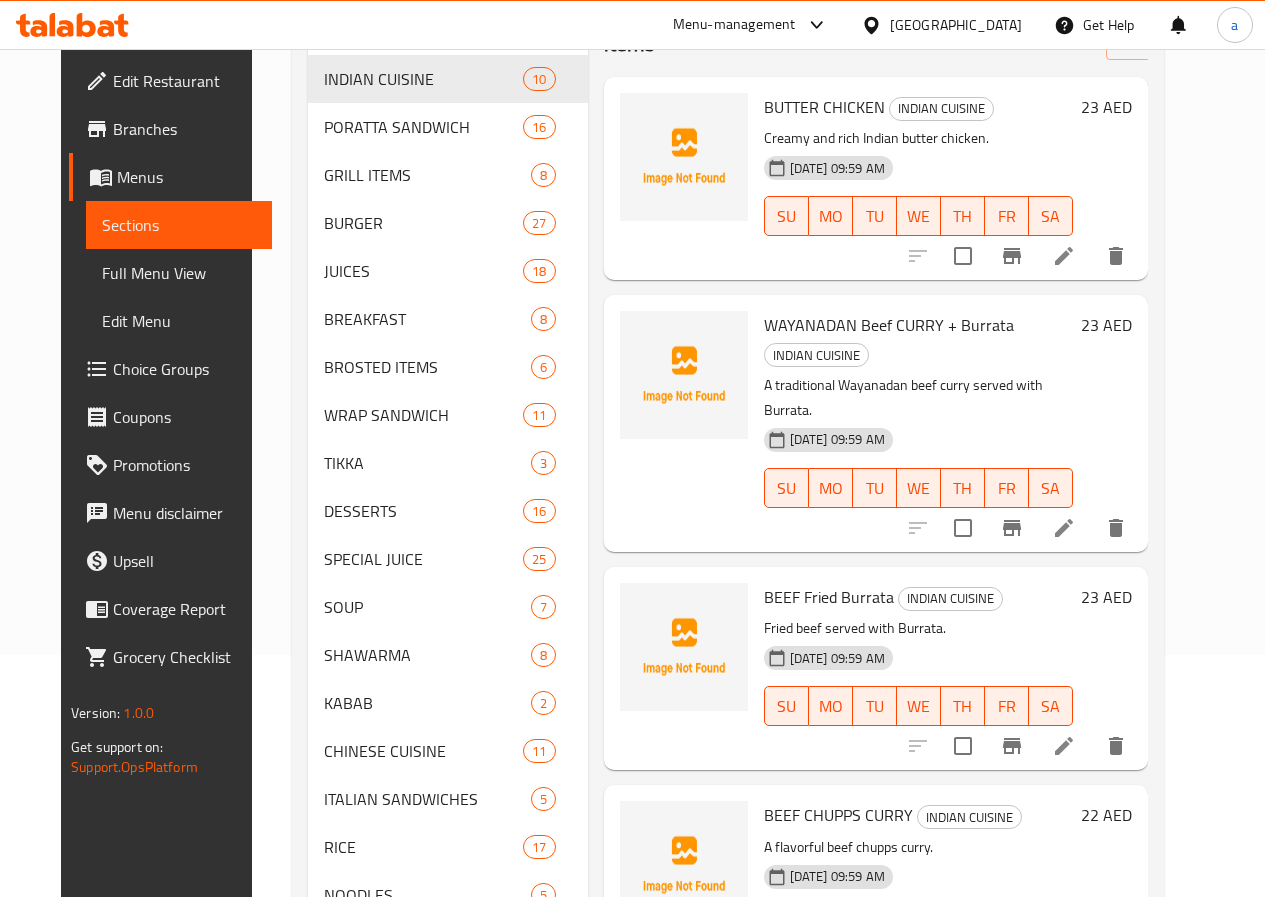 scroll, scrollTop: 206, scrollLeft: 0, axis: vertical 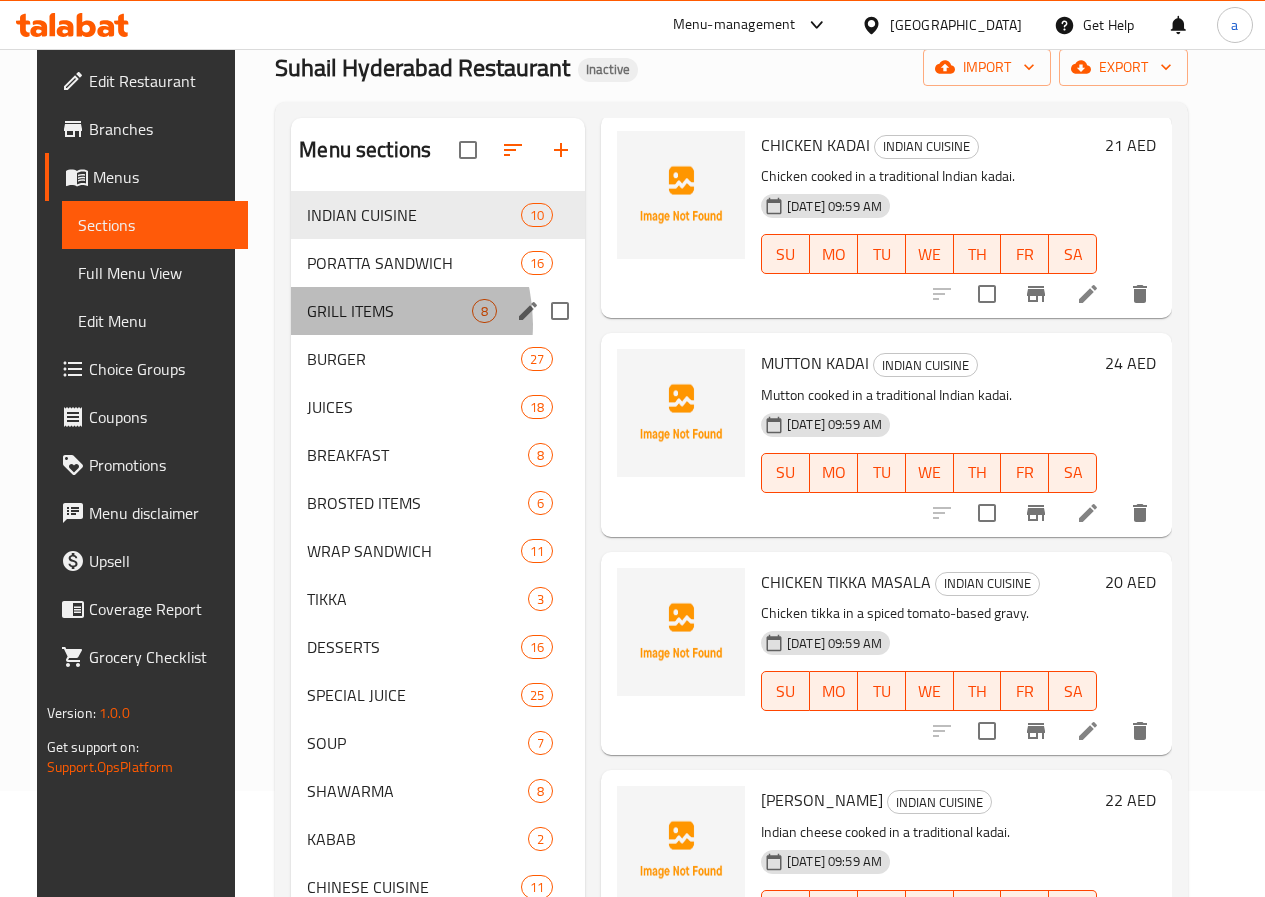 click on "GRILL ITEMS 8" at bounding box center (438, 311) 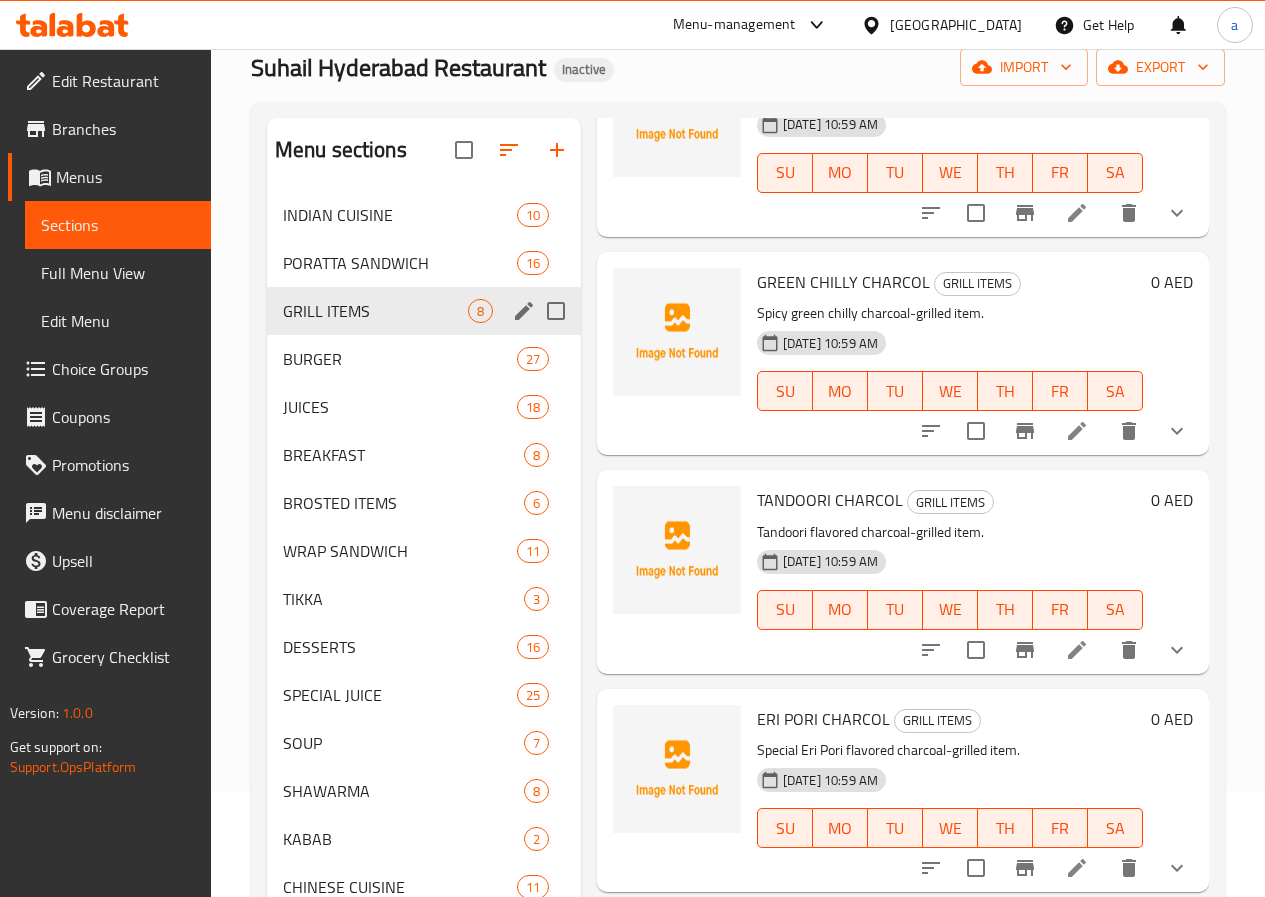 scroll, scrollTop: 830, scrollLeft: 0, axis: vertical 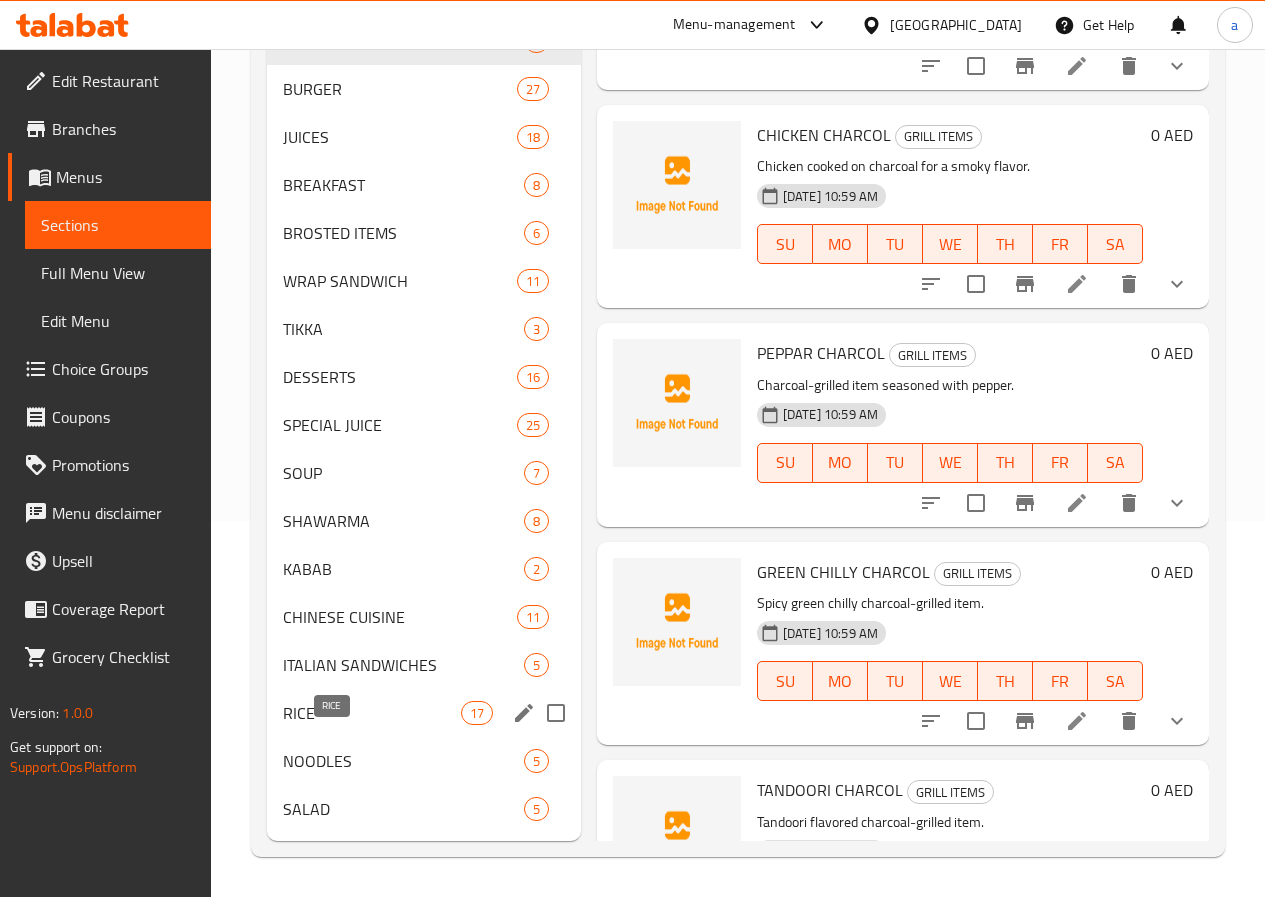 click on "RICE" at bounding box center (372, 713) 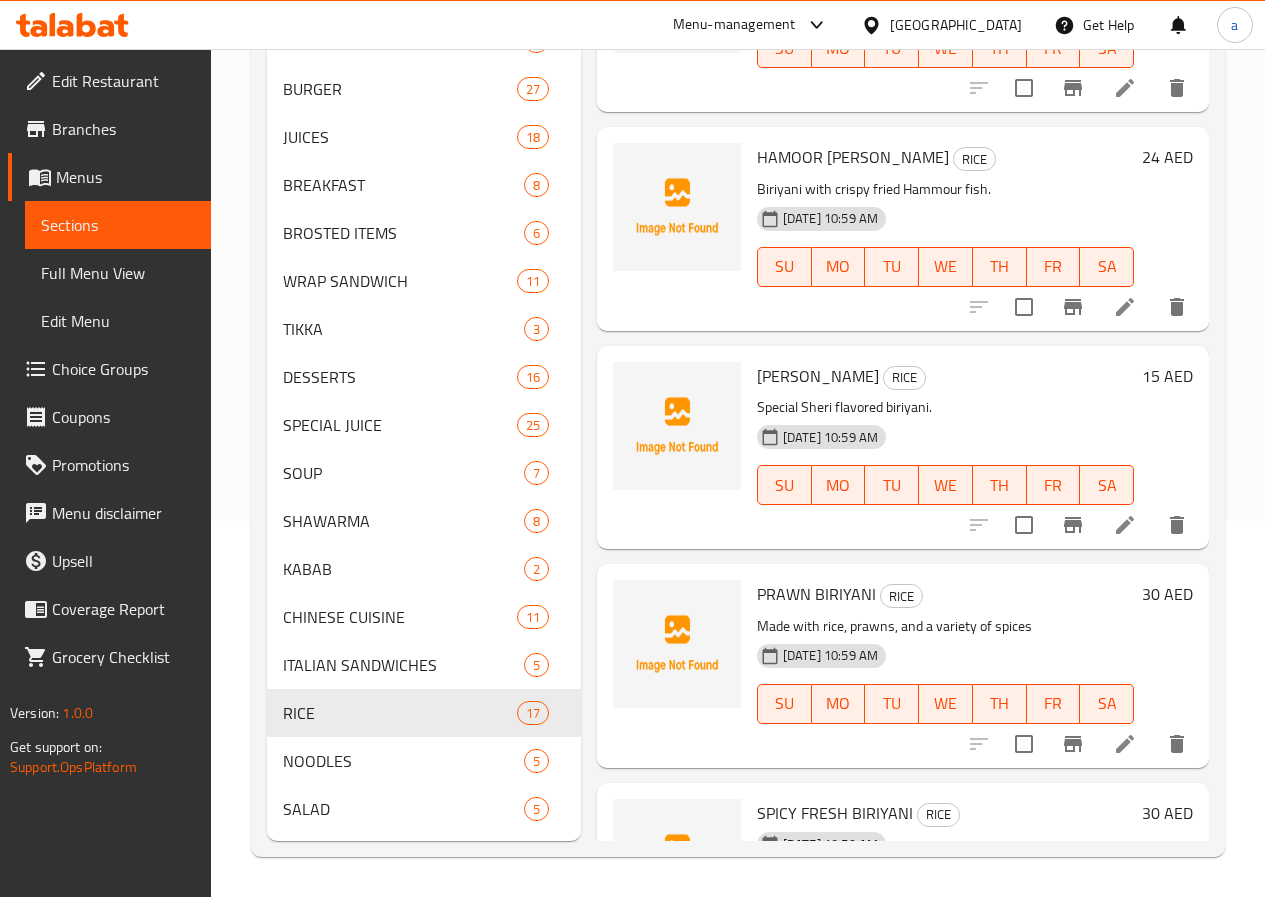 scroll, scrollTop: 2726, scrollLeft: 0, axis: vertical 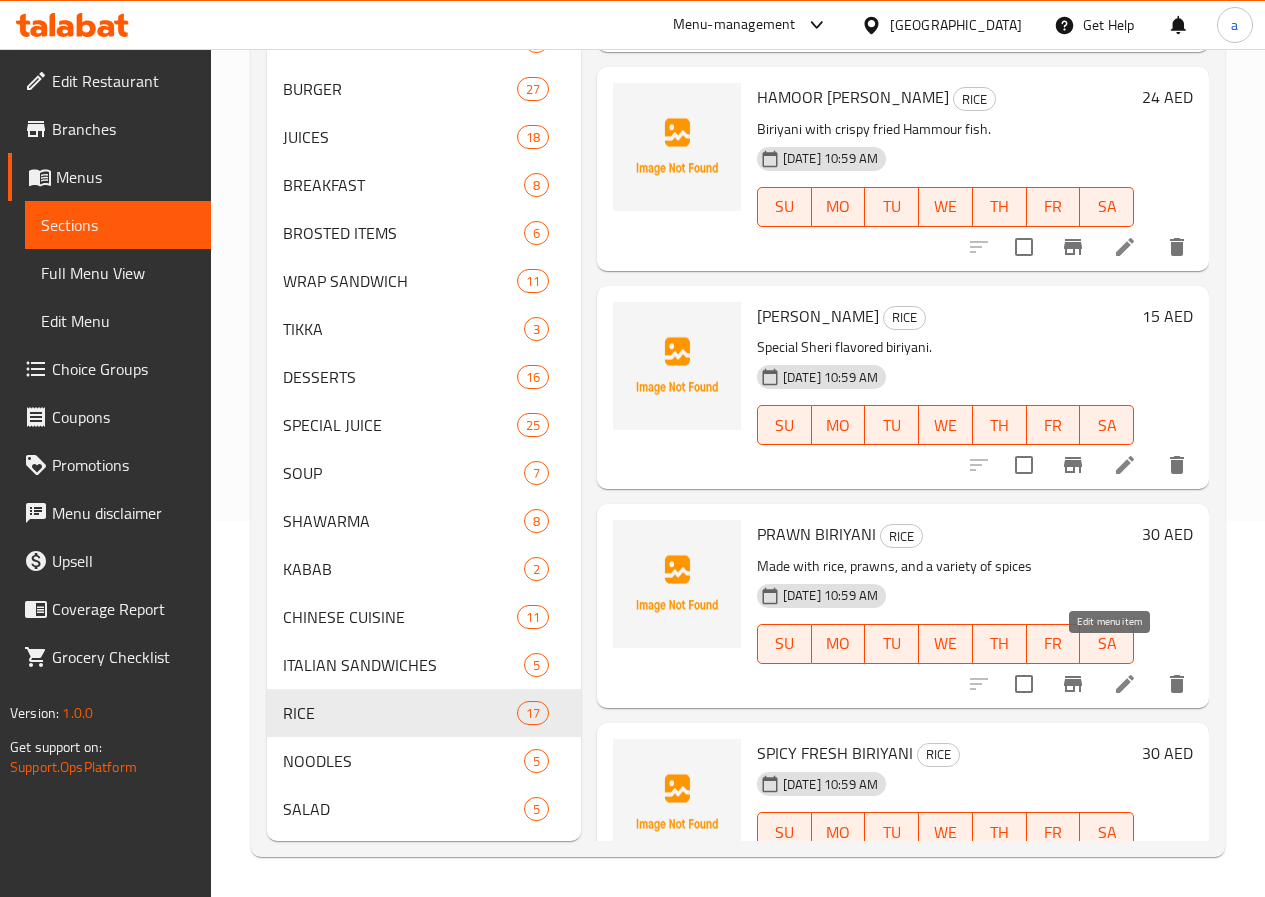 click 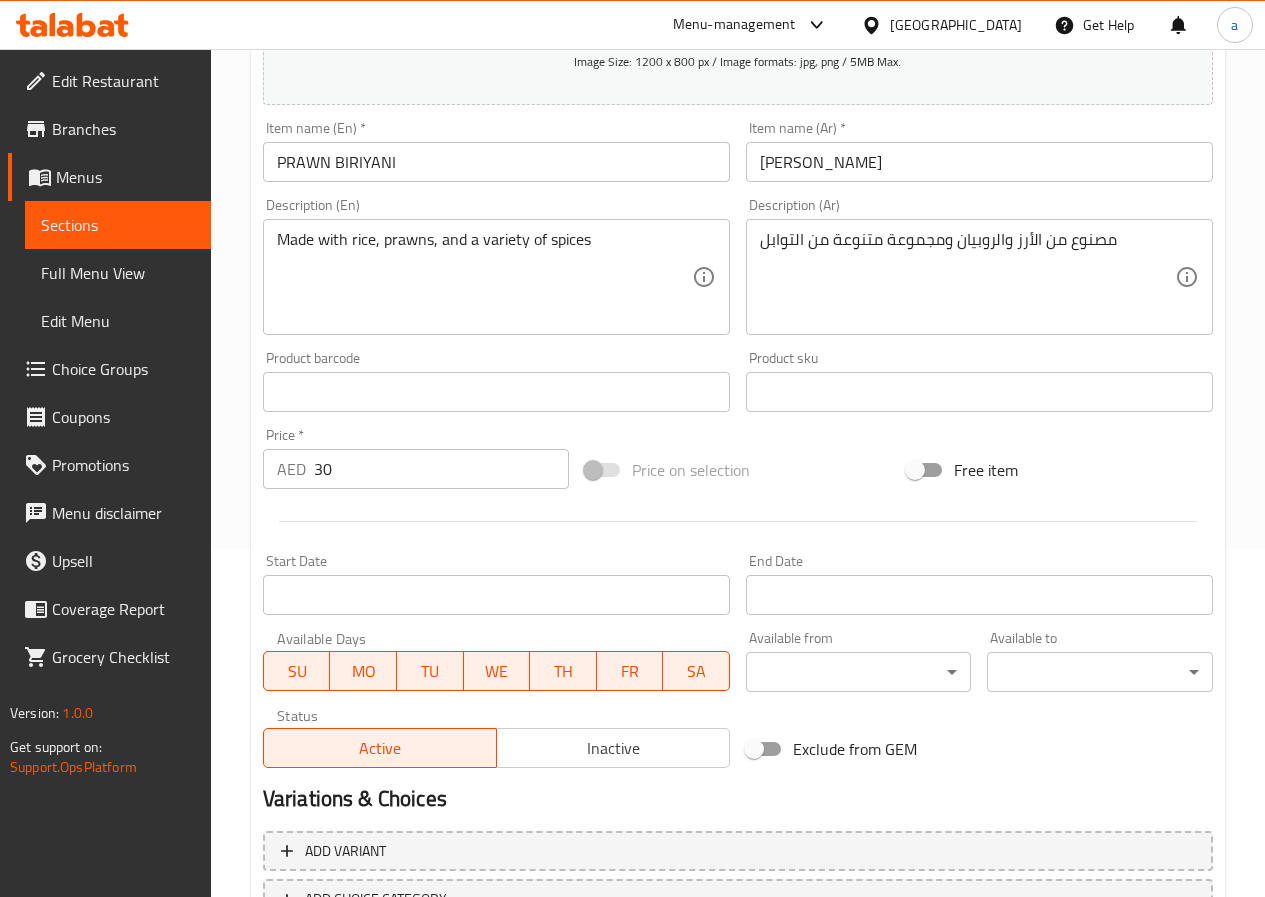 scroll, scrollTop: 0, scrollLeft: 0, axis: both 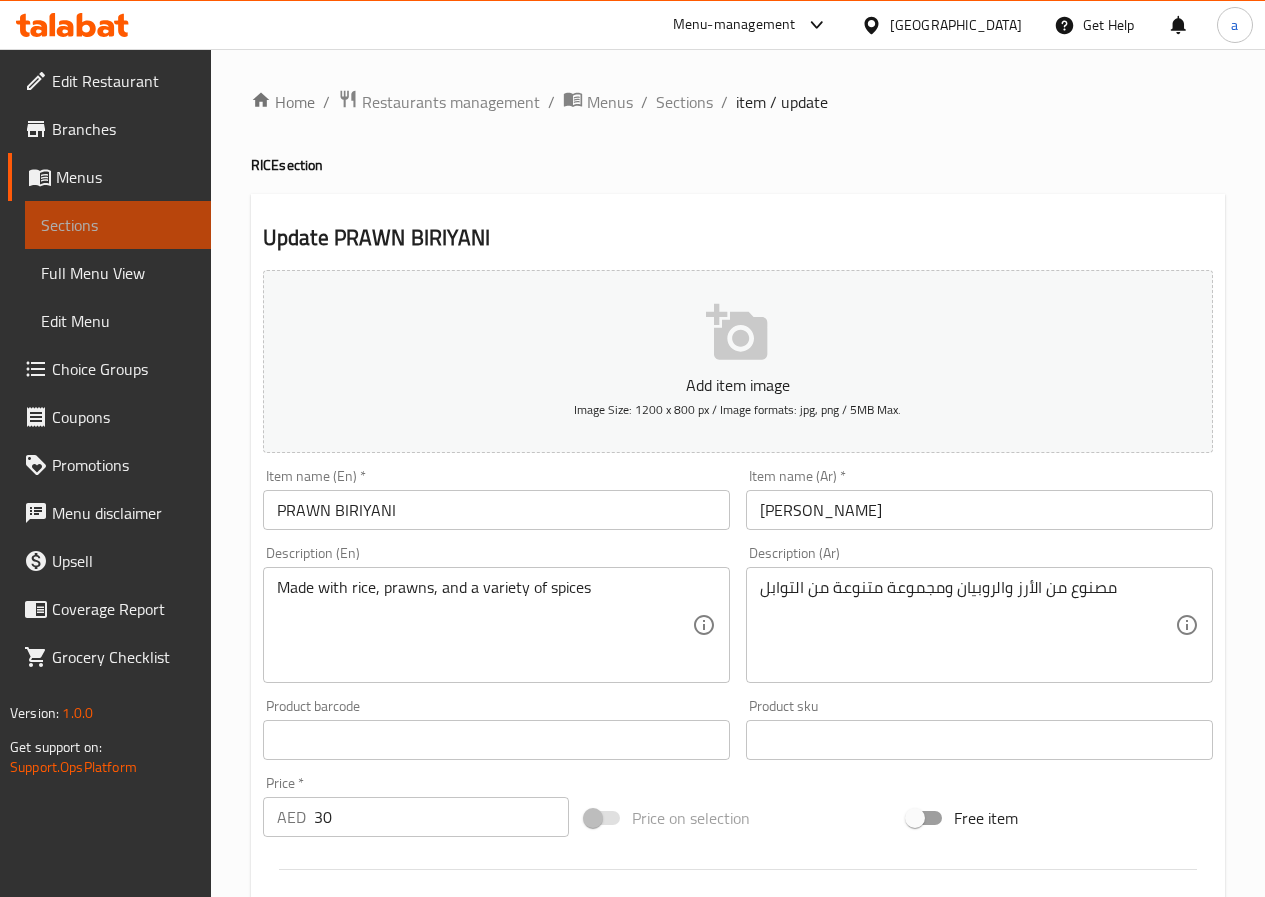 click on "Sections" at bounding box center [118, 225] 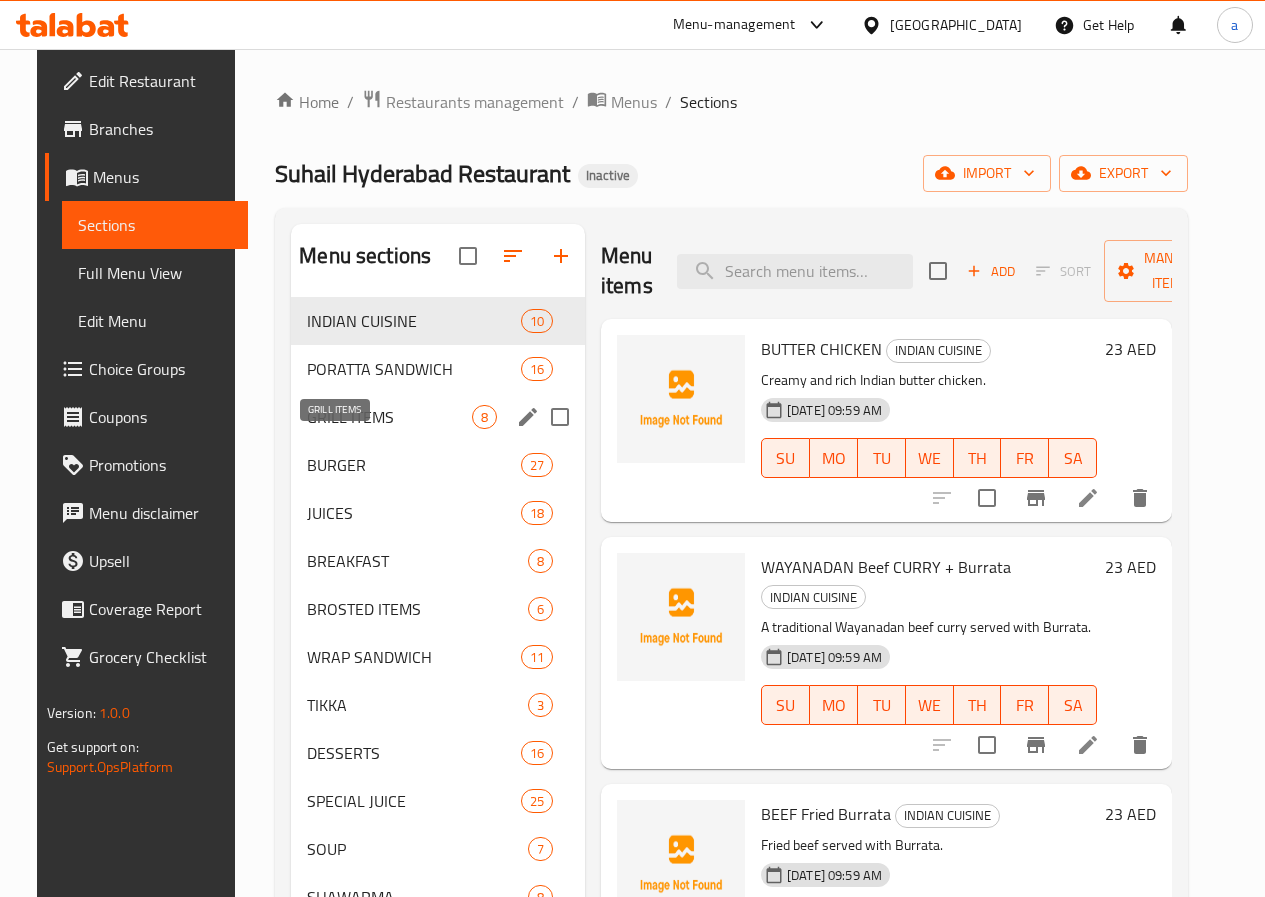click on "GRILL ITEMS" at bounding box center [389, 417] 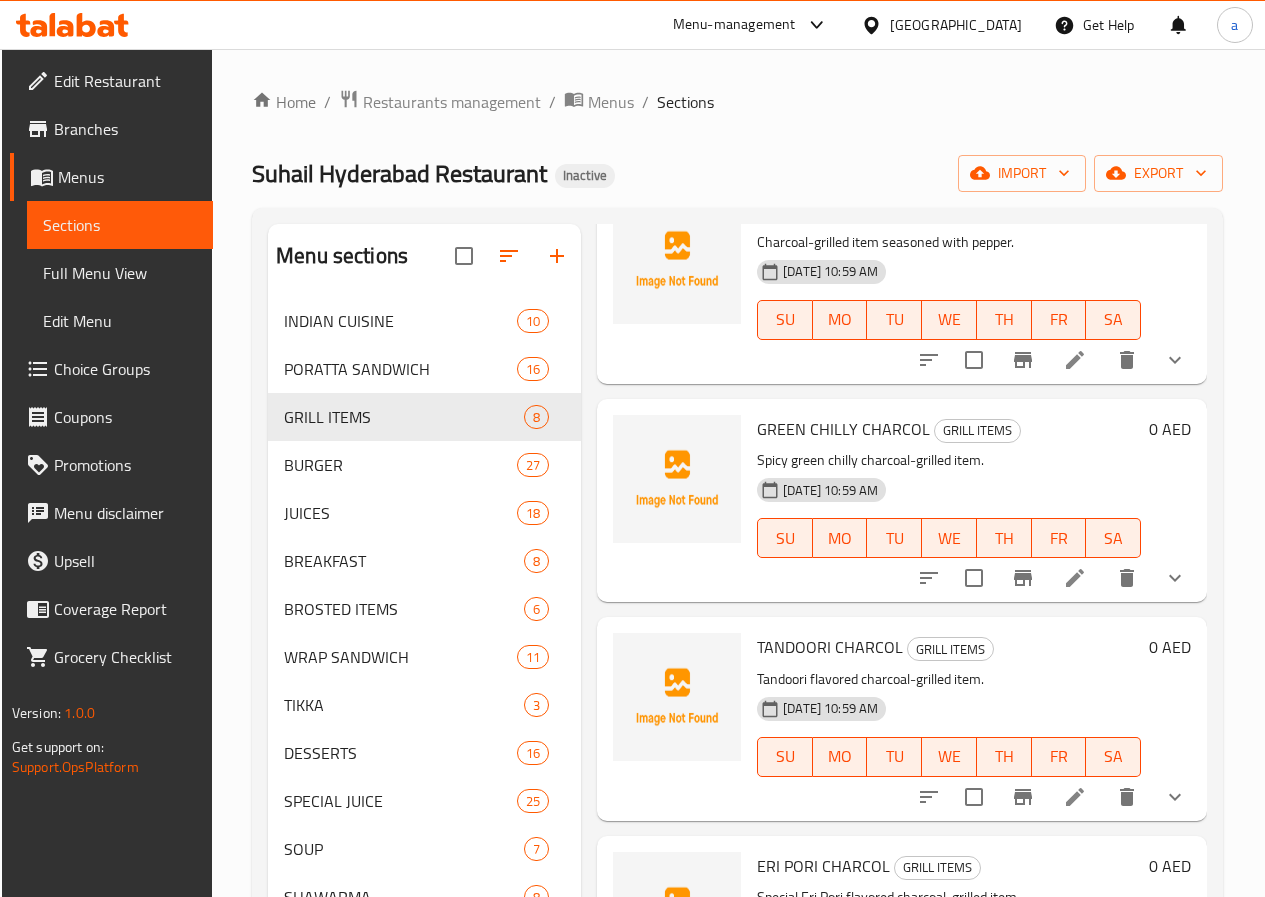 scroll, scrollTop: 830, scrollLeft: 0, axis: vertical 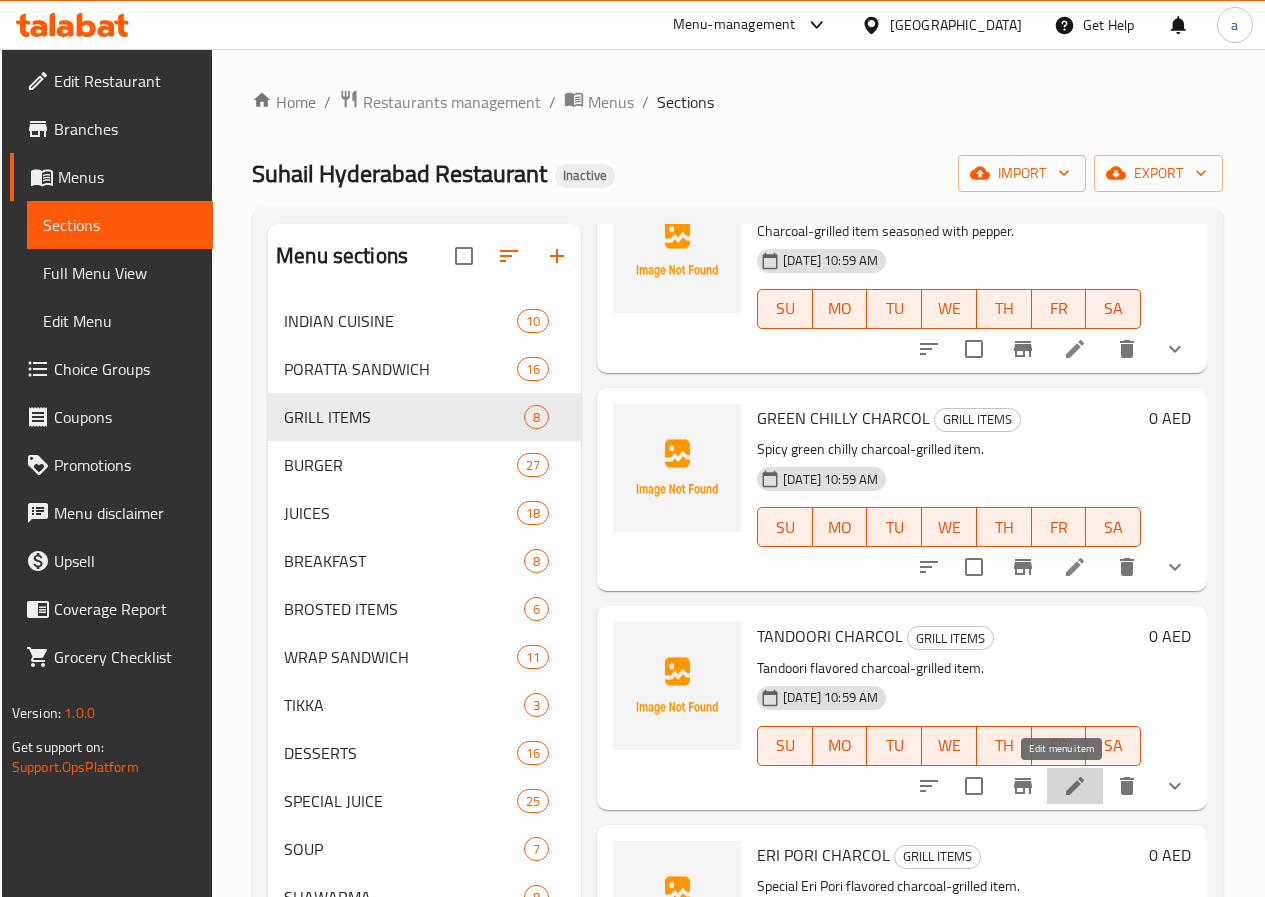 click 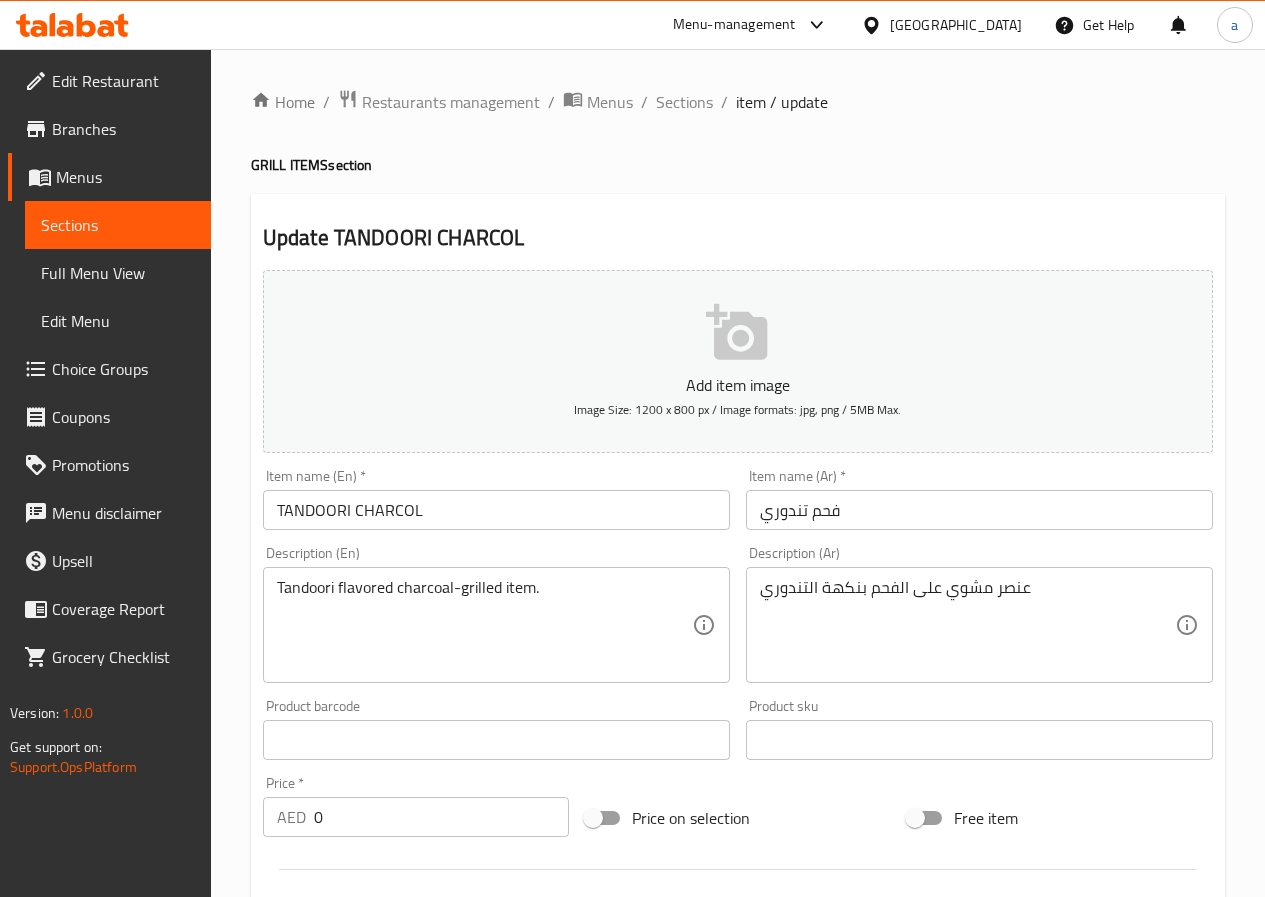 click on "Sections" at bounding box center [118, 225] 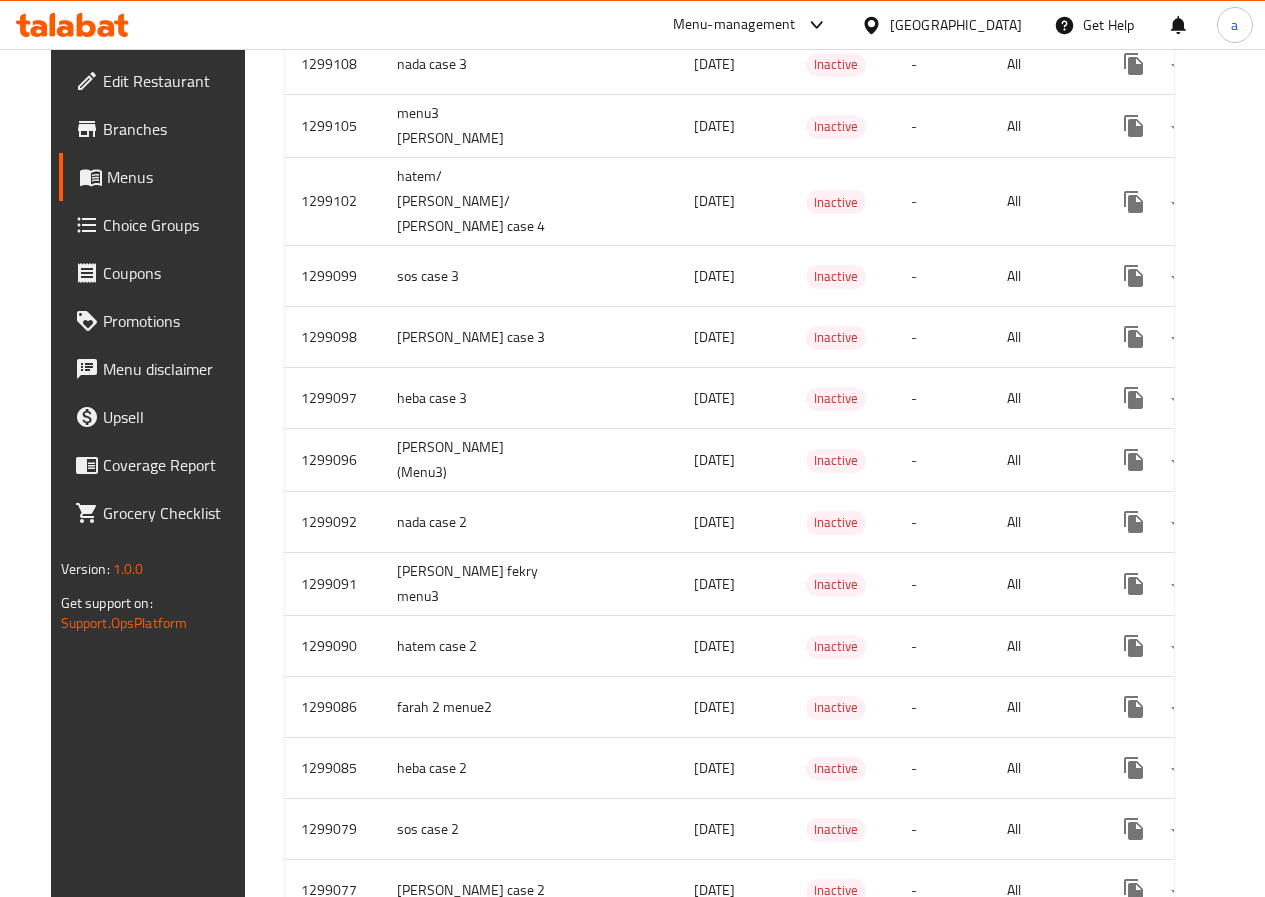 scroll, scrollTop: 3227, scrollLeft: 0, axis: vertical 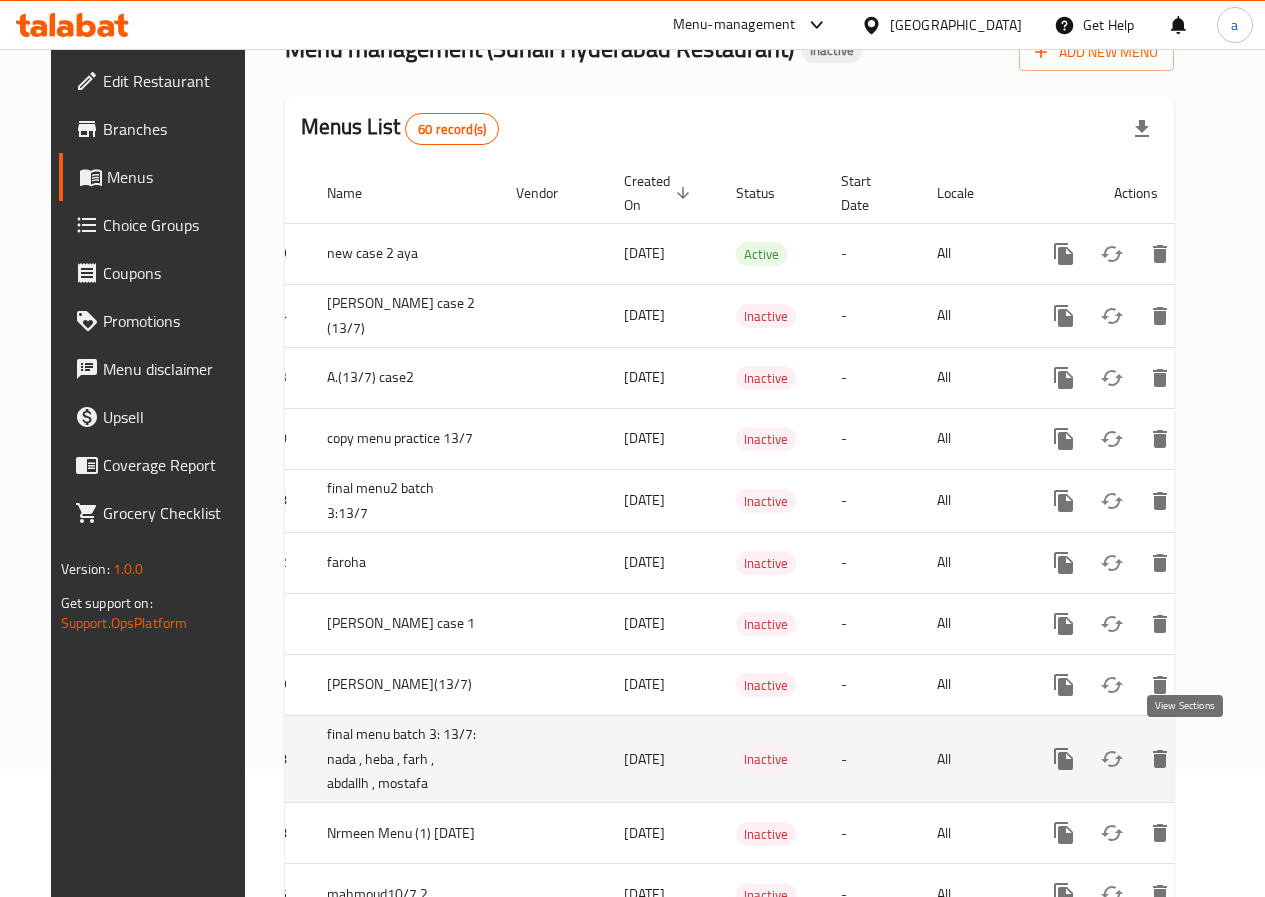 click 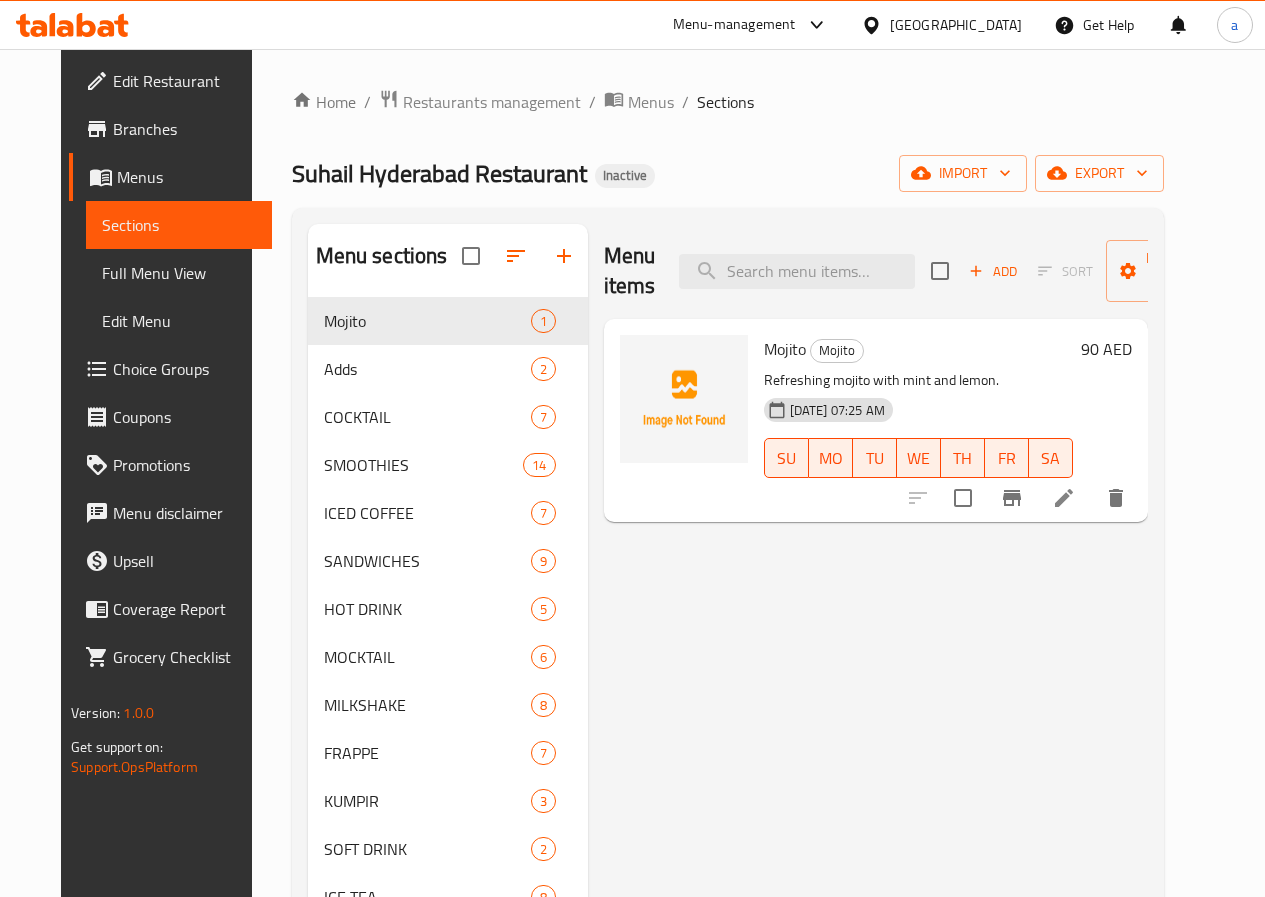 click on "Home / Restaurants management / Menus / Sections Suhail Hyderabad Restaurant Inactive import export Menu sections Mojito 1 Adds  2 COCKTAIL 7 SMOOTHIES 14  ICED COFFEE 7 SANDWICHES 9 HOT DRINK 5 MOCKTAIL 6 MILKSHAKE 8  FRAPPE 7 KUMPIR 3 SOFT DRINK 2 ICE TEA 8  FRESH JUICE 18 COFFEE 14 DESSERT 6 Menu items Add Sort Manage items Mojito   Mojito Refreshing mojito with mint and lemon. 13-07-2025 07:25 AM SU MO TU WE TH FR SA 90   AED" at bounding box center (728, 613) 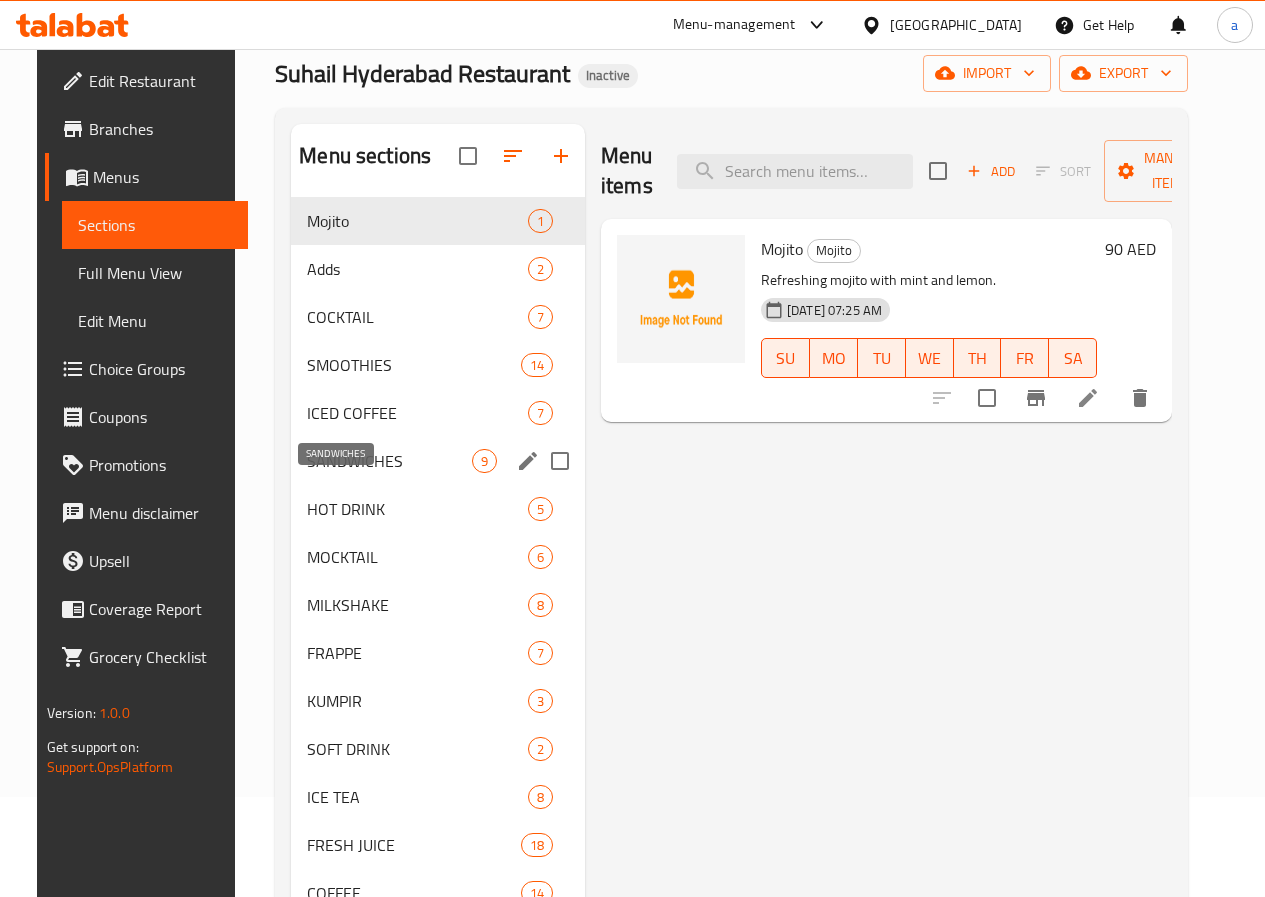 click on "SANDWICHES" at bounding box center [389, 461] 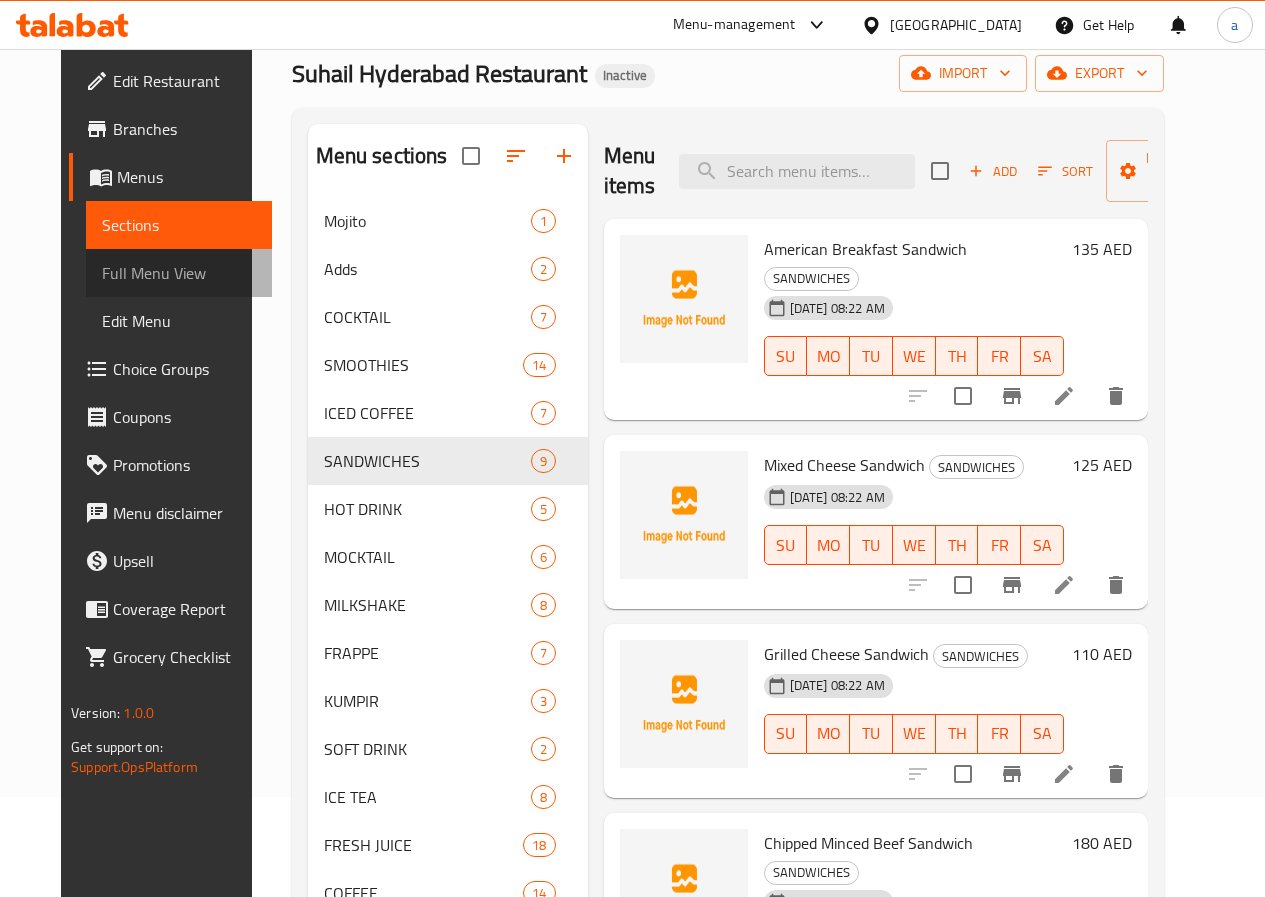 click on "Full Menu View" at bounding box center (179, 273) 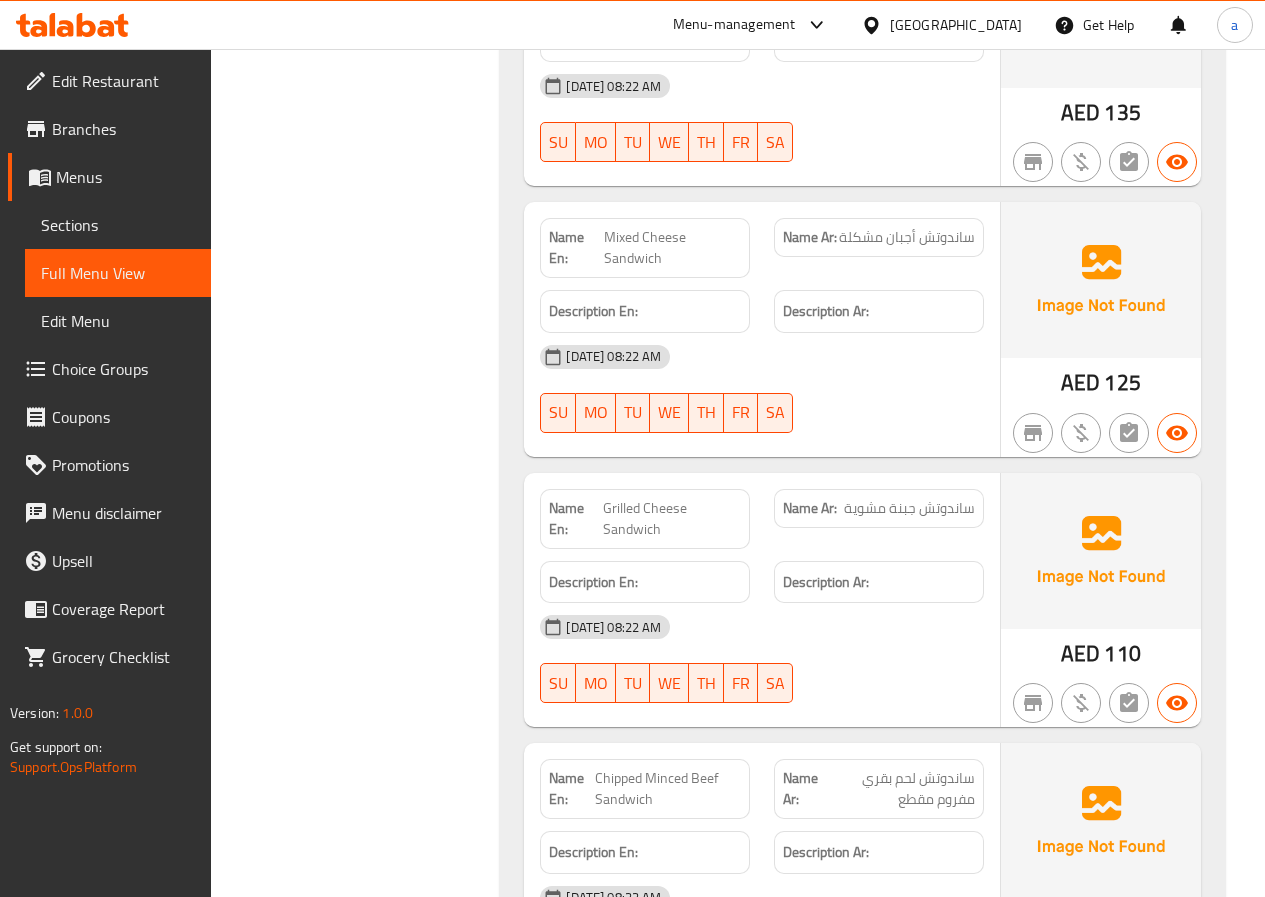 scroll, scrollTop: 10000, scrollLeft: 0, axis: vertical 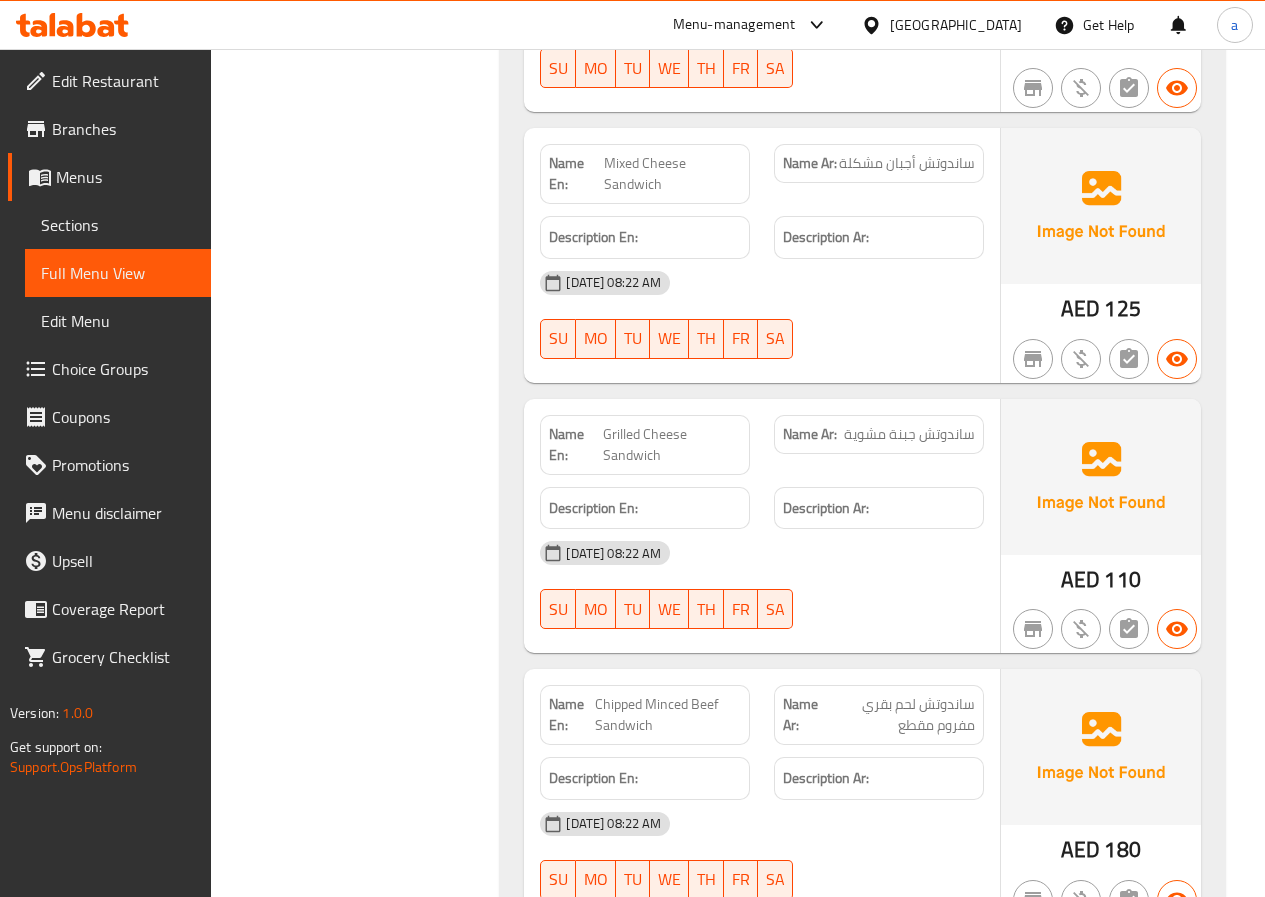 click on "Chipped Minced Beef Sandwich" at bounding box center (695, -7641) 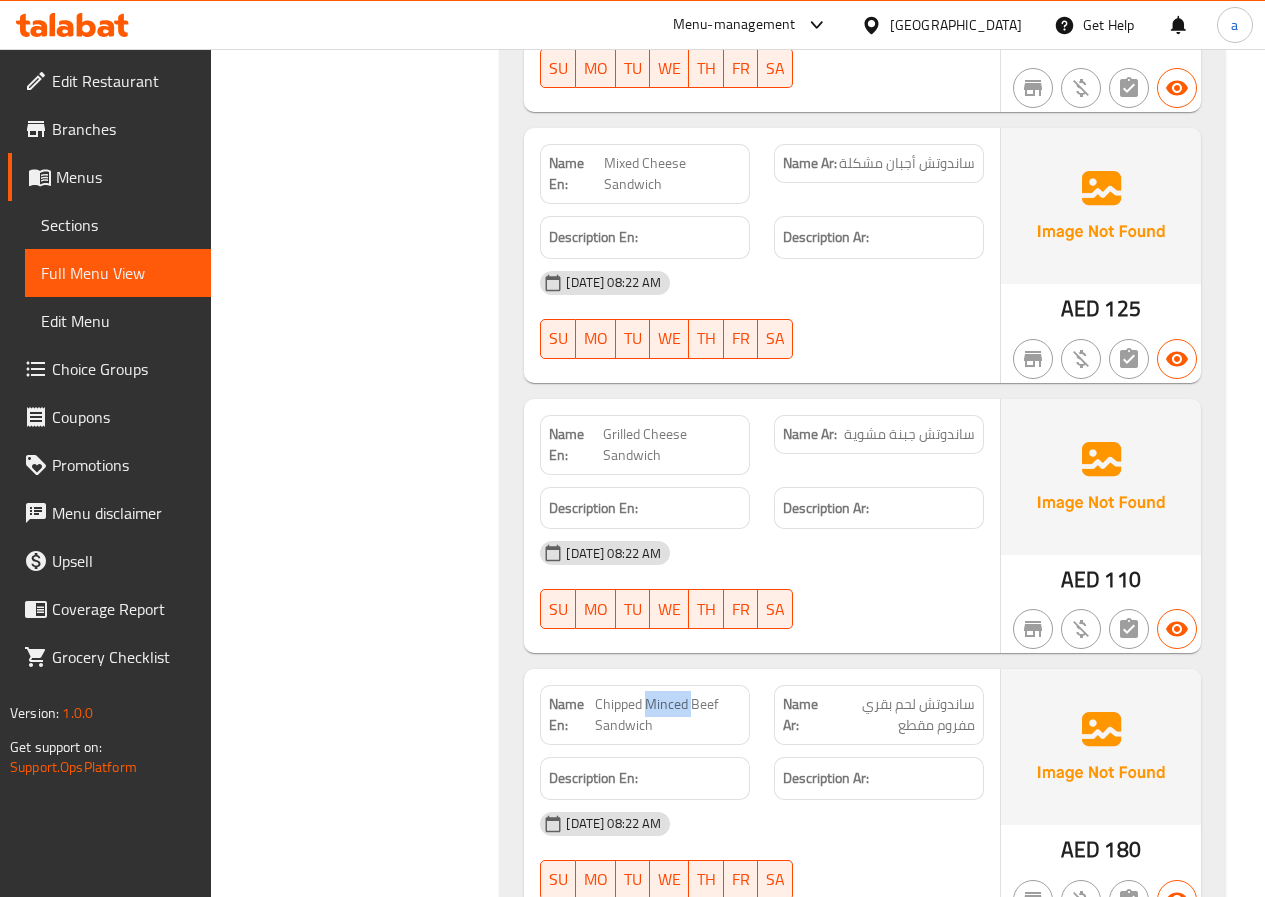 click on "Chipped Minced Beef Sandwich" at bounding box center (695, -7641) 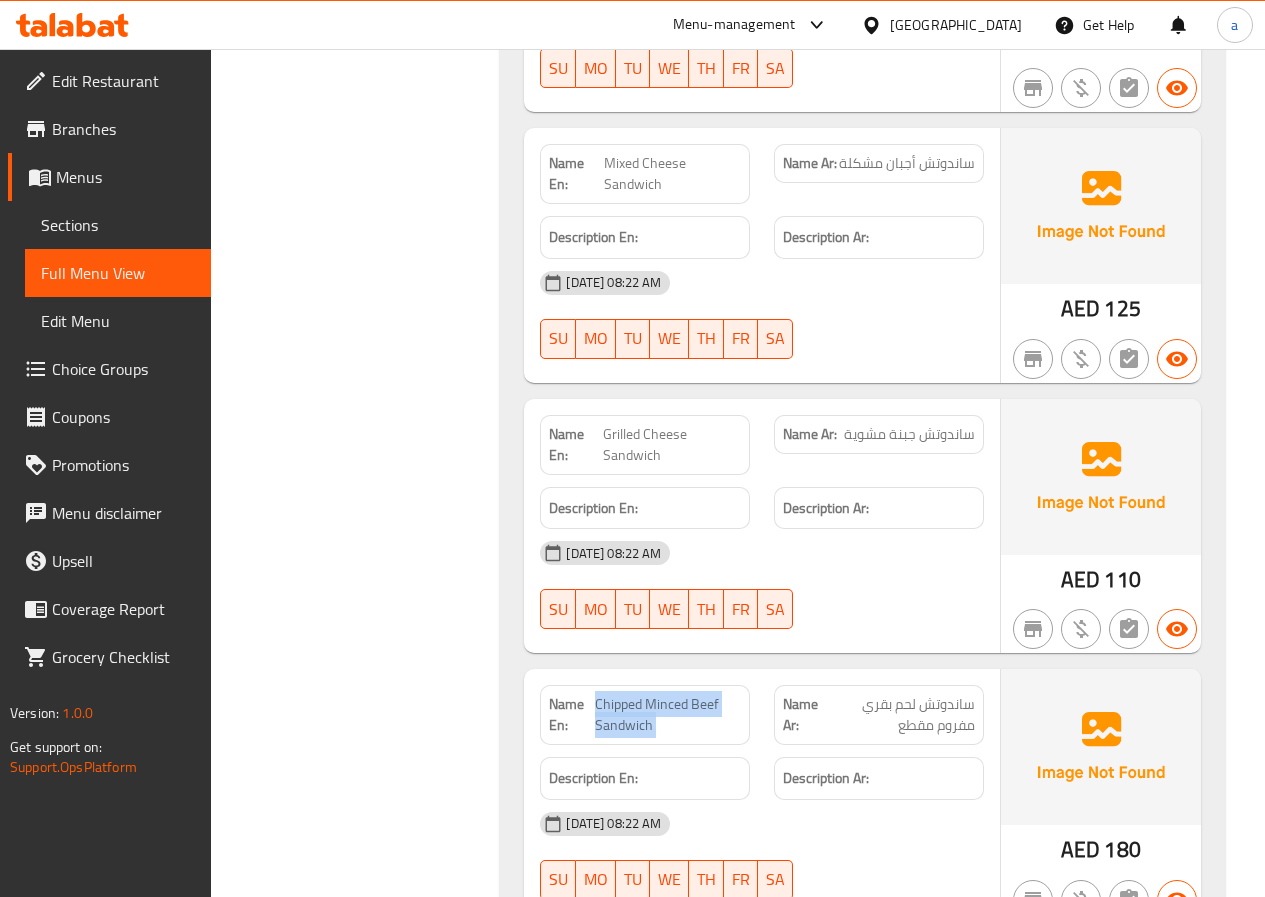 copy on "Chipped Minced Beef Sandwich" 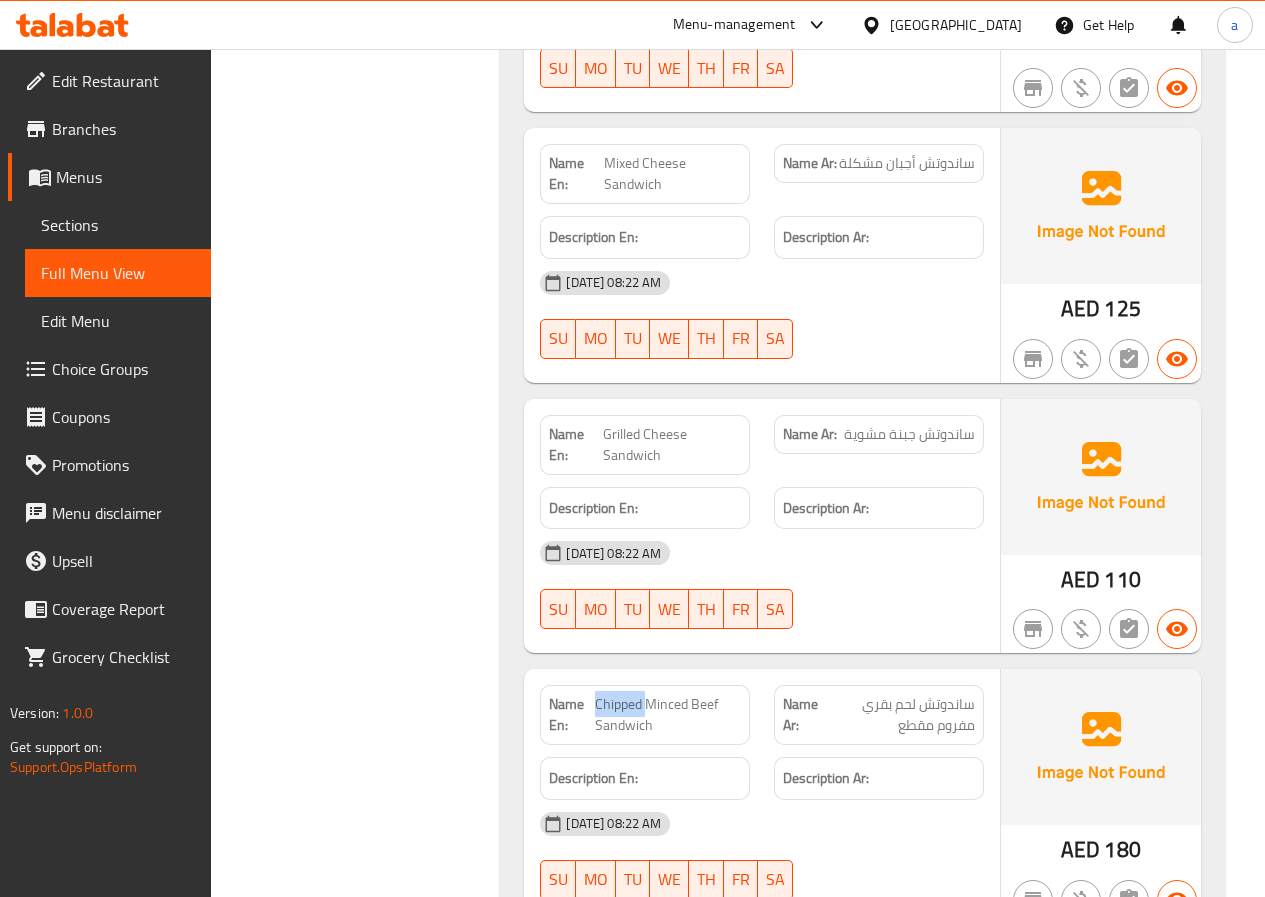 click on "Chipped Minced Beef Sandwich" at bounding box center [695, -7641] 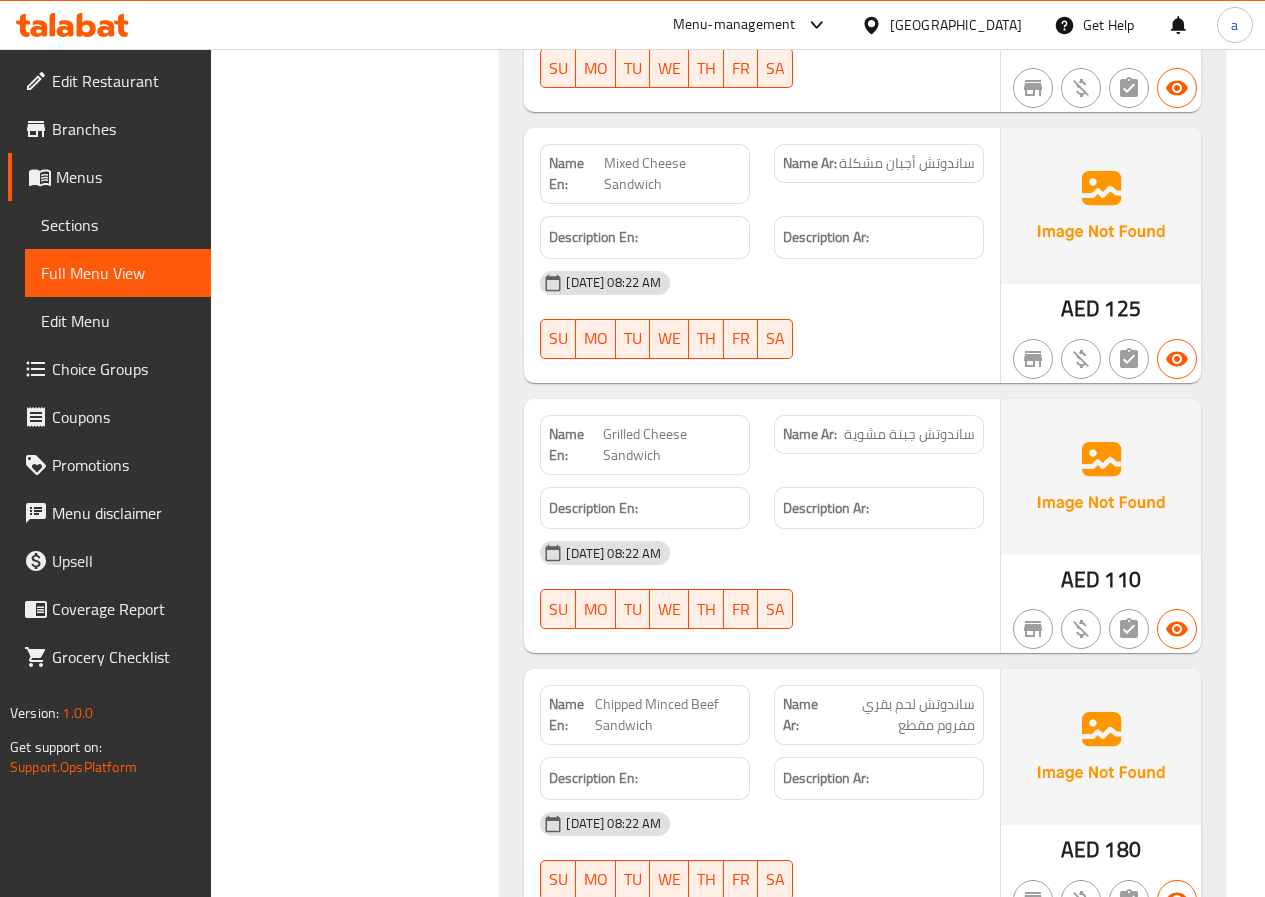 click on "Chipped Minced Beef Sandwich" at bounding box center (695, -7641) 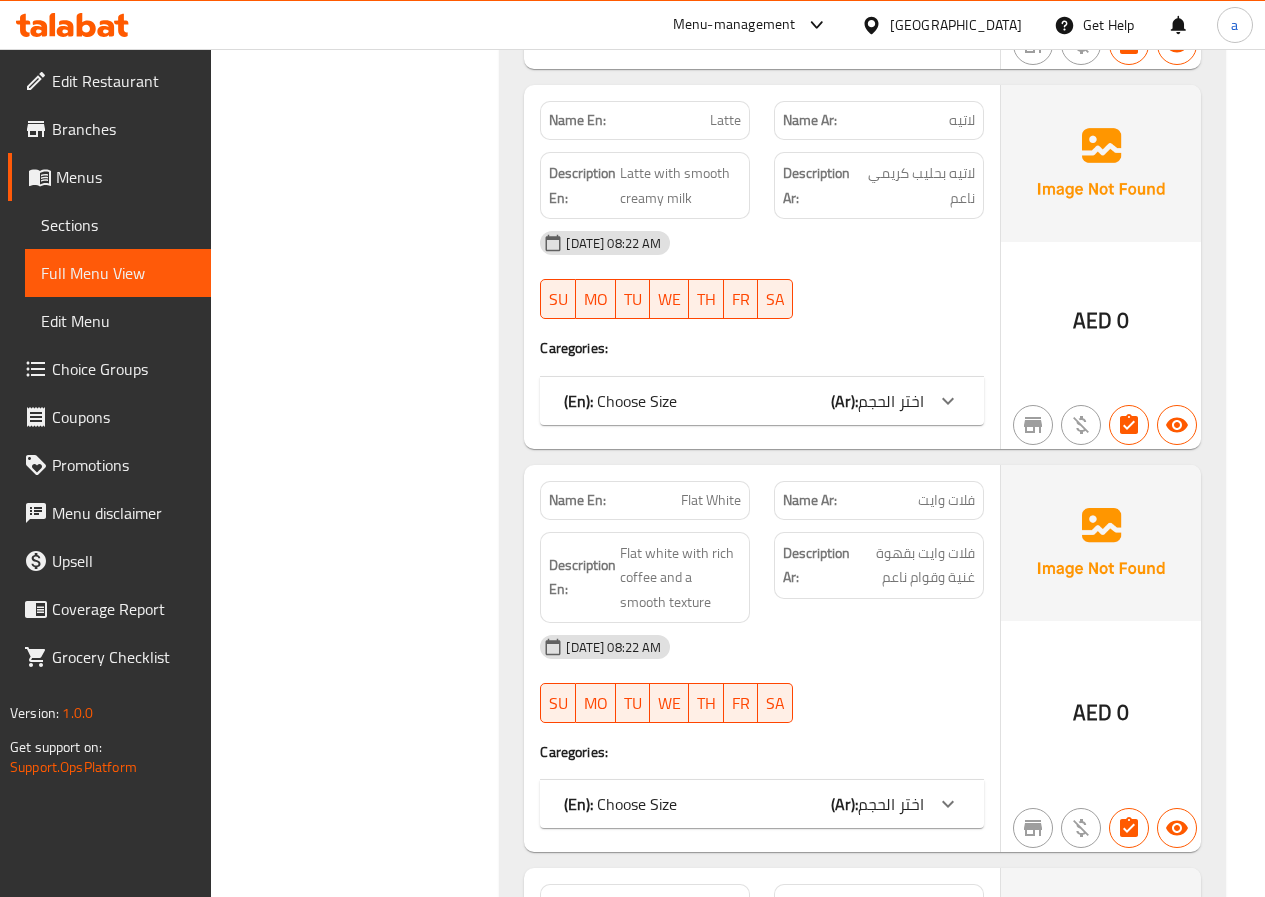 scroll, scrollTop: 31561, scrollLeft: 0, axis: vertical 